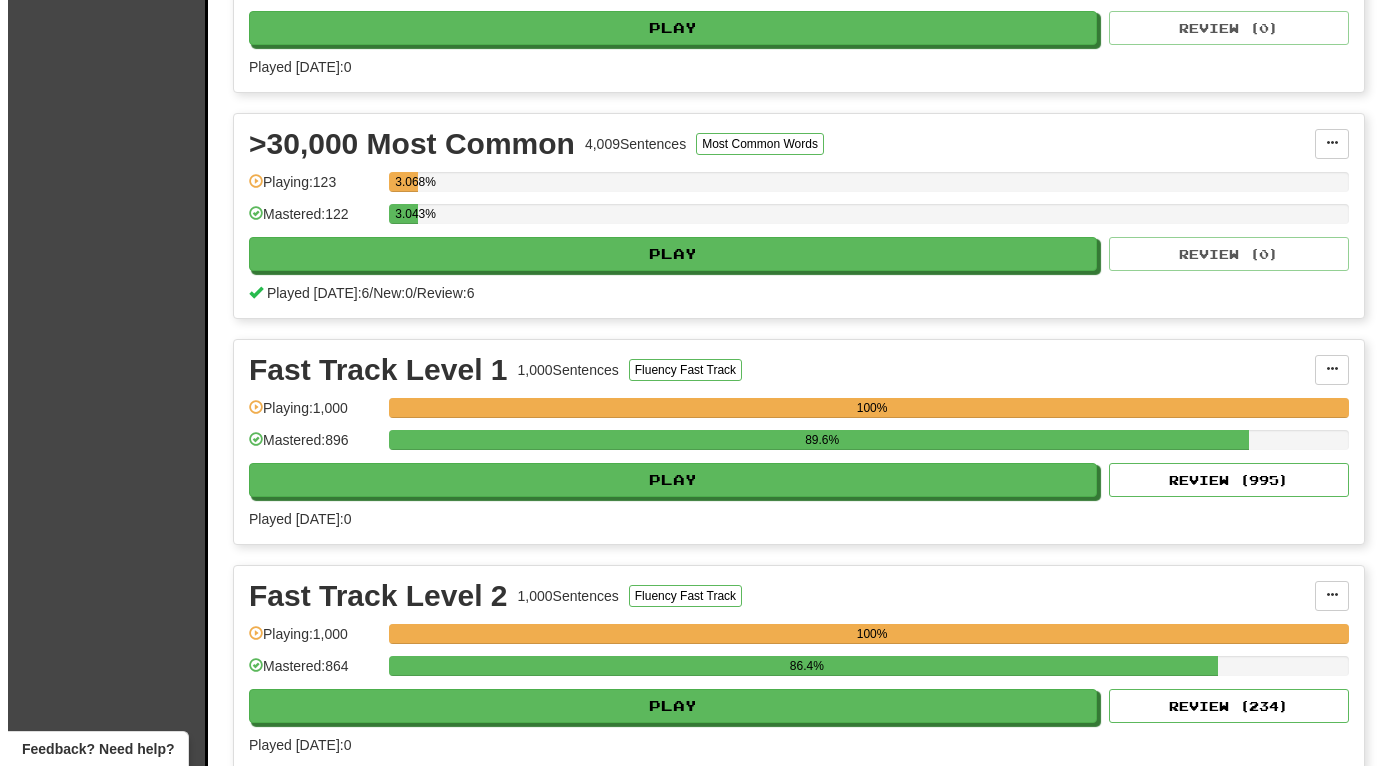 scroll, scrollTop: 3000, scrollLeft: 0, axis: vertical 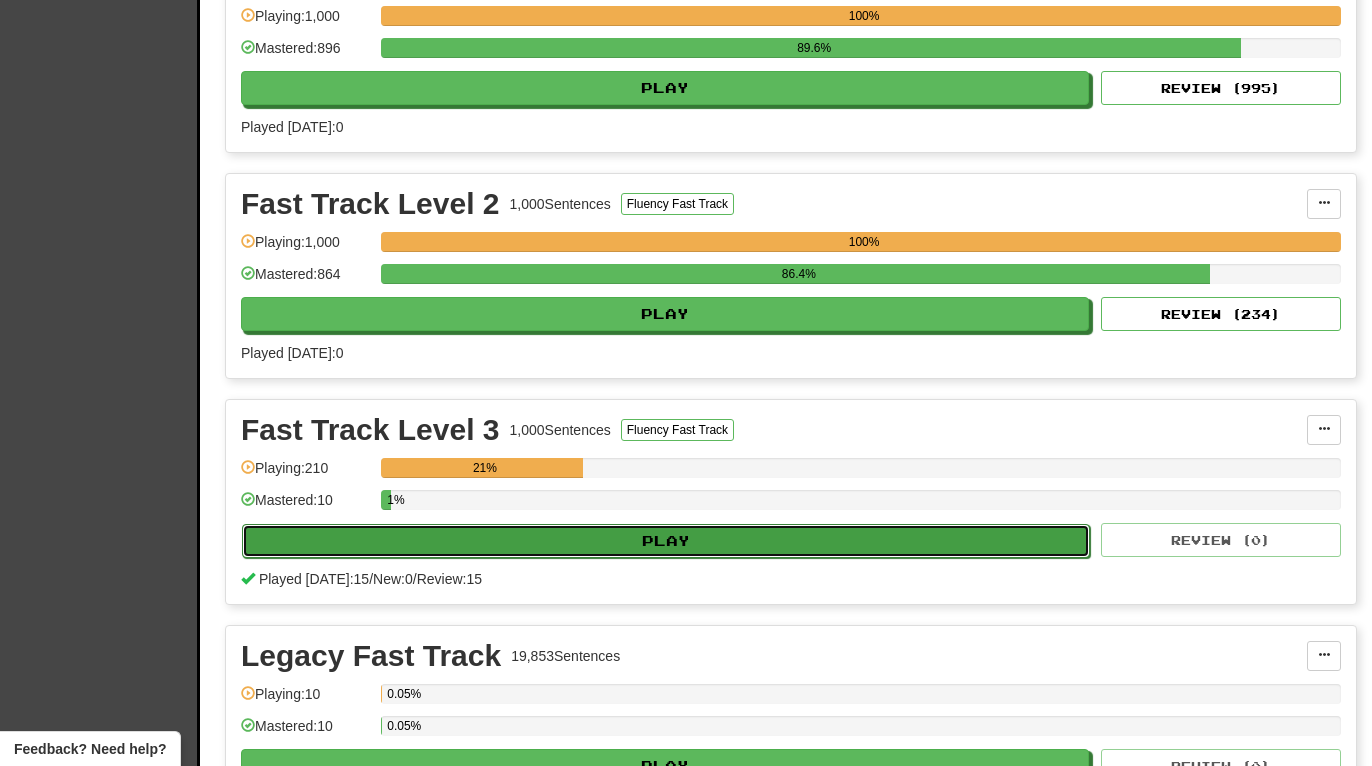 click on "Play" at bounding box center [666, 541] 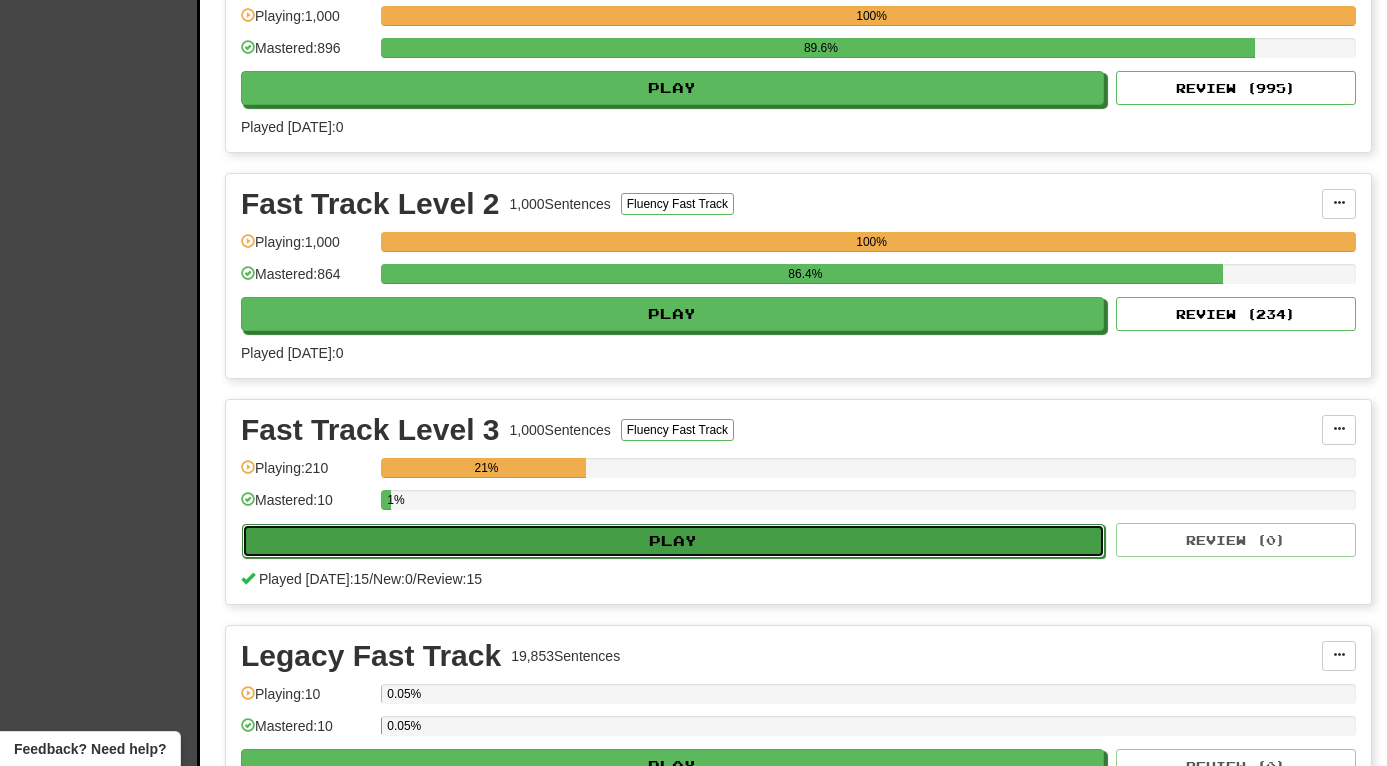 select on "**" 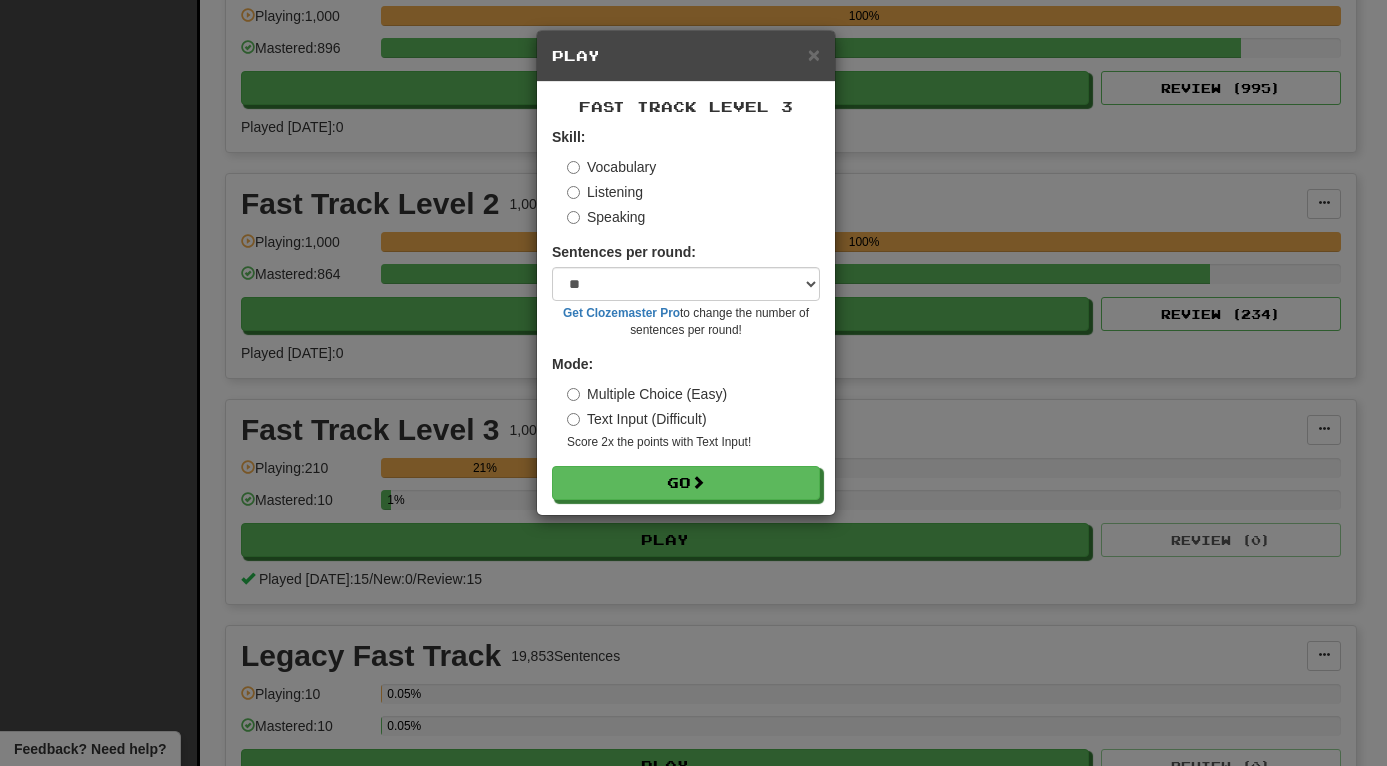 click on "Listening" at bounding box center [605, 192] 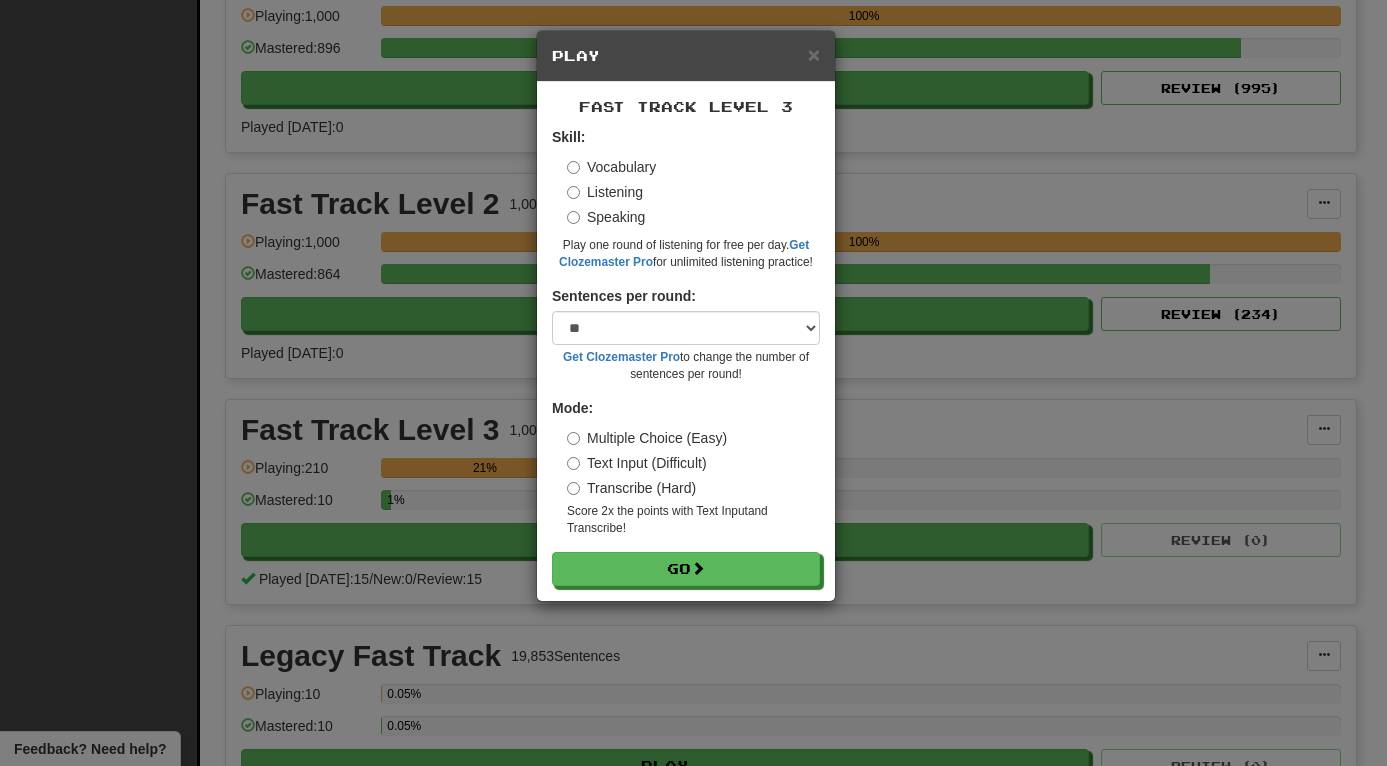 click on "Fast Track Level 3 Skill: Vocabulary Listening Speaking Play one round of listening for free per day.  Get Clozemaster Pro  for unlimited listening practice! Sentences per round: * ** ** ** ** ** *** ******** Get Clozemaster Pro  to change the number of sentences per round! Mode: Multiple Choice (Easy) Text Input (Difficult) Transcribe (Hard) Score 2x the points with Text Input  and Transcribe ! Go" at bounding box center (686, 341) 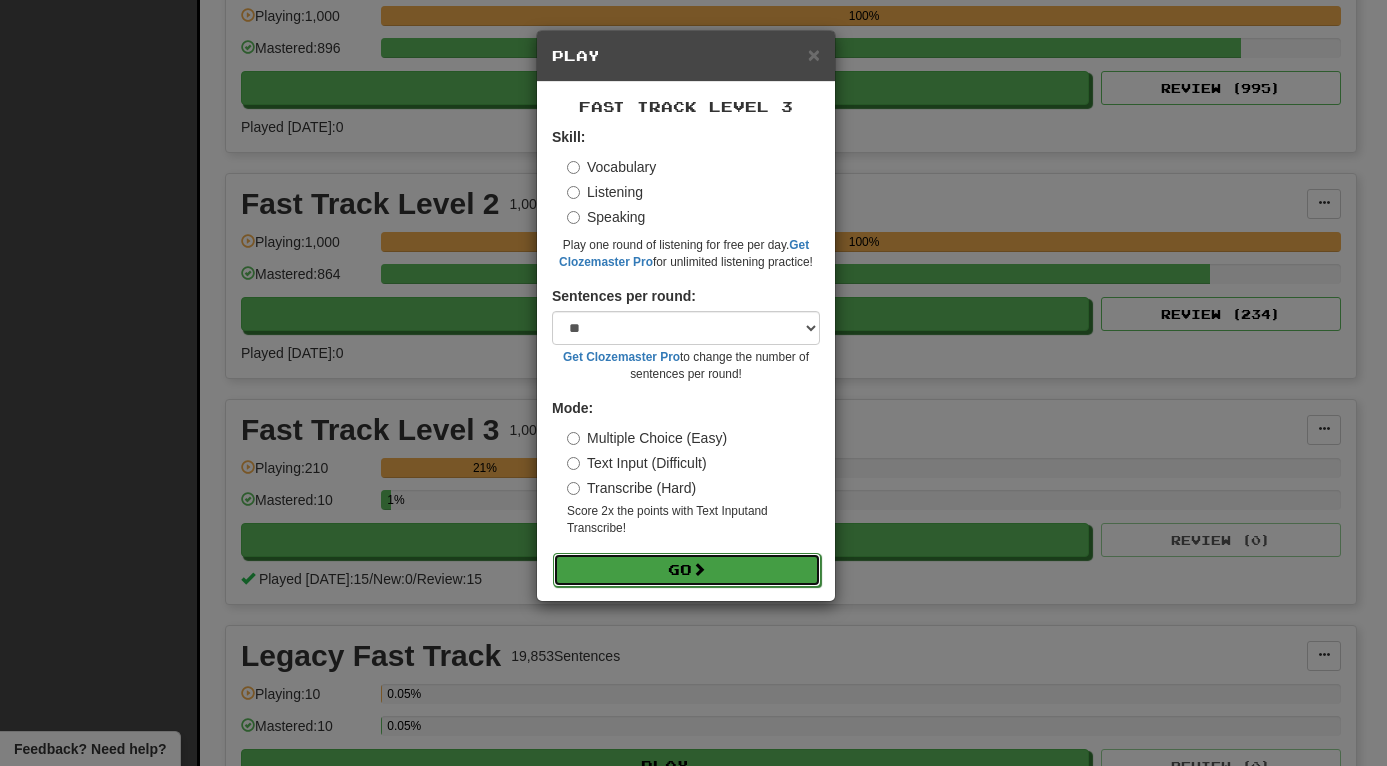 click on "Go" at bounding box center (687, 570) 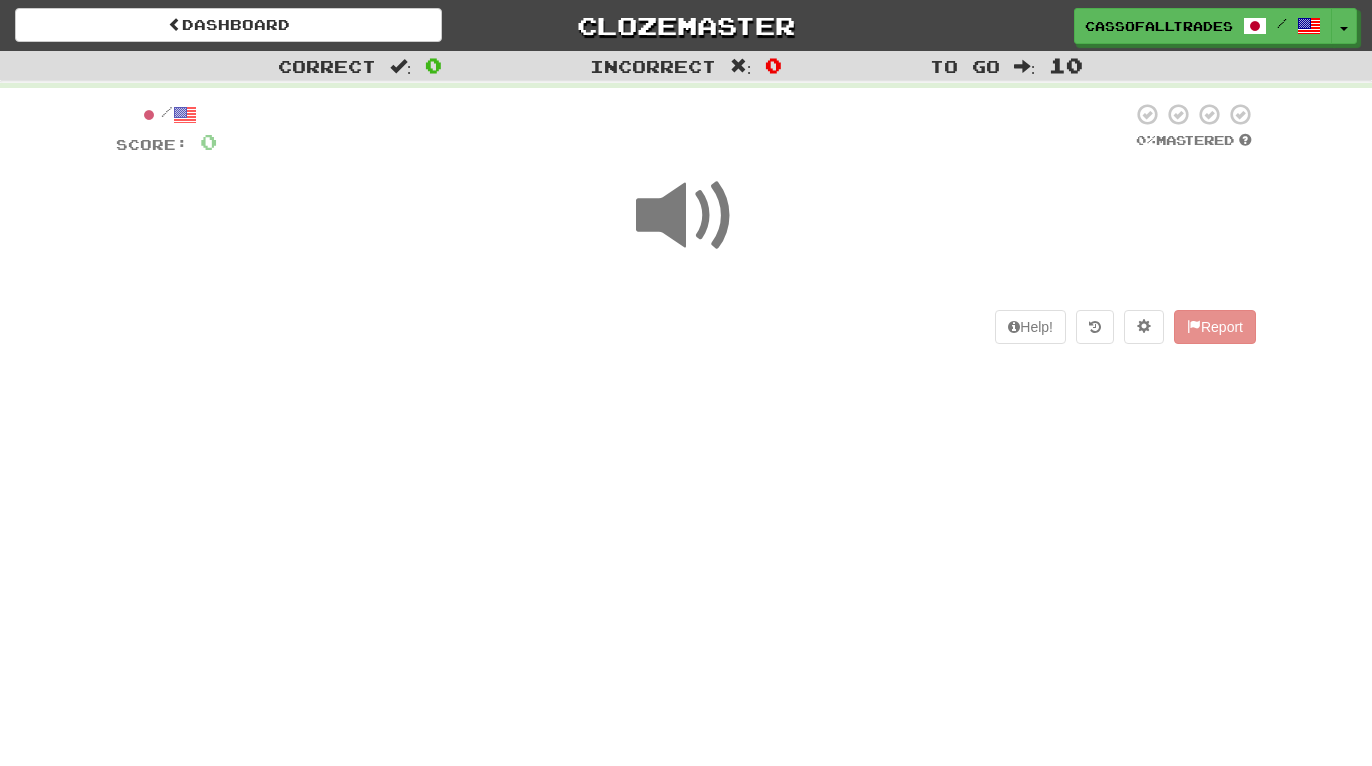 scroll, scrollTop: 0, scrollLeft: 0, axis: both 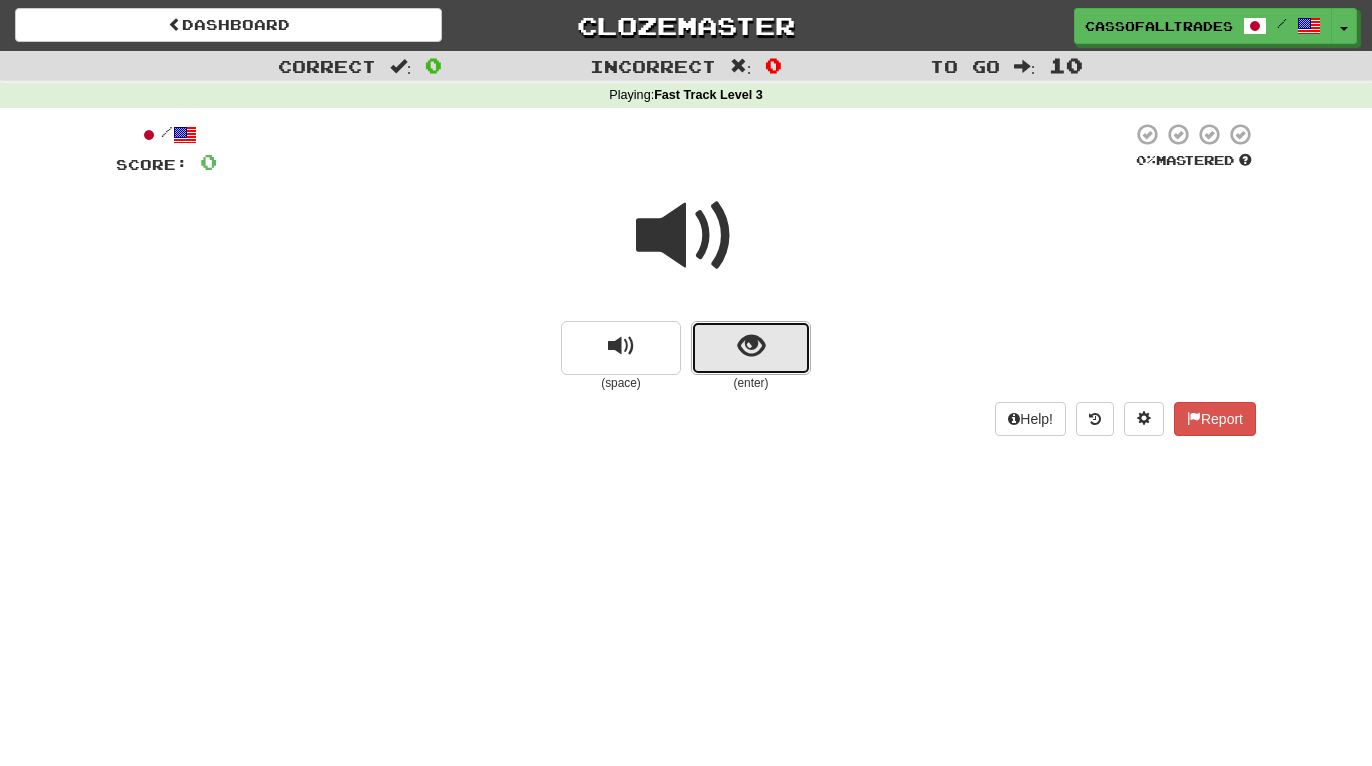 click at bounding box center (751, 348) 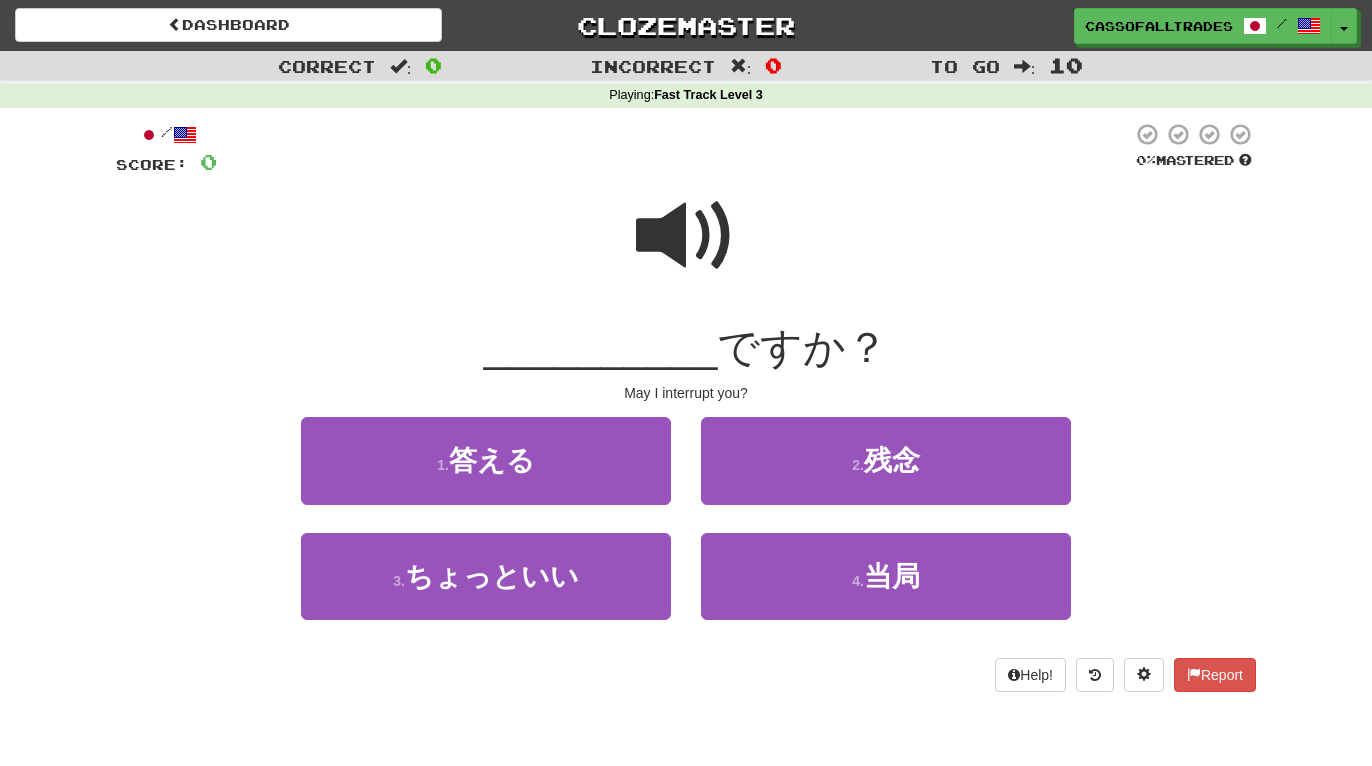 click at bounding box center [686, 236] 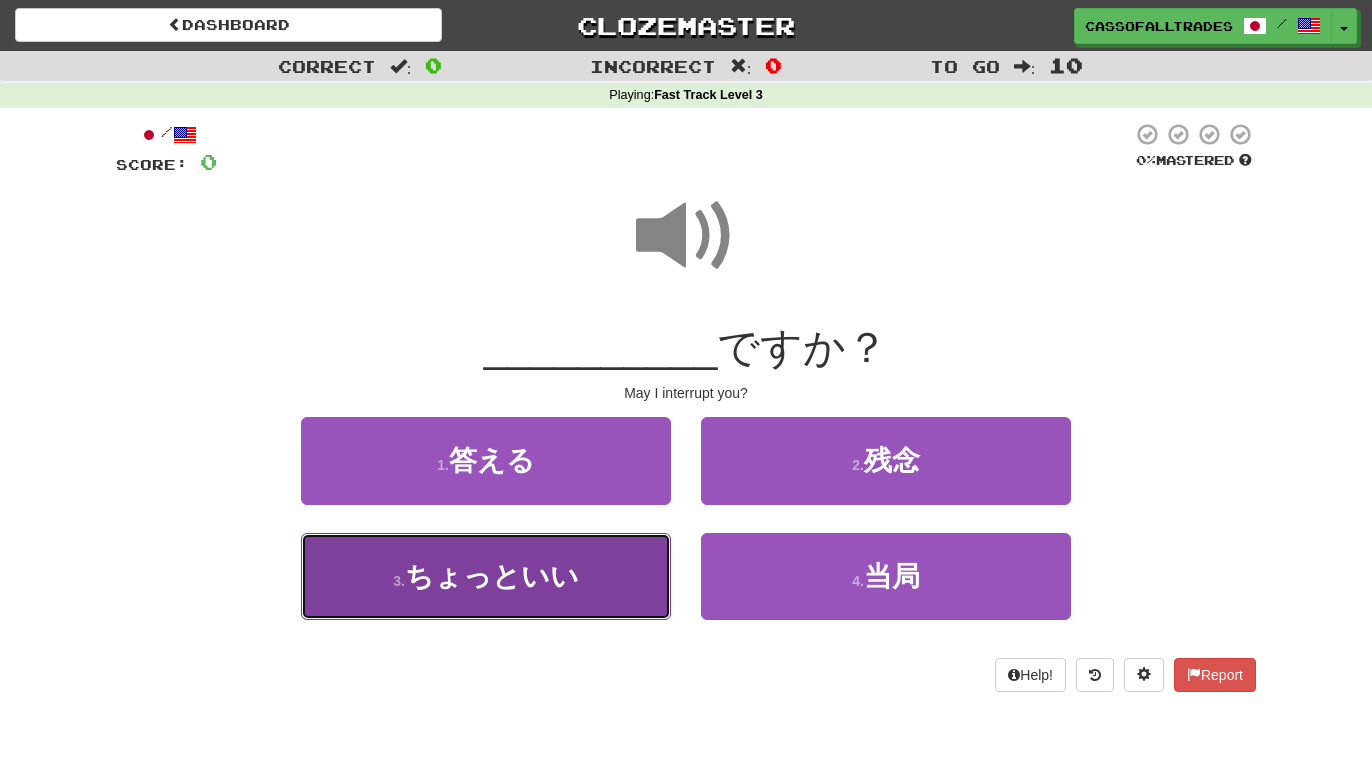 click on "3 .  ちょっといい" at bounding box center (486, 576) 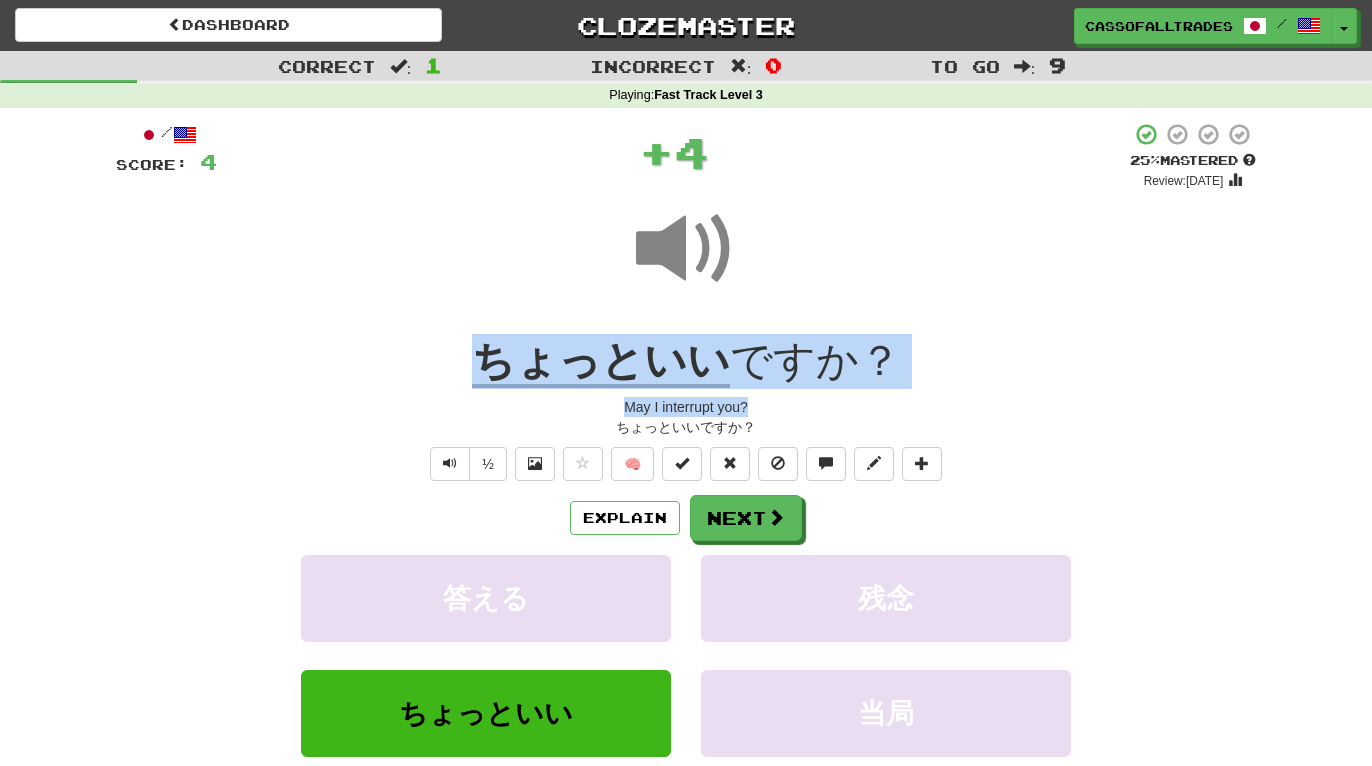 drag, startPoint x: 419, startPoint y: 348, endPoint x: 946, endPoint y: 390, distance: 528.67096 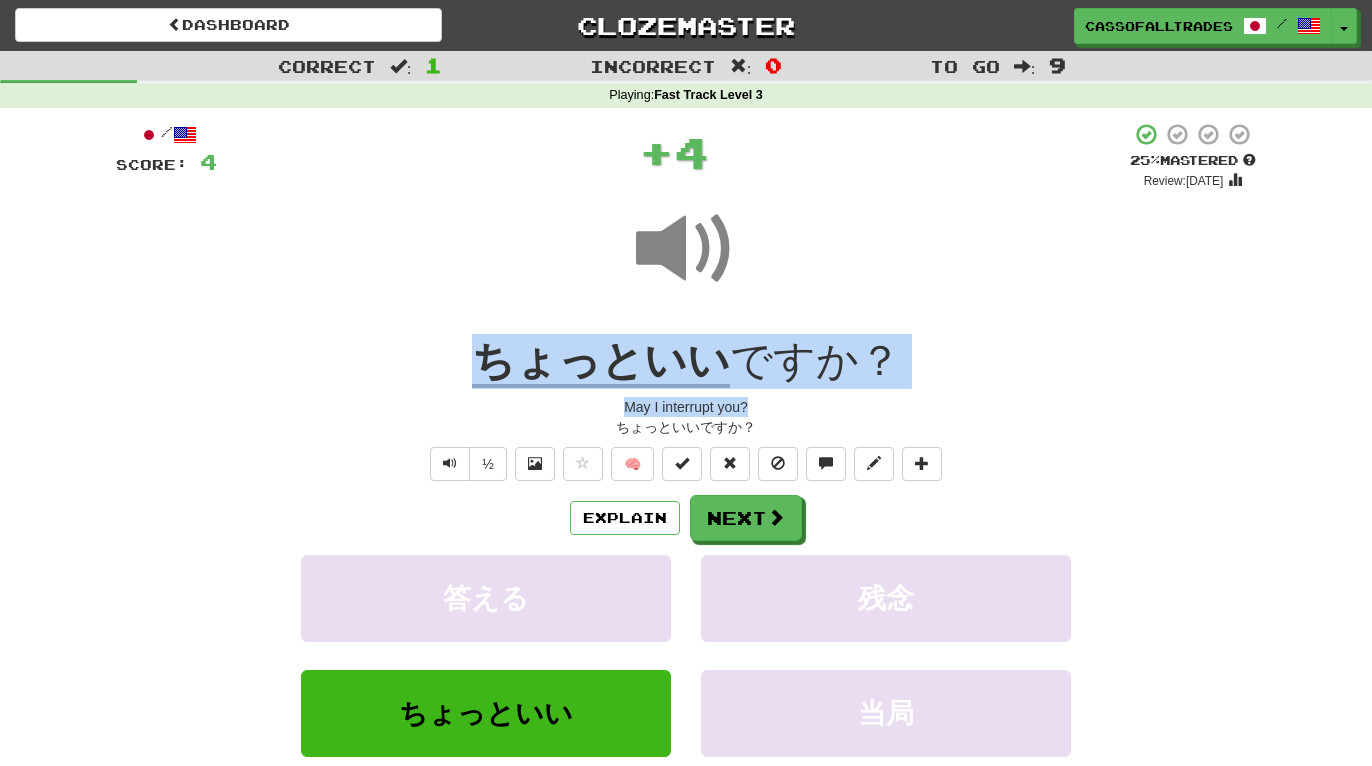 copy on "ちょっといい ですか？ May I interrupt you?" 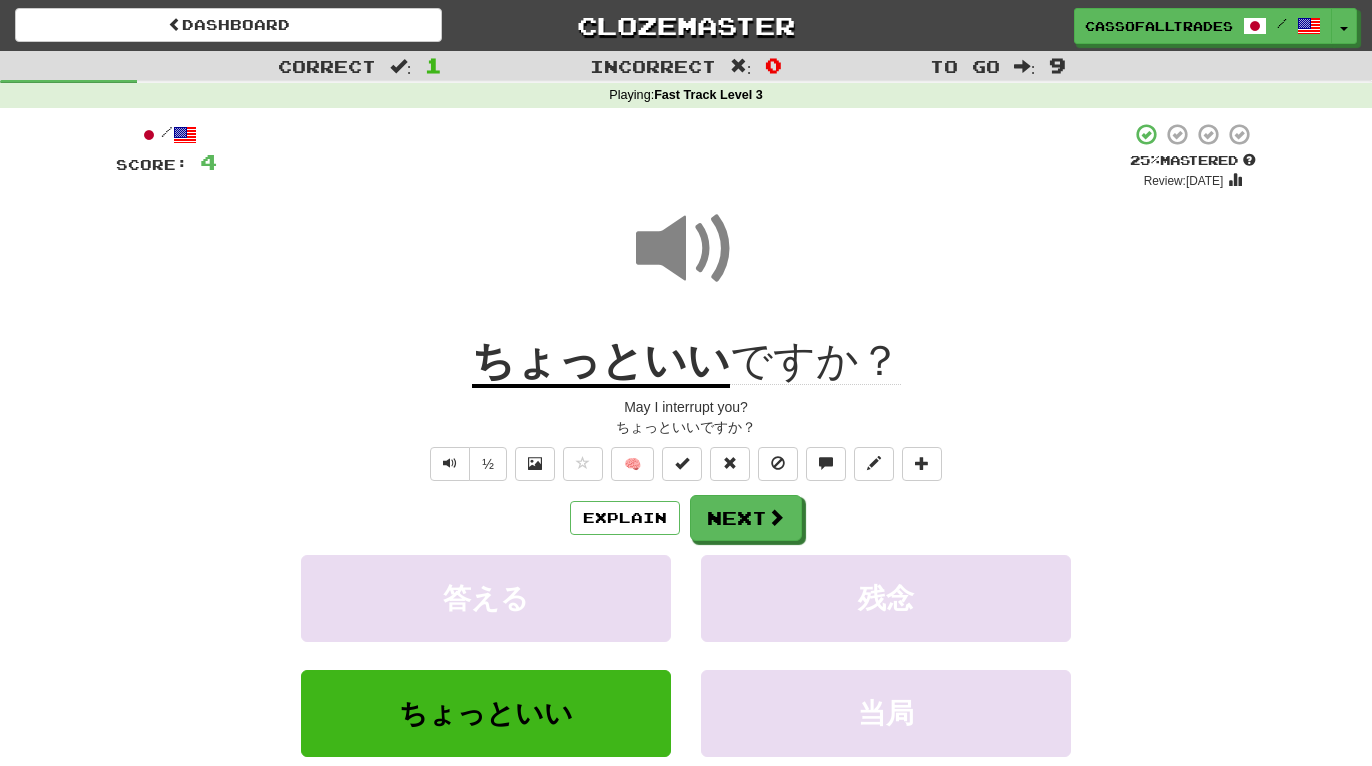 click on "Correct   :   1 Incorrect   :   0 To go   :   9 Playing :  Fast Track Level 3  /  Score:   4 + 4 25 %  Mastered Review:  2025-07-10 ちょっといい ですか？ May I interrupt you? ちょっといいですか？ ½ 🧠 Explain Next 答える 残念 ちょっといい 当局 Learn more: 答える 残念 ちょっといい 当局  Help!  Report" at bounding box center [686, 469] 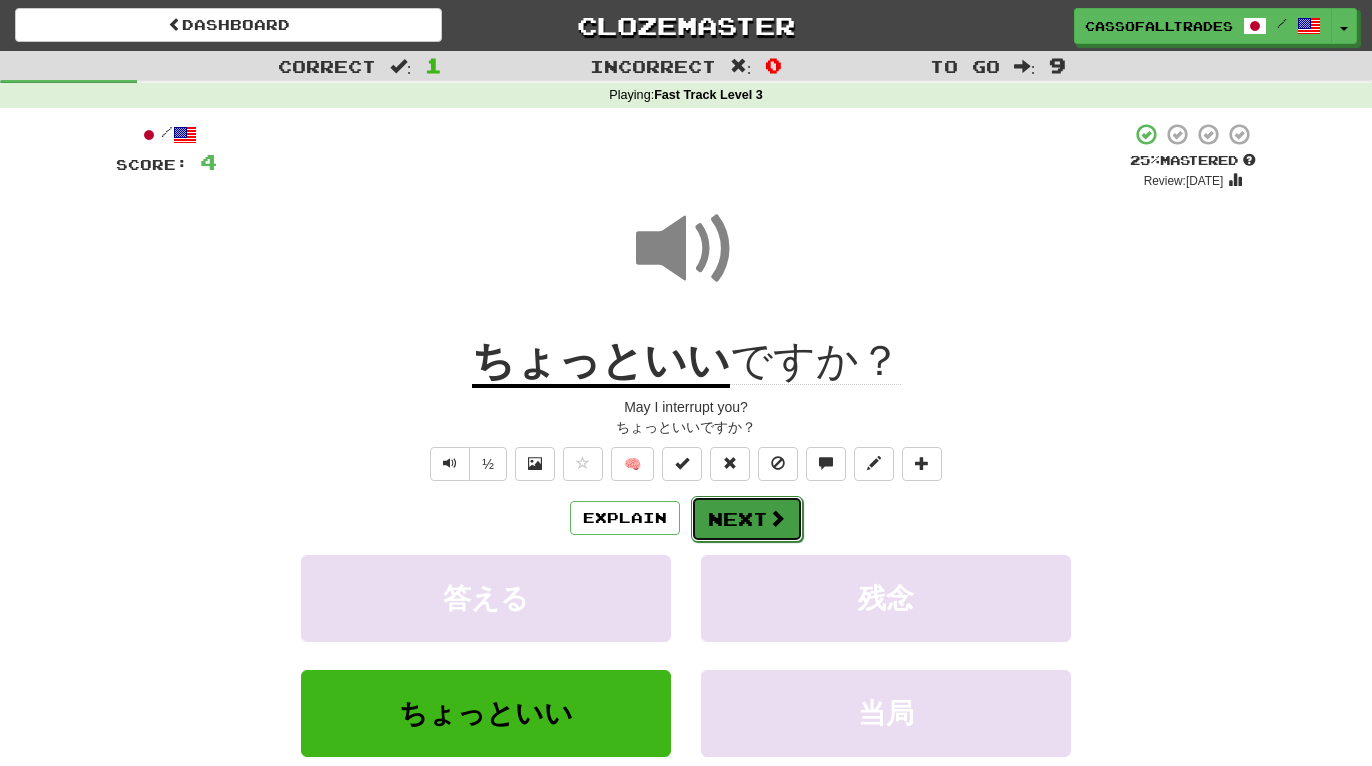 click on "Next" at bounding box center (747, 519) 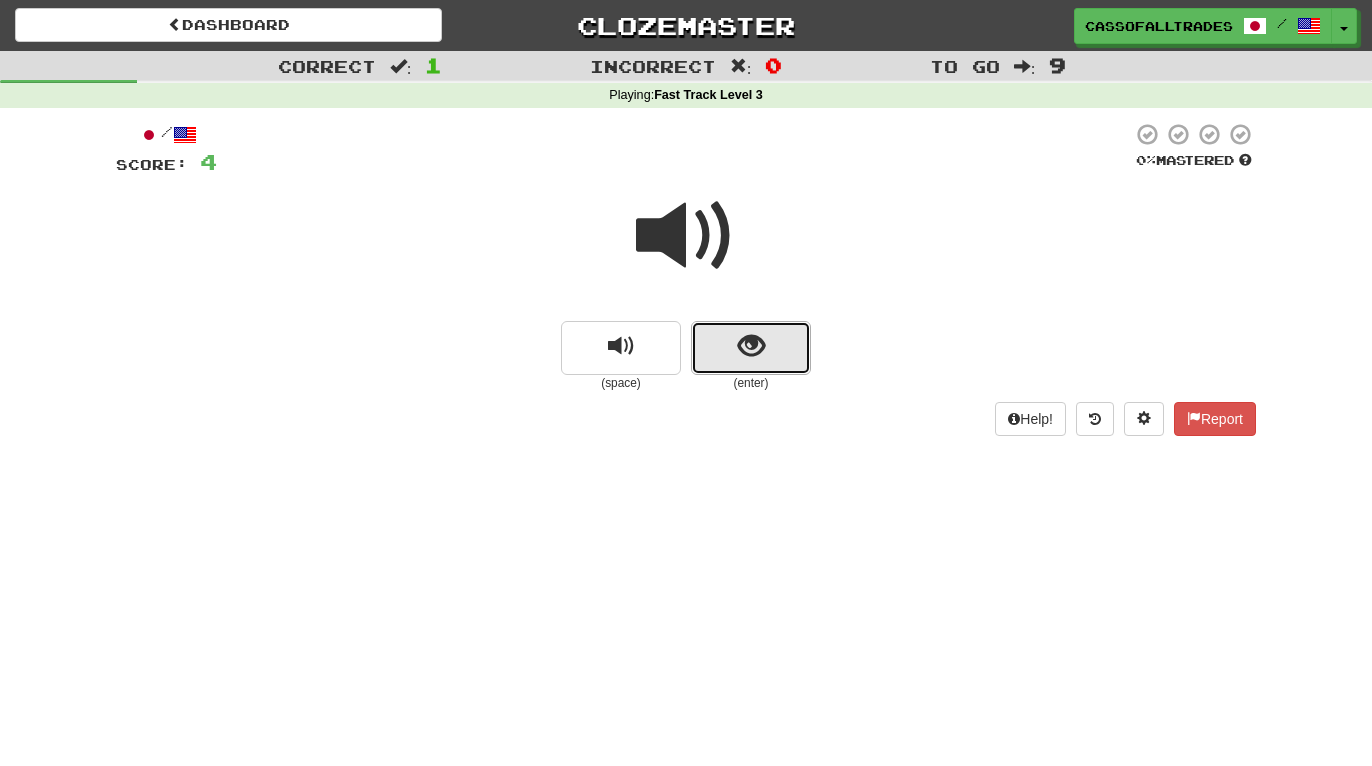click at bounding box center (751, 348) 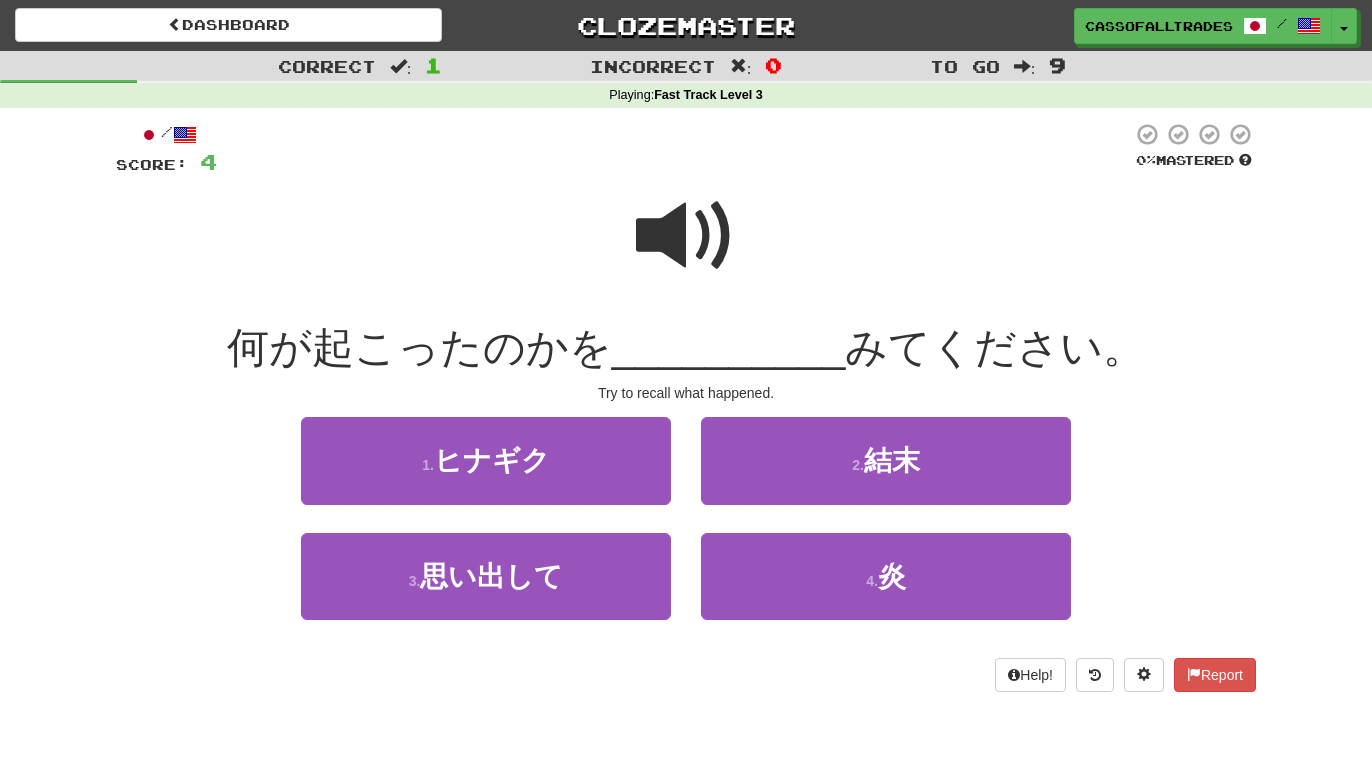 click at bounding box center (686, 236) 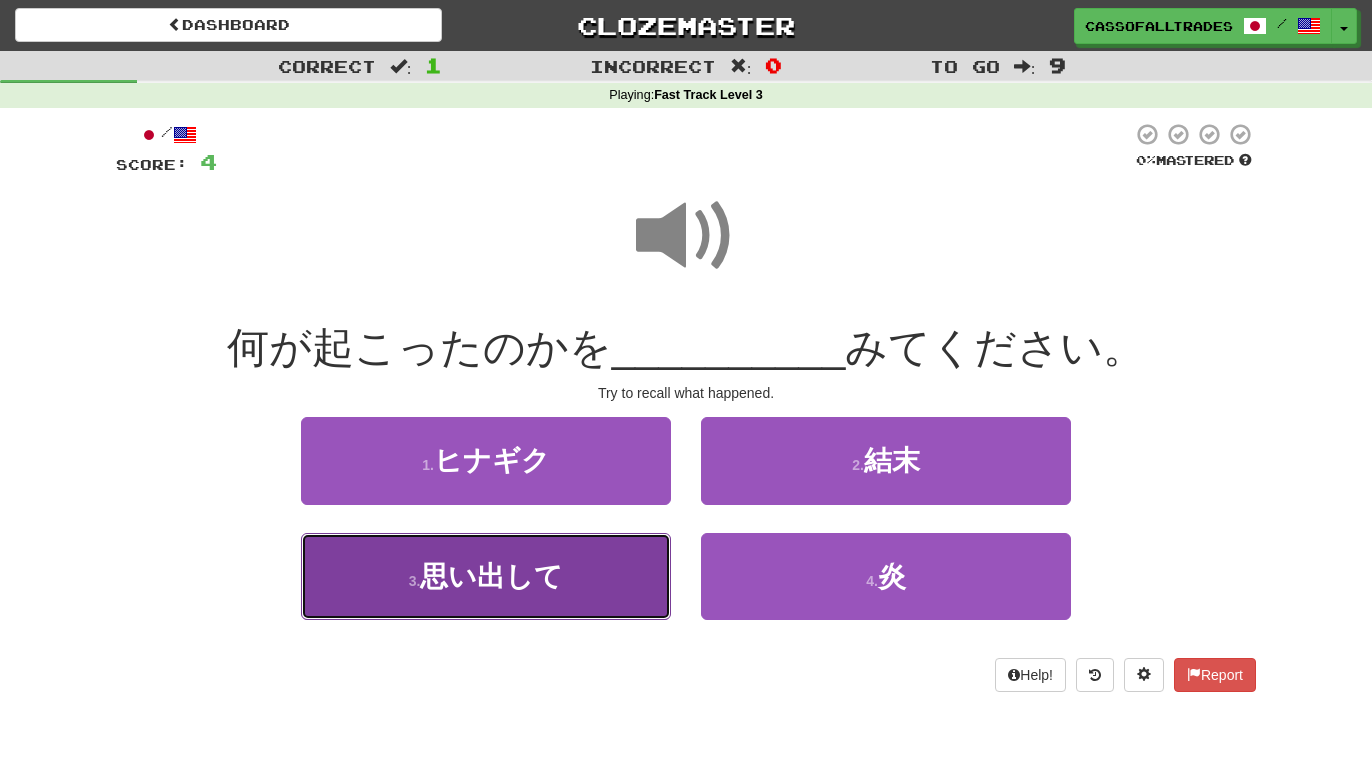 drag, startPoint x: 546, startPoint y: 582, endPoint x: 530, endPoint y: 547, distance: 38.483765 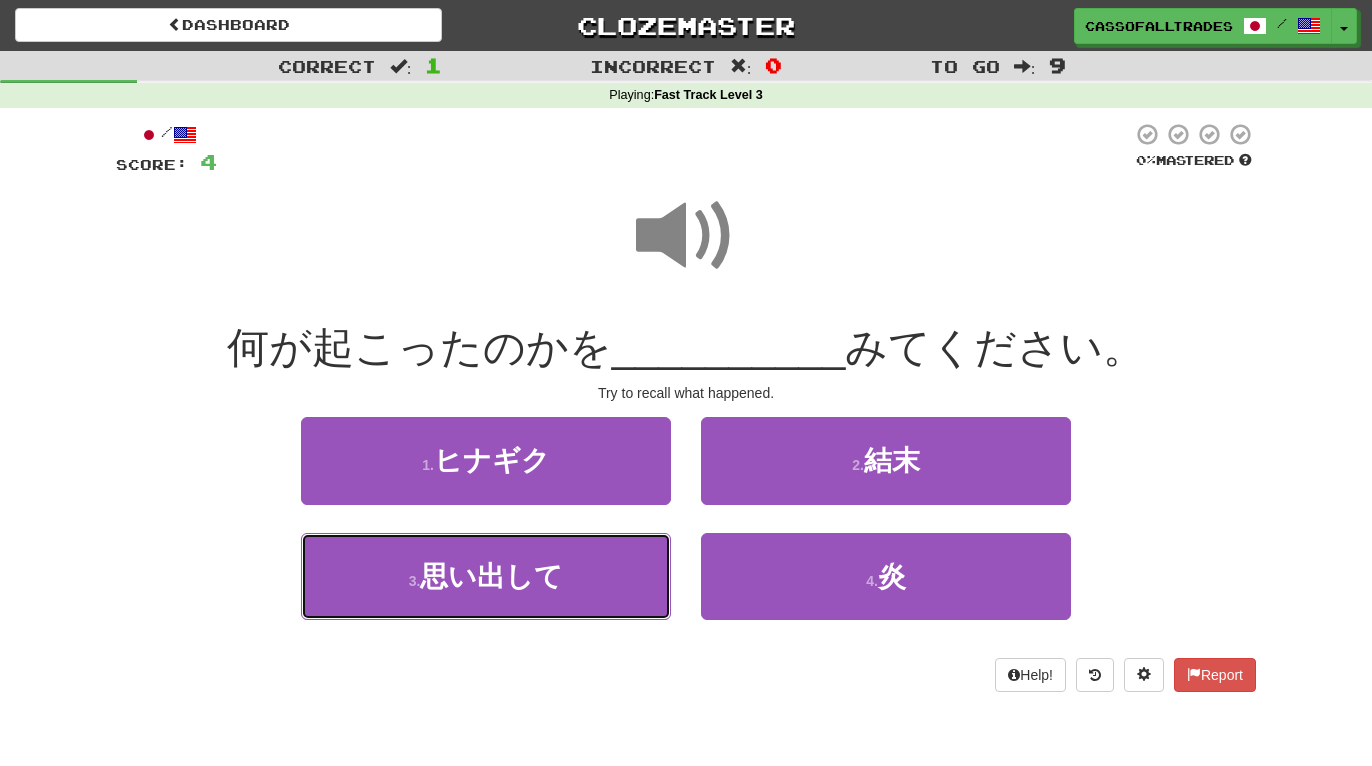 click on "思い出して" at bounding box center (491, 576) 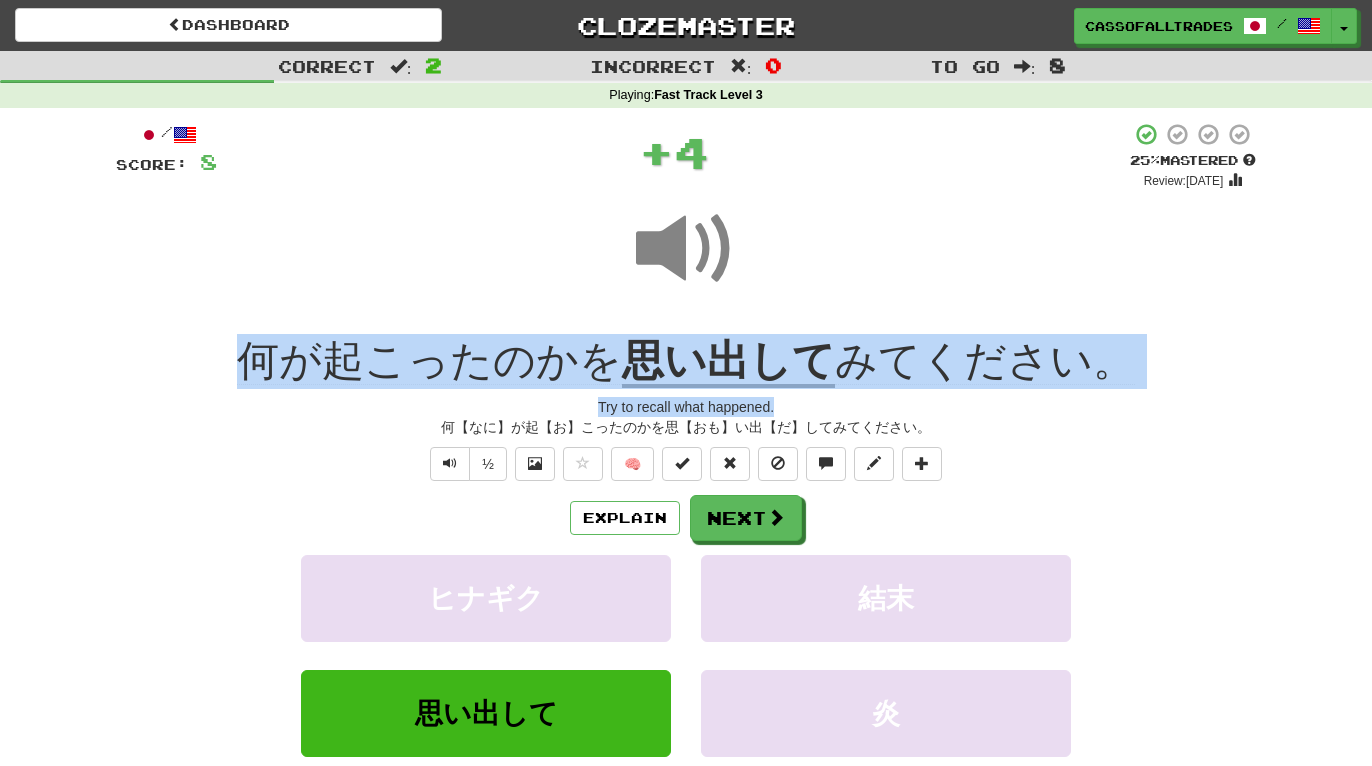 drag, startPoint x: 184, startPoint y: 358, endPoint x: 1218, endPoint y: 415, distance: 1035.57 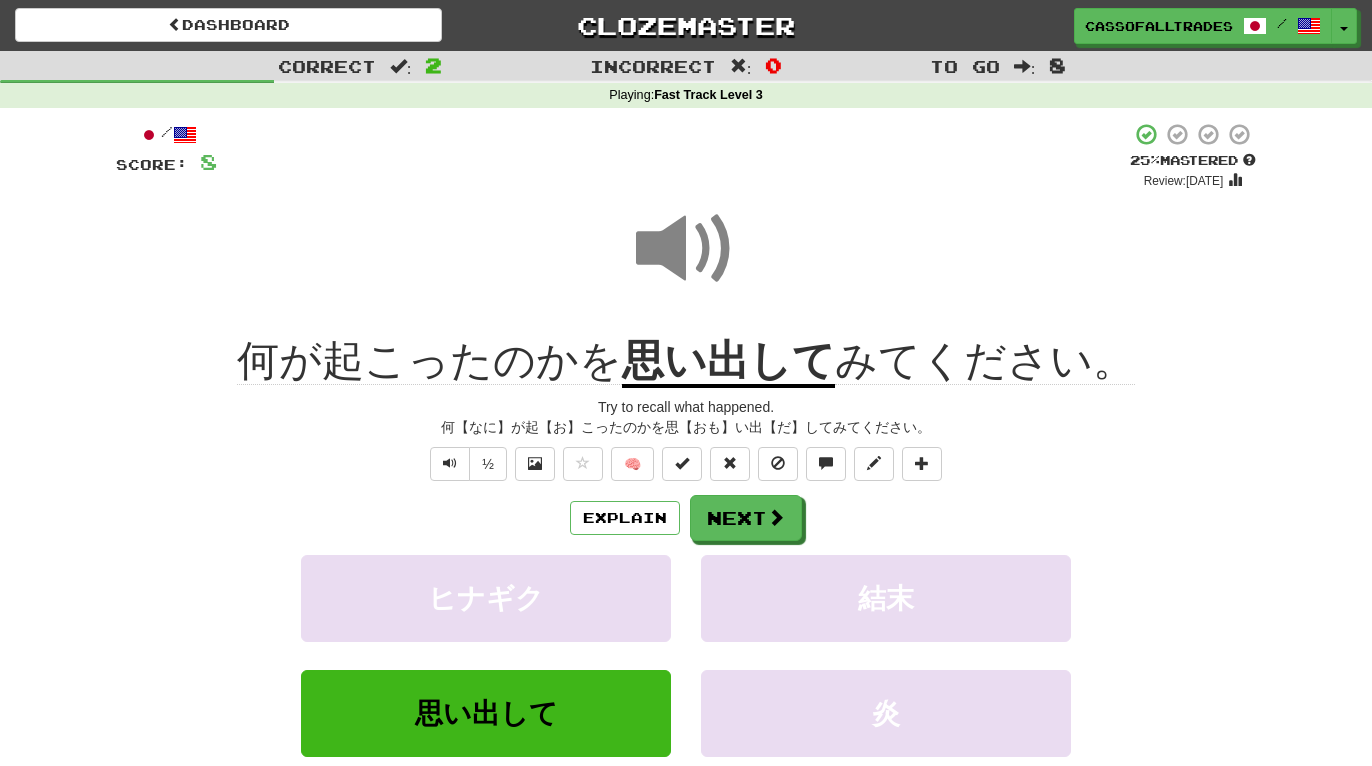 click on "Correct   :   2 Incorrect   :   0 To go   :   8 Playing :  Fast Track Level 3  /  Score:   8 + 4 25 %  Mastered Review:  2025-07-10 何が起こったのかを 思い出して みてください。 Try to recall what happened. 何【なに】が起【お】こったのかを思【おも】い出【だ】してみてください。 ½ 🧠 Explain Next ヒナギク 結末 思い出して 炎 Learn more: ヒナギク 結末 思い出して 炎  Help!  Report" at bounding box center [686, 469] 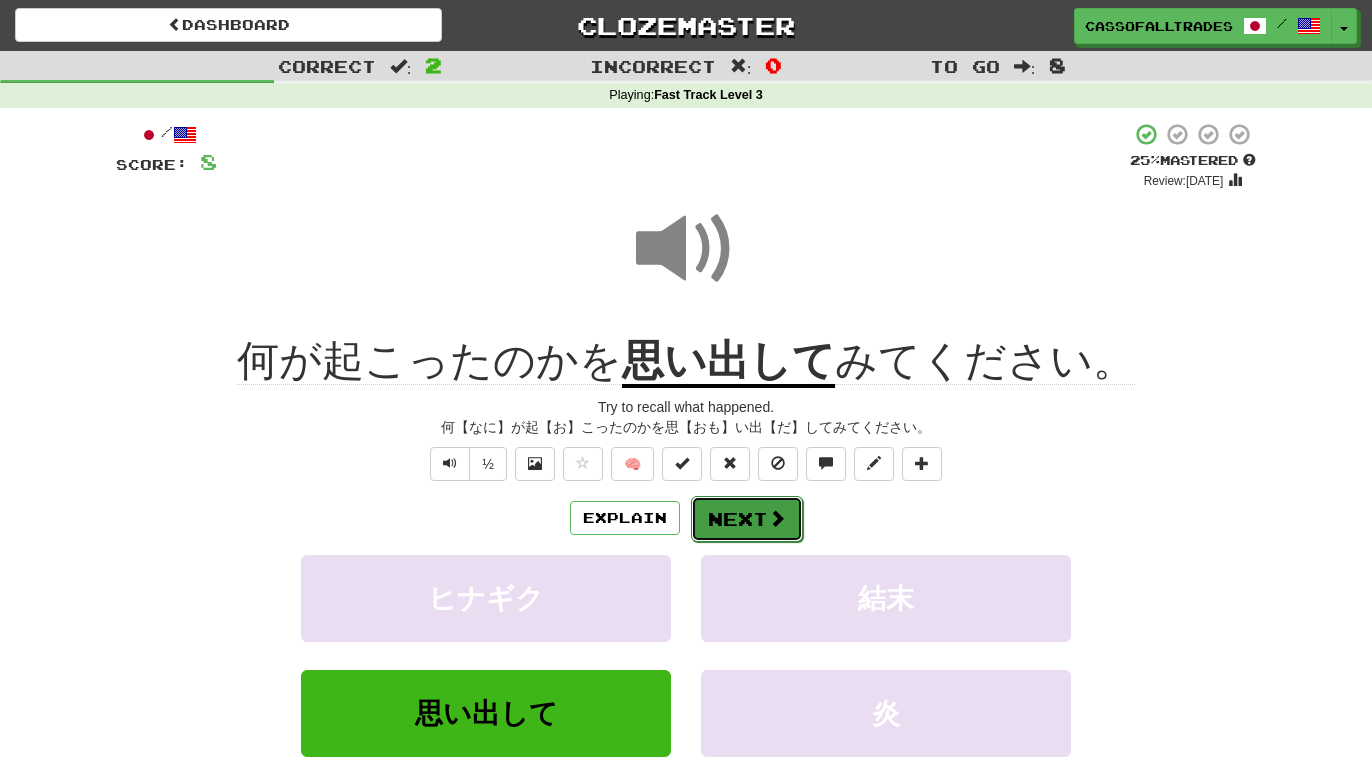 click on "Next" at bounding box center [747, 519] 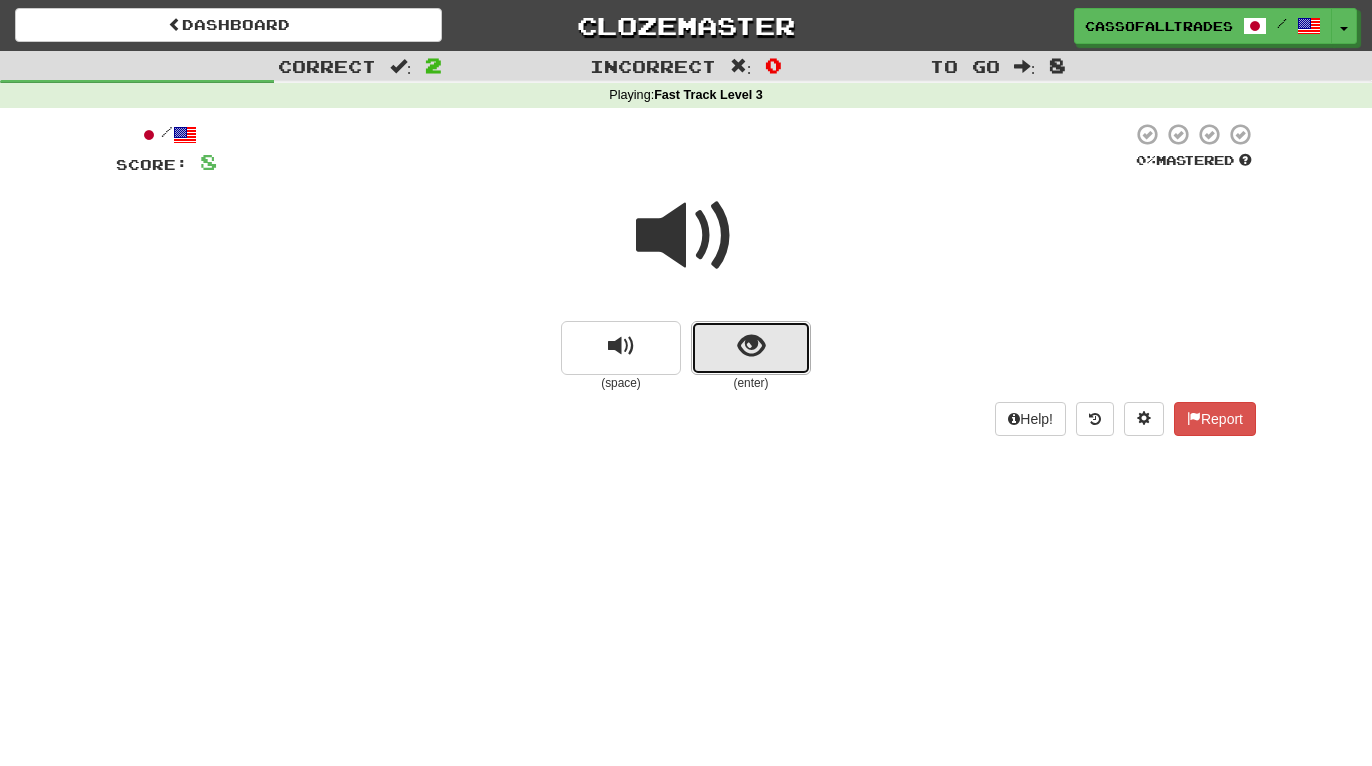 click at bounding box center (751, 348) 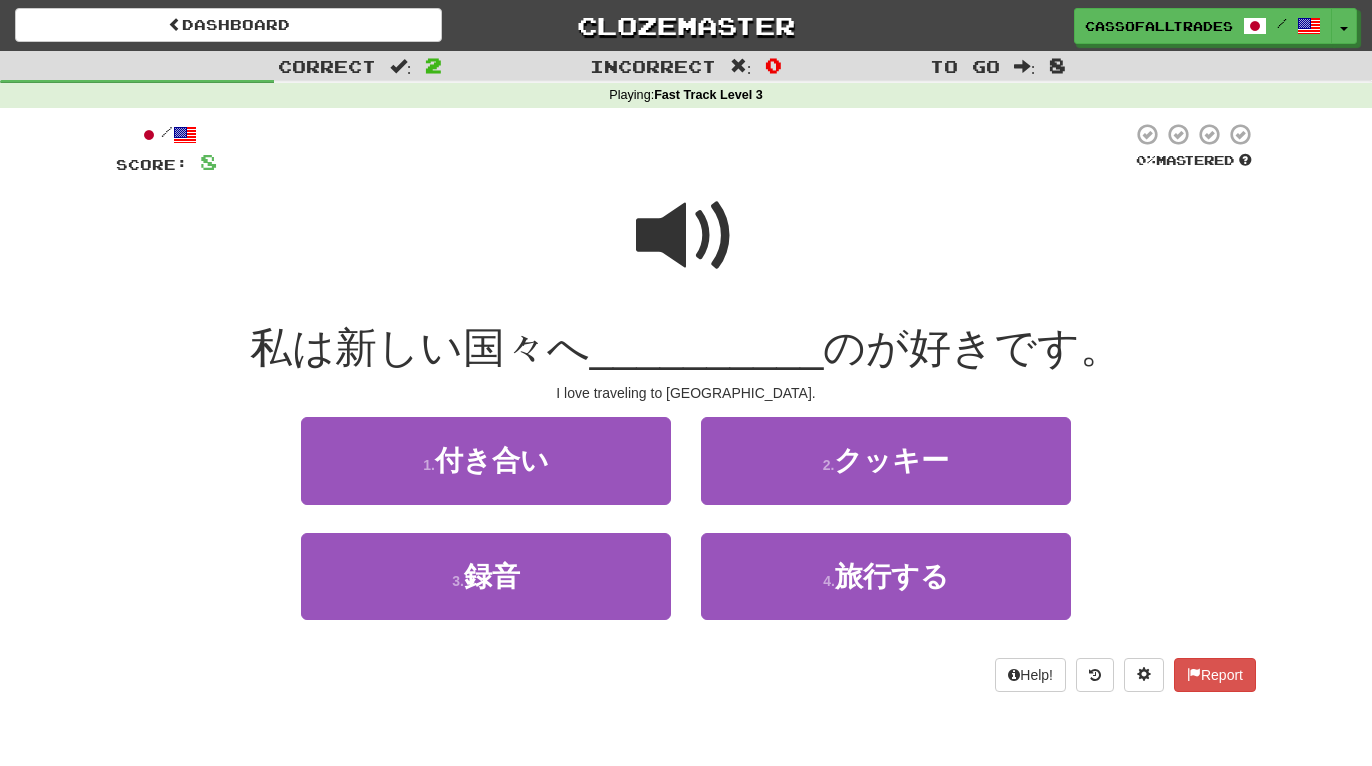 click at bounding box center [686, 236] 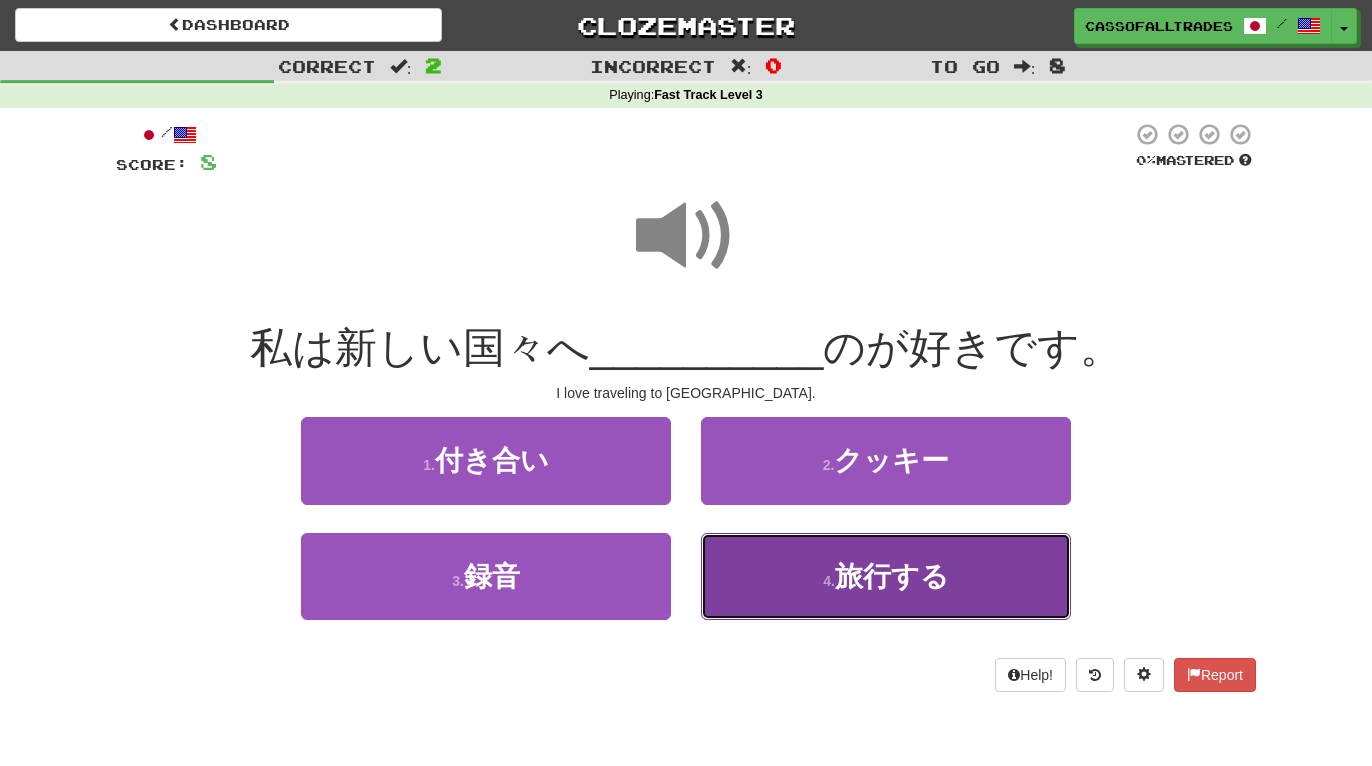click on "4 .  旅行する" at bounding box center (886, 576) 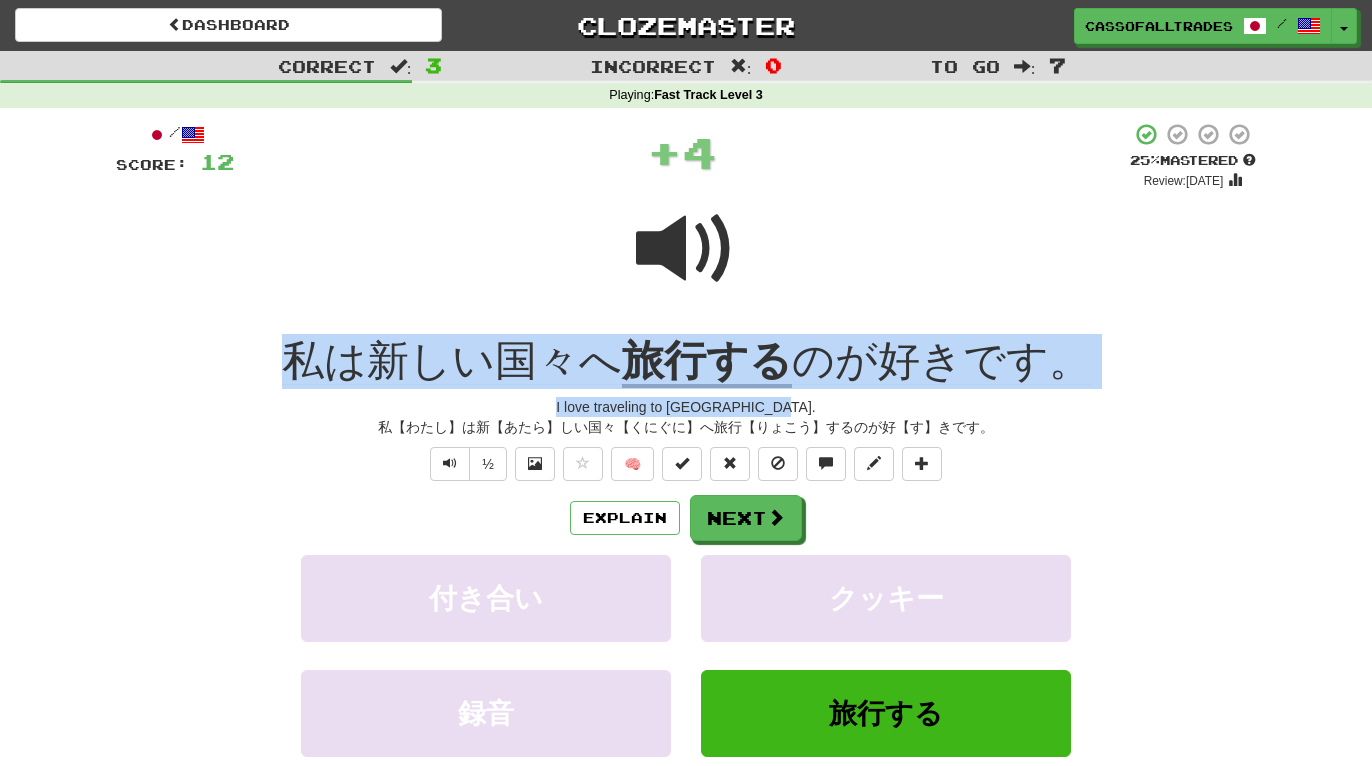 drag, startPoint x: 205, startPoint y: 330, endPoint x: 1326, endPoint y: 405, distance: 1123.5061 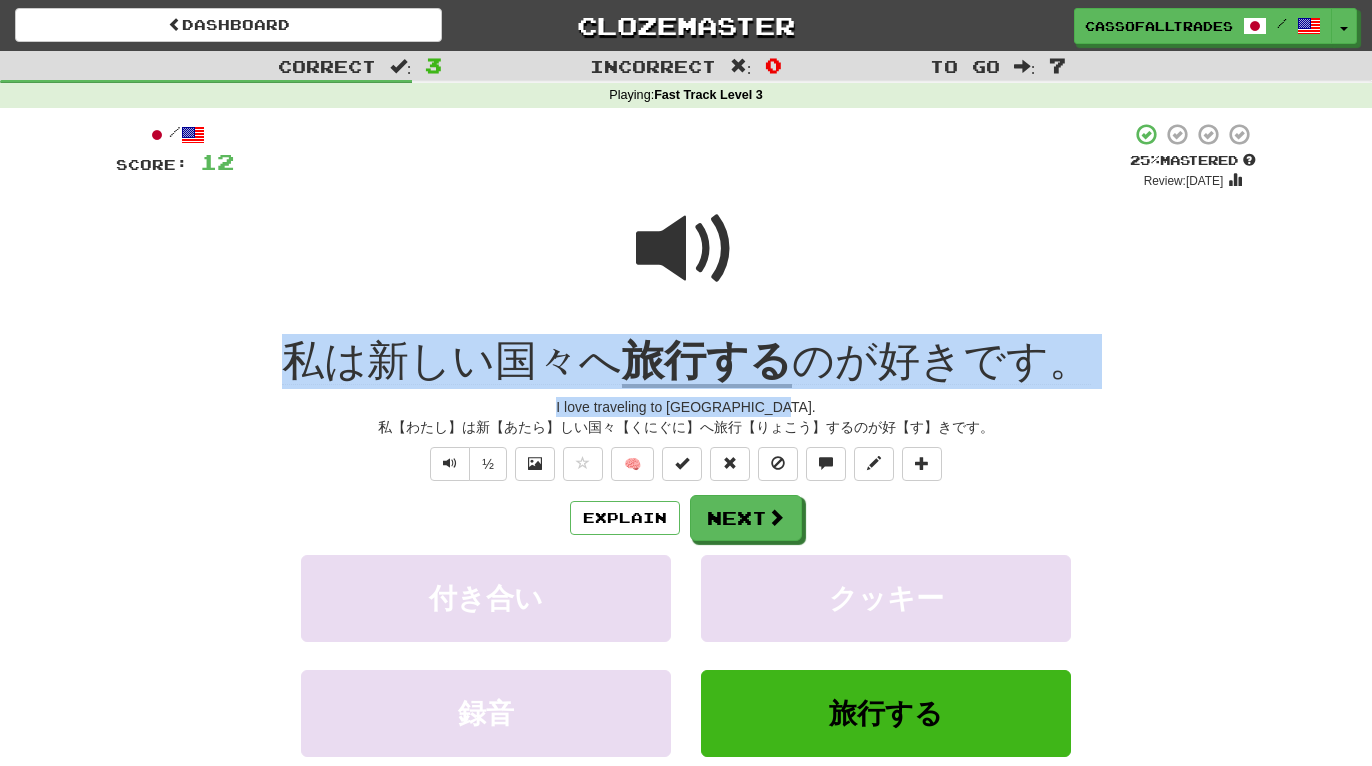 copy on "私は新しい国々へ 旅行する のが好きです。 I love traveling to new countries." 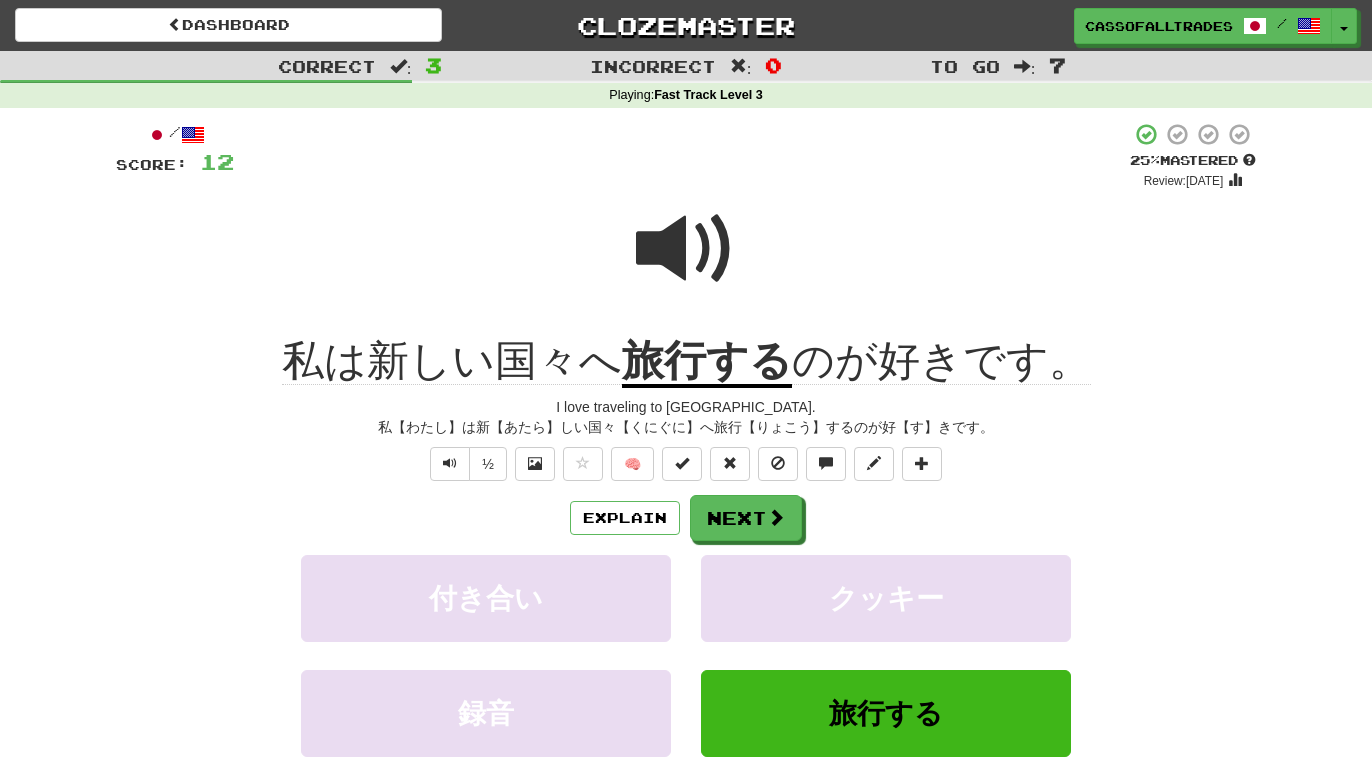 click on "½ 🧠" at bounding box center (686, 464) 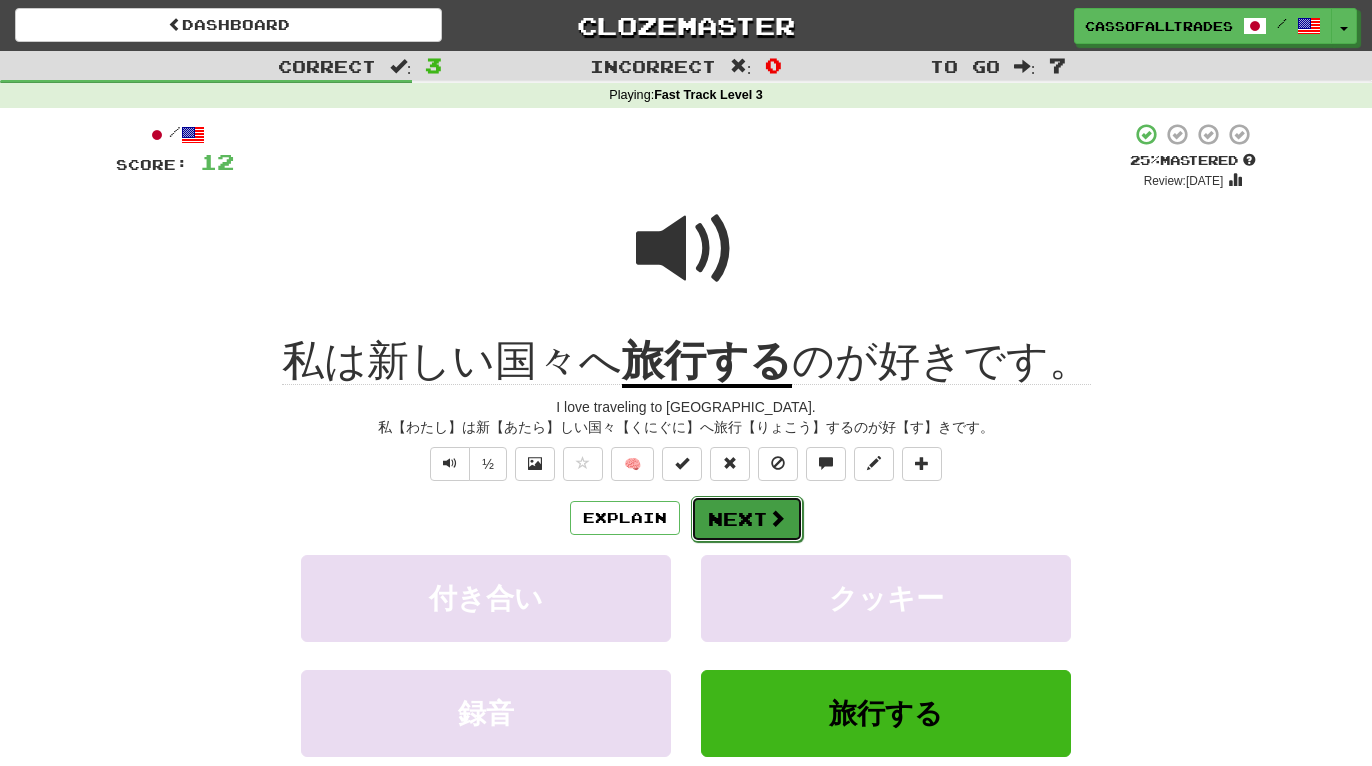 click on "Next" at bounding box center (747, 519) 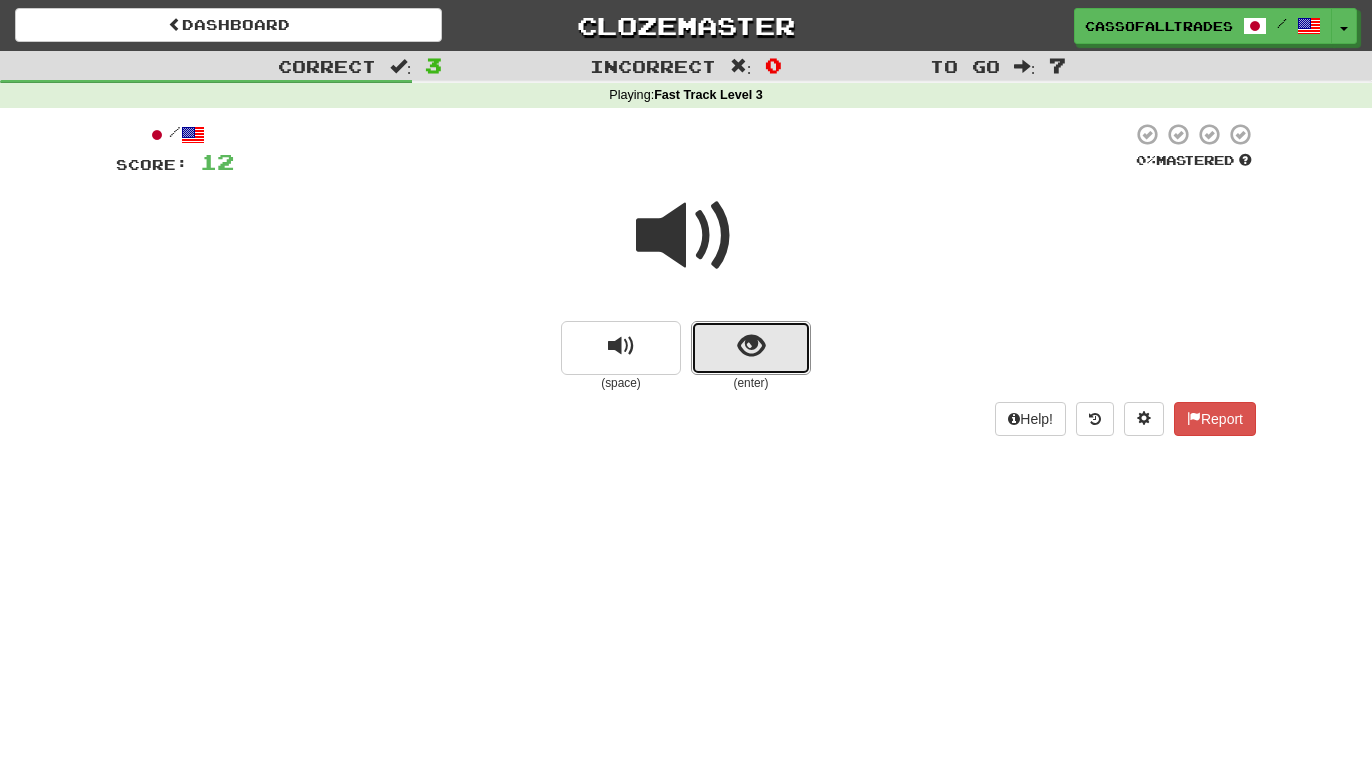 click at bounding box center (751, 348) 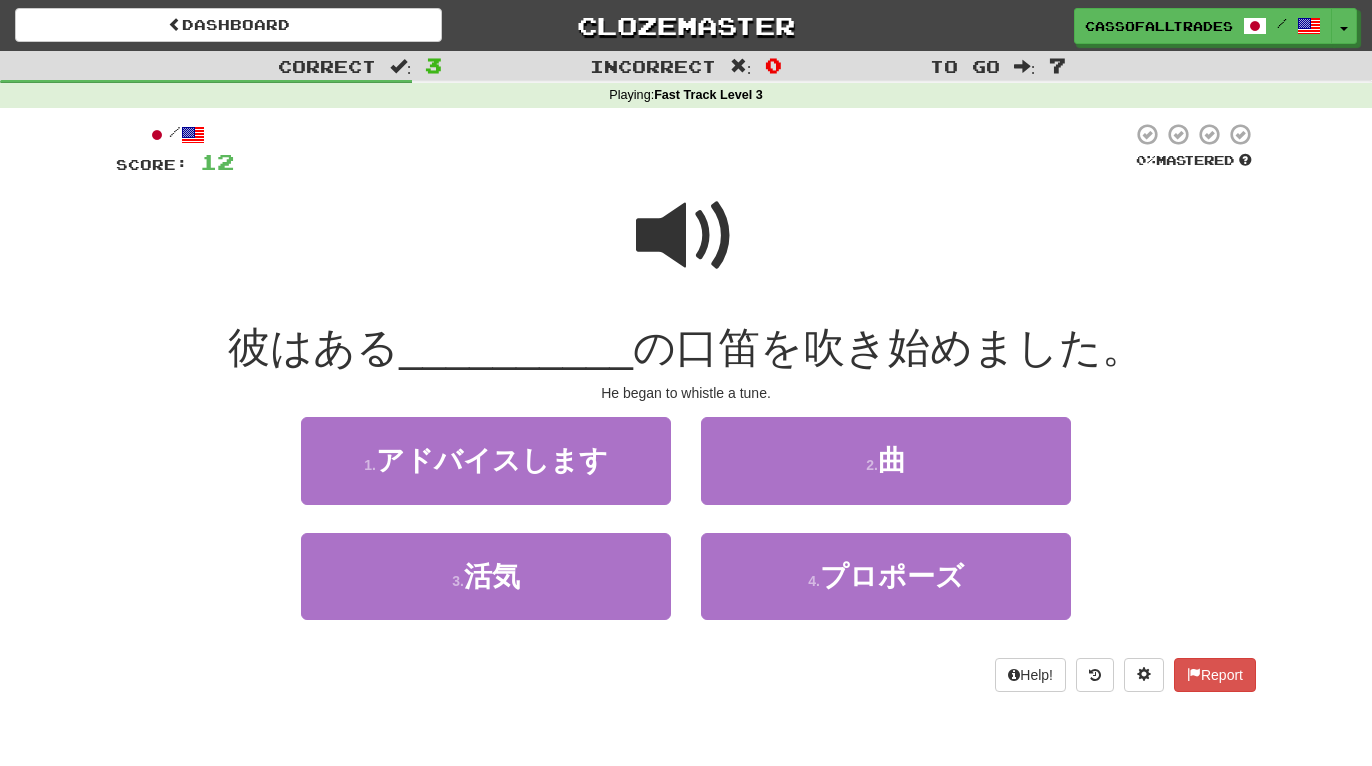 click at bounding box center [686, 236] 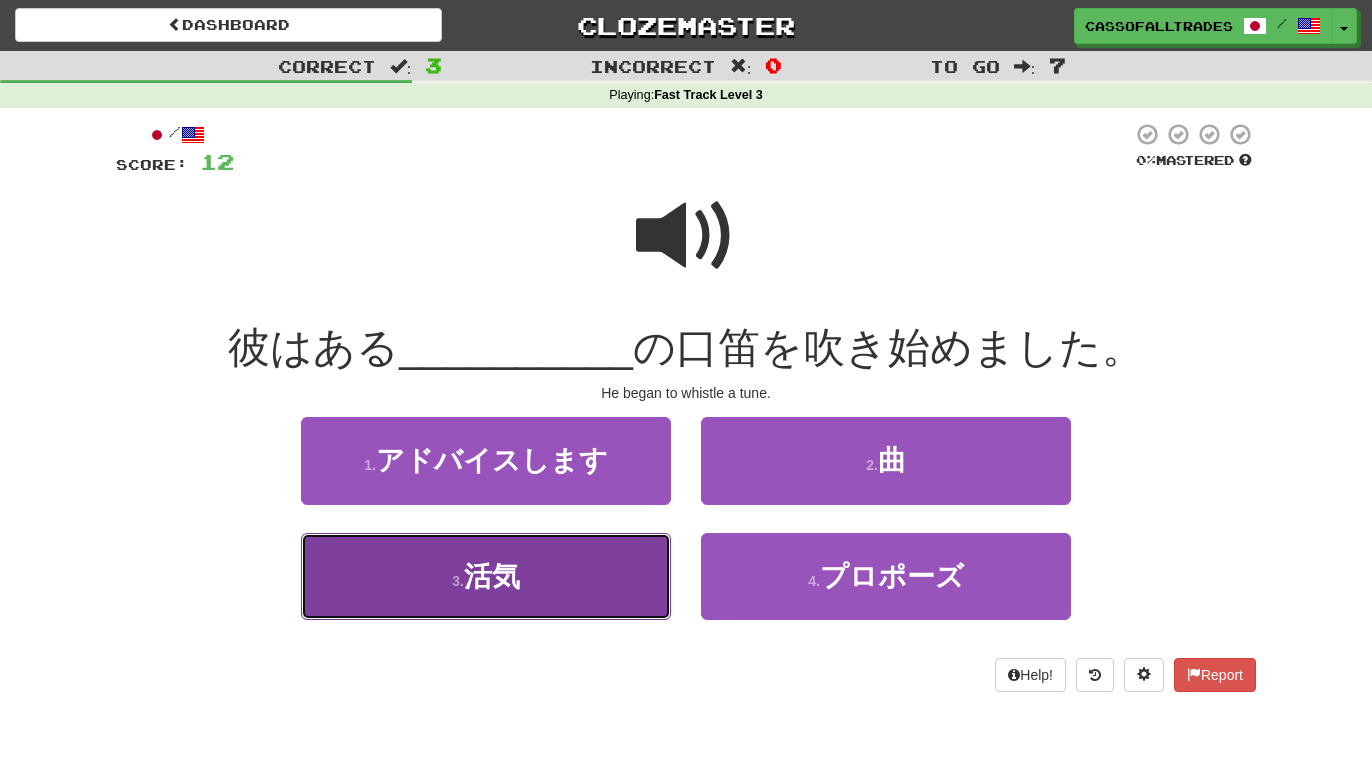 click on "活気" at bounding box center [492, 576] 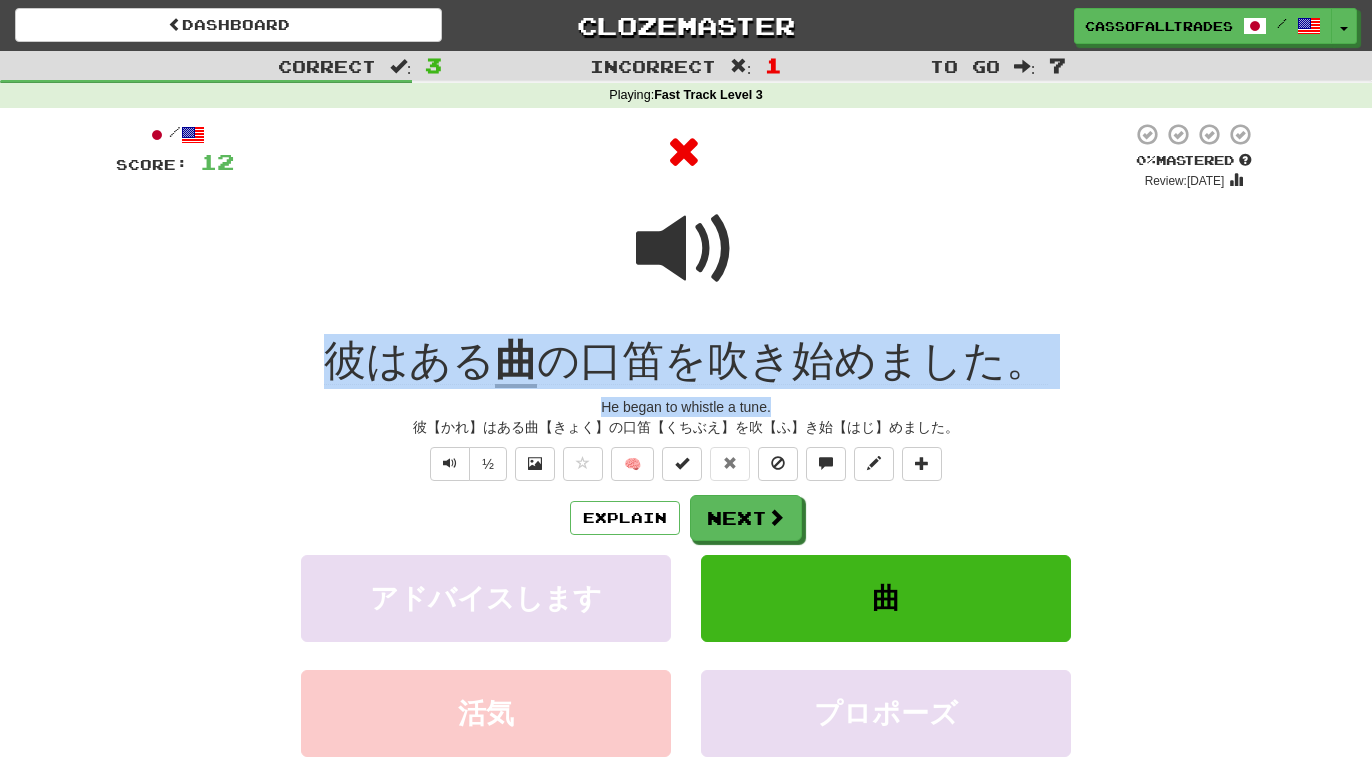 drag, startPoint x: 249, startPoint y: 344, endPoint x: 1147, endPoint y: 391, distance: 899.2291 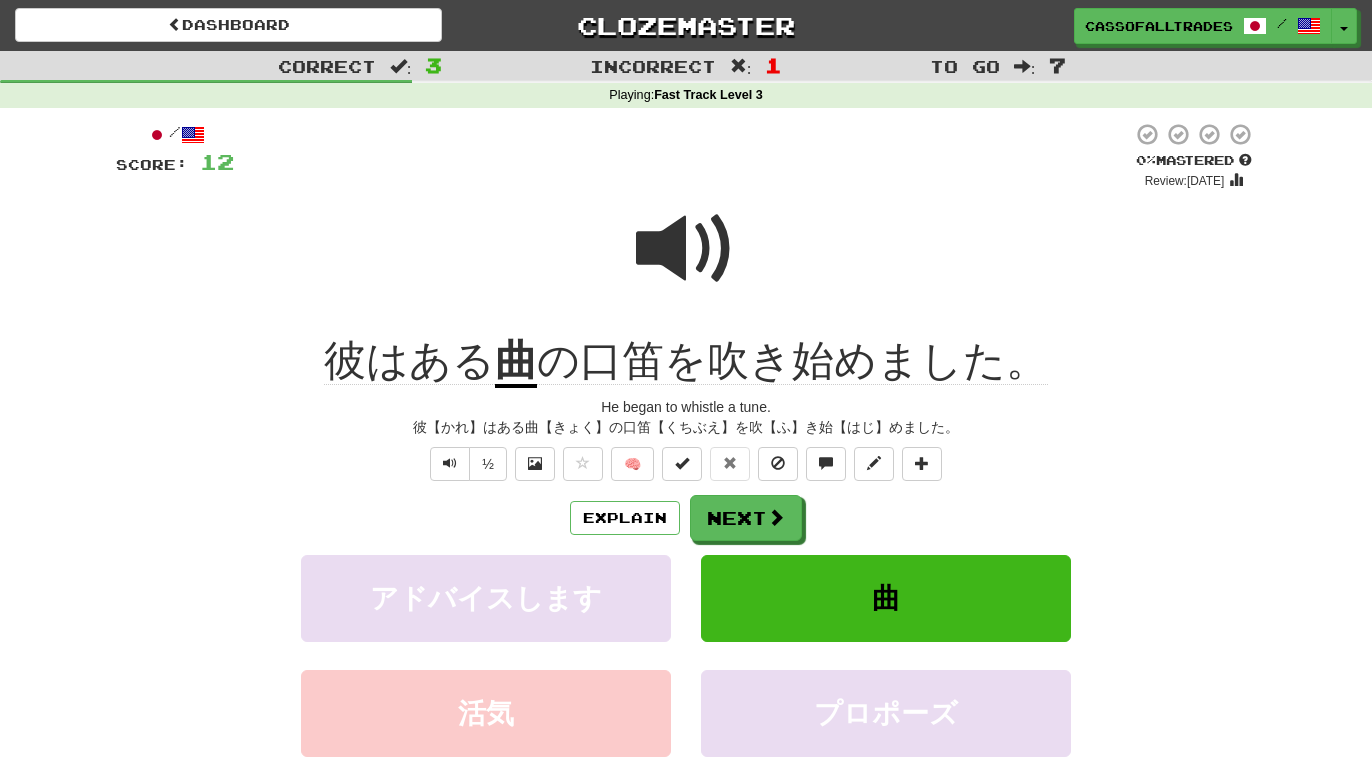 click on "Correct   :   3 Incorrect   :   1 To go   :   7 Playing :  Fast Track Level 3  /  Score:   12 0 %  Mastered Review:  2025-07-09 彼はある 曲 の口笛を吹き始めました。 He began to whistle a tune. 彼【かれ】はある曲【きょく】の口笛【くちぶえ】を吹【ふ】き始【はじ】めました。 ½ 🧠 Explain Next アドバイスします 曲 活気 プロポーズ Learn more: アドバイスします 曲 活気 プロポーズ  Help!  Report" at bounding box center (686, 469) 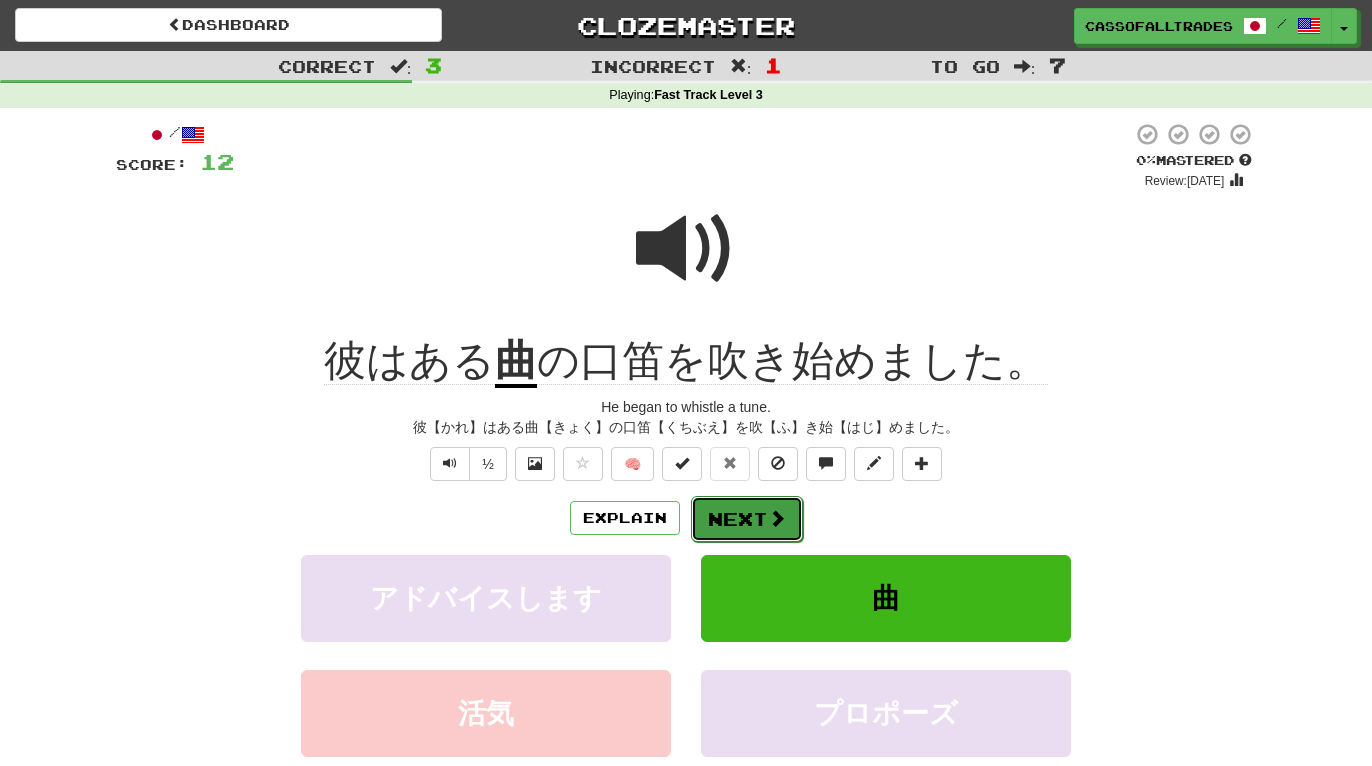 click on "Next" at bounding box center (747, 519) 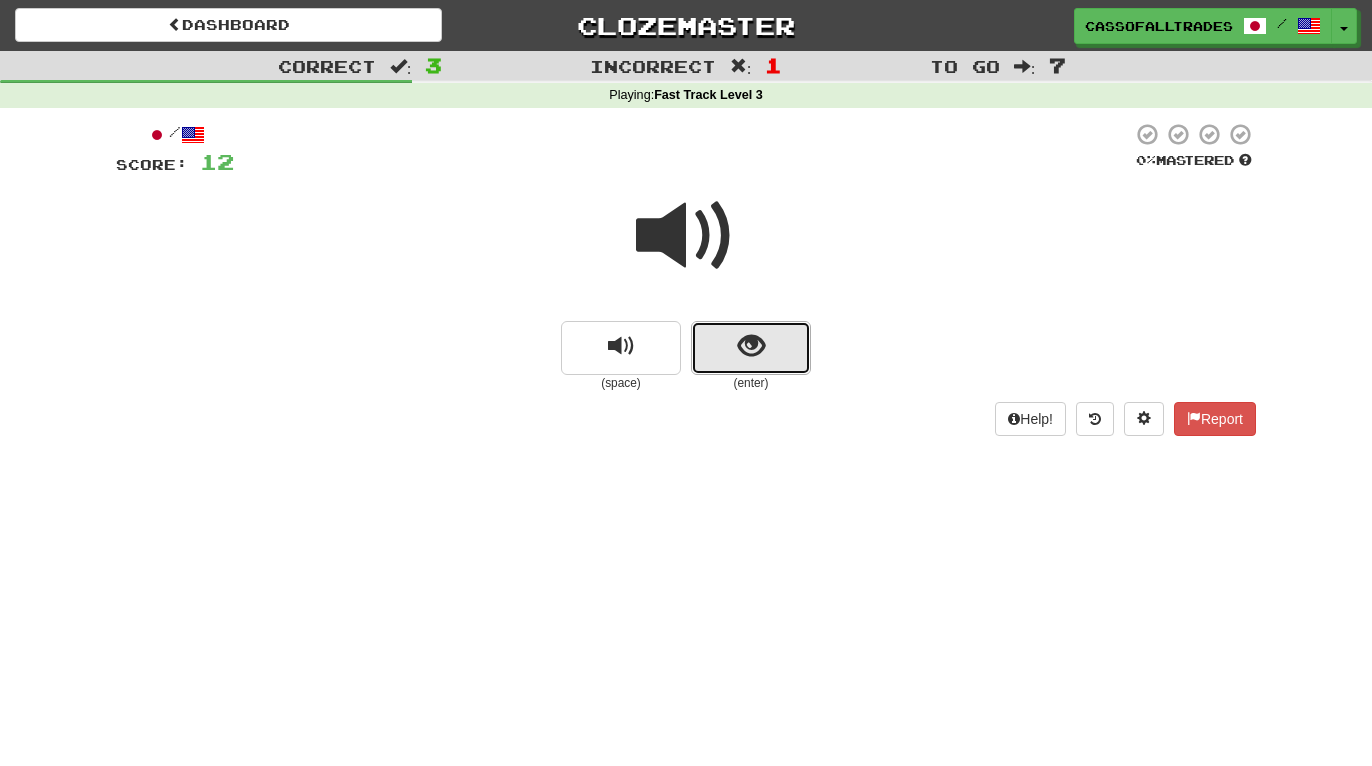 click at bounding box center [751, 346] 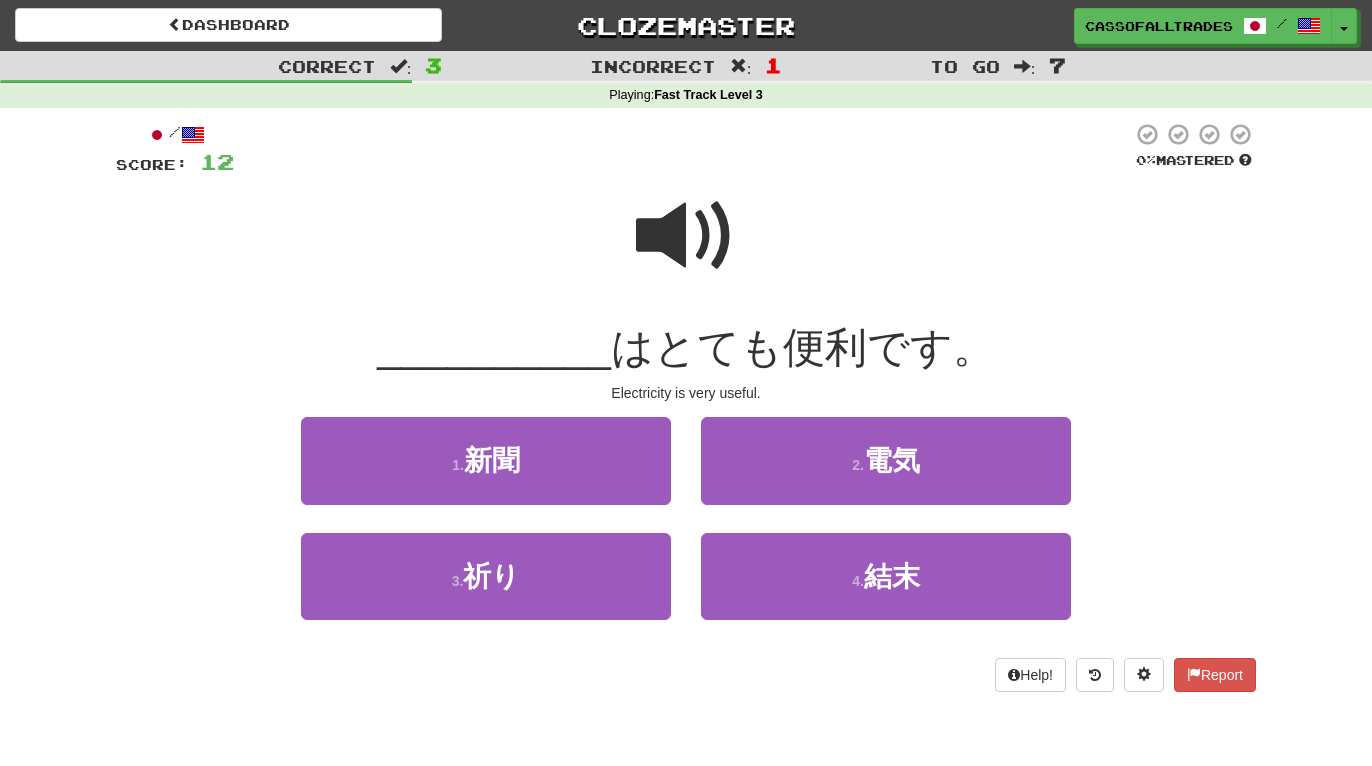 click at bounding box center [686, 236] 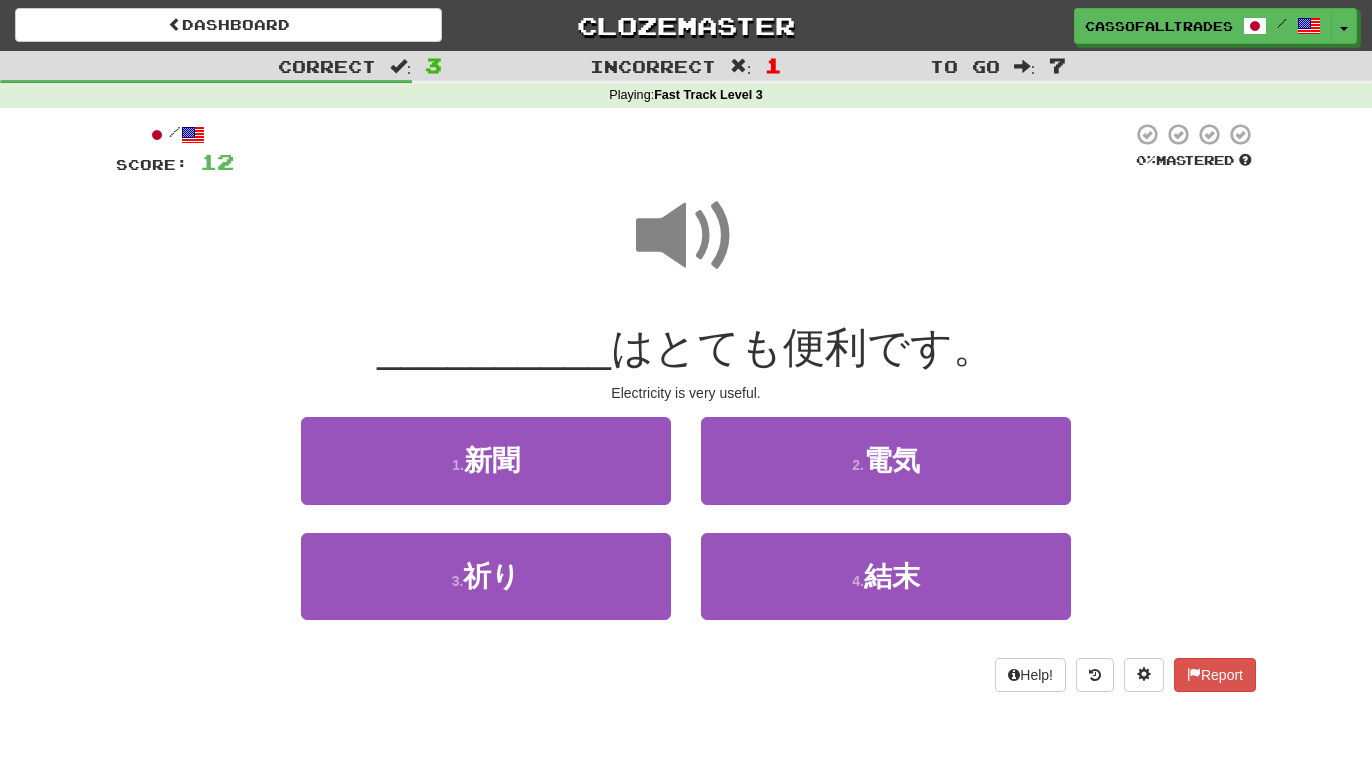 click at bounding box center (686, 236) 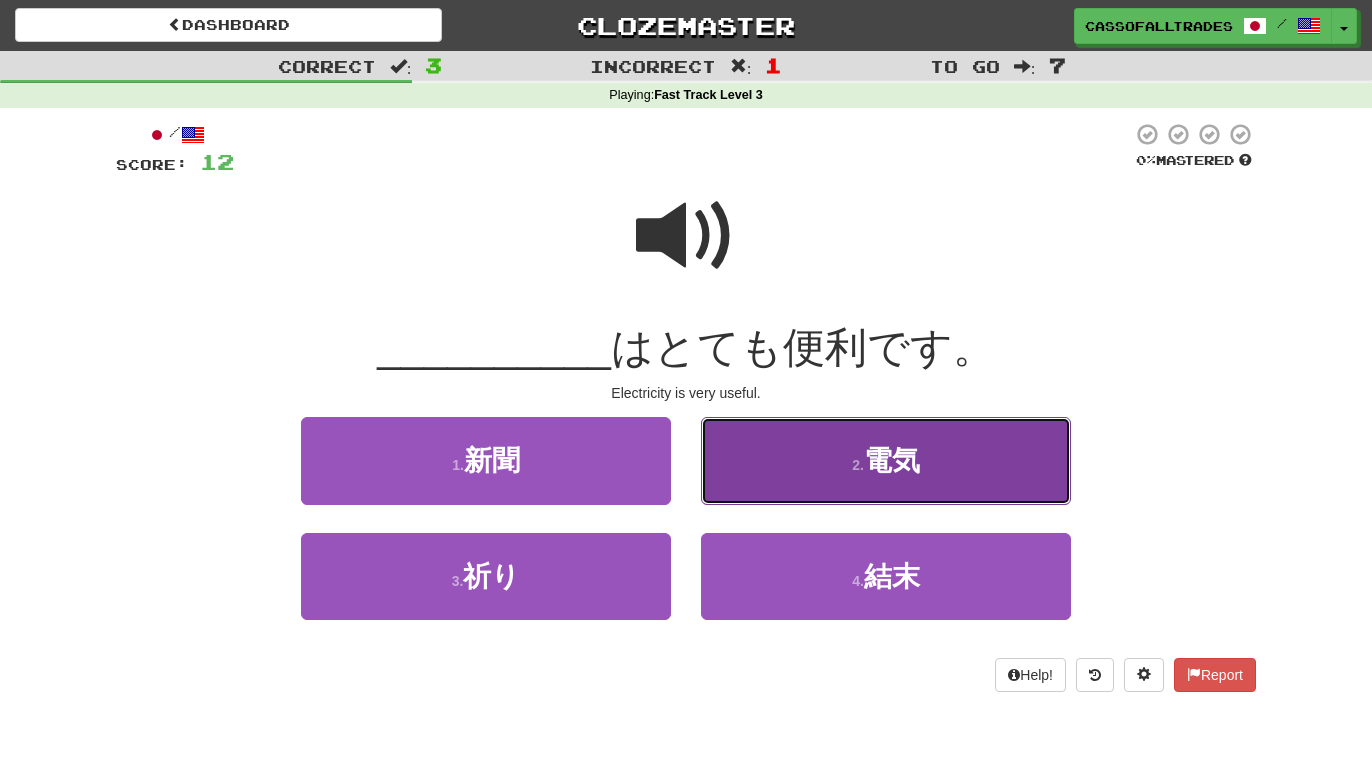 click on "電気" at bounding box center [892, 460] 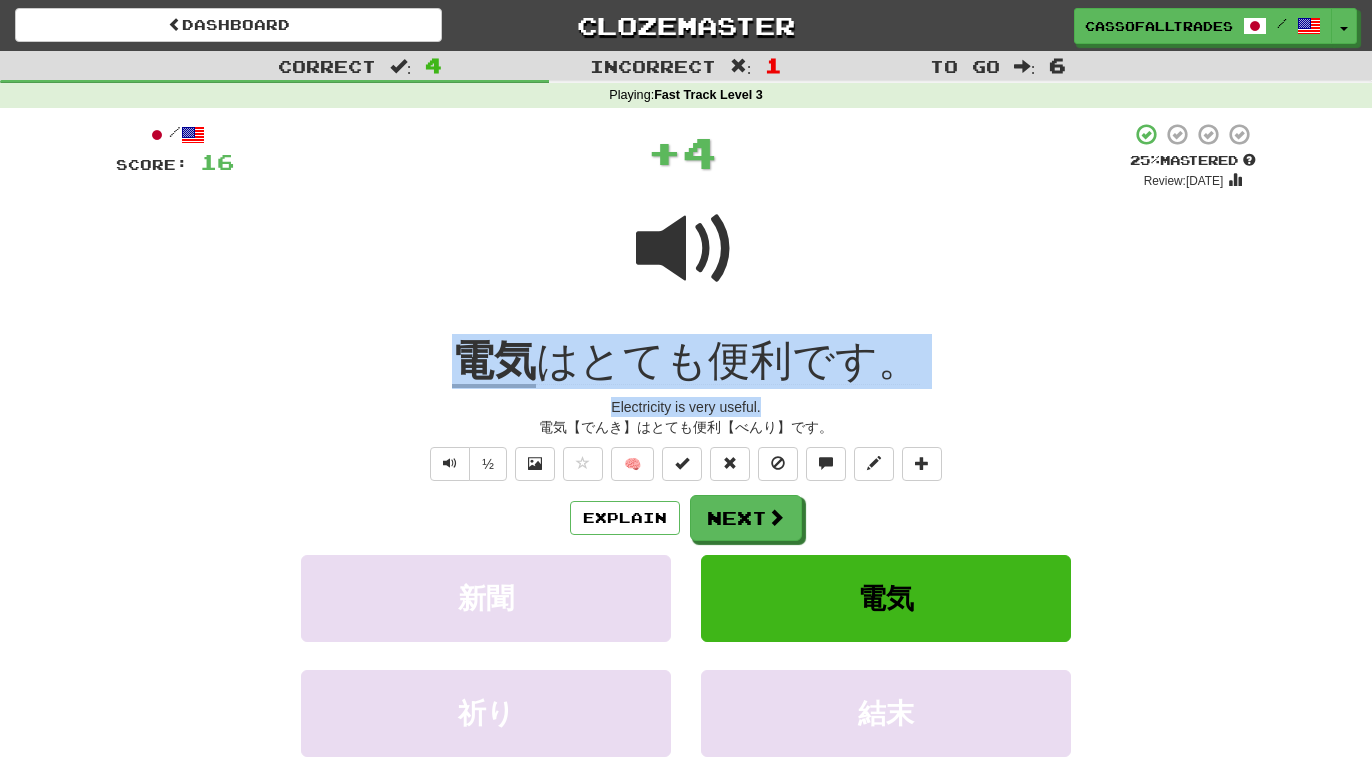 drag, startPoint x: 381, startPoint y: 361, endPoint x: 1004, endPoint y: 397, distance: 624.03925 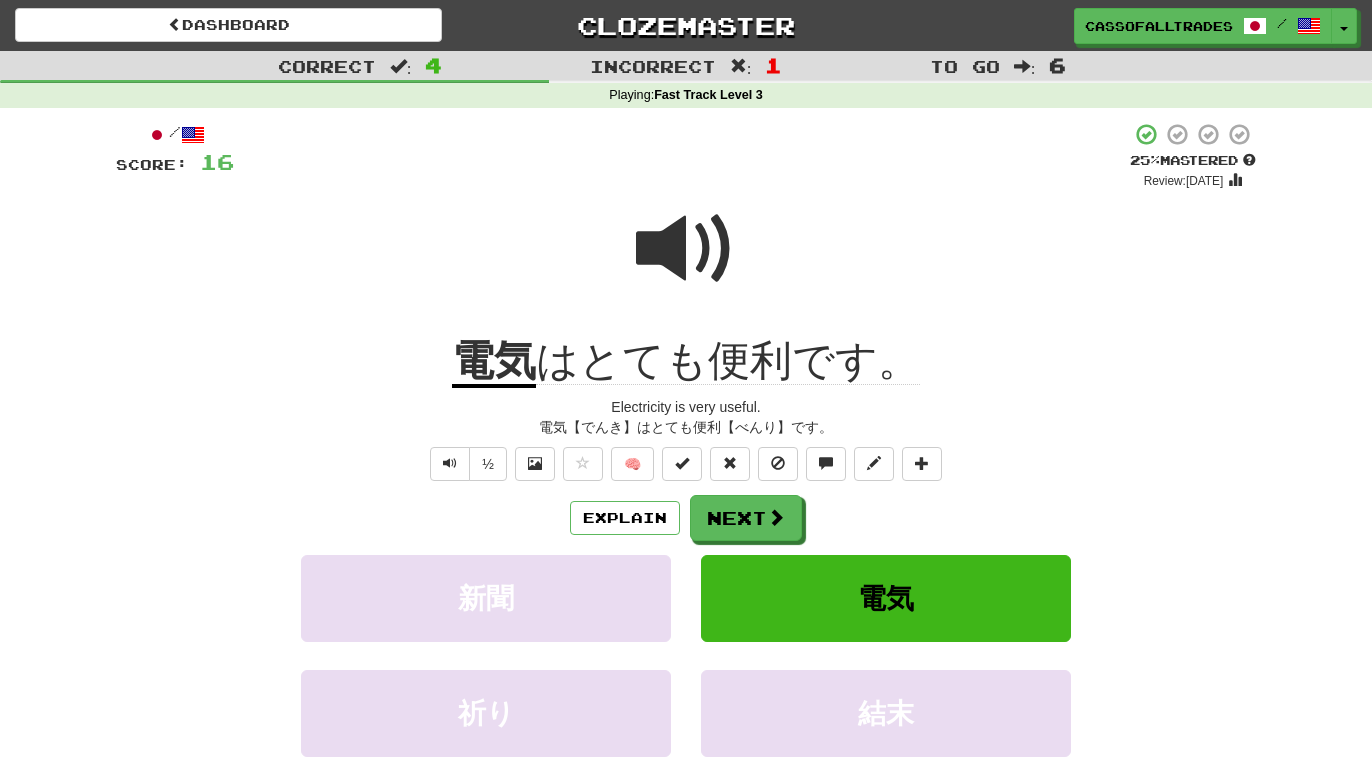 click on "Correct   :   4 Incorrect   :   1 To go   :   6 Playing :  Fast Track Level 3  /  Score:   16 + 4 25 %  Mastered Review:  2025-07-10 電気 はとても便利です。 Electricity is very useful. 電気【でんき】はとても便利【べんり】です。 ½ 🧠 Explain Next 新聞 電気 祈り 結末 Learn more: 新聞 電気 祈り 結末  Help!  Report" at bounding box center [686, 469] 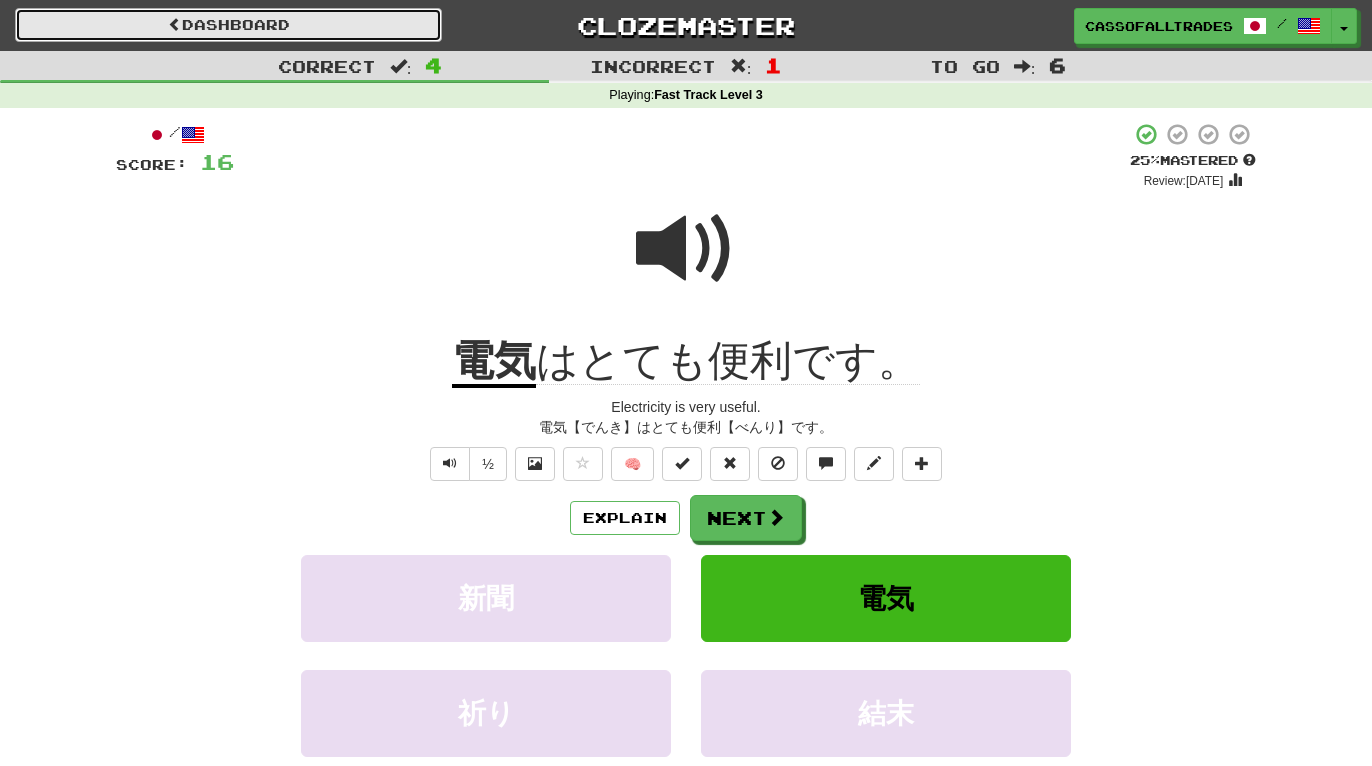 click on "Dashboard" at bounding box center [228, 25] 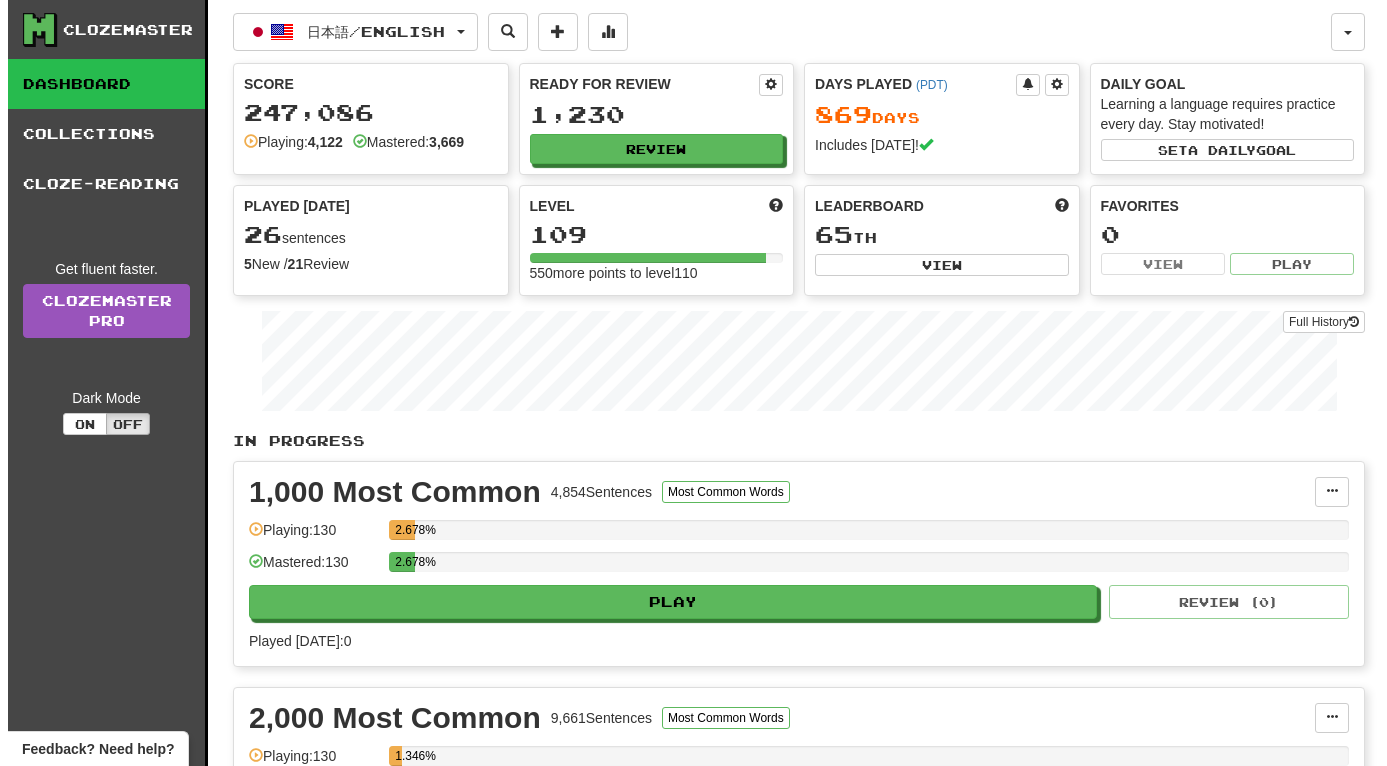 scroll, scrollTop: 0, scrollLeft: 0, axis: both 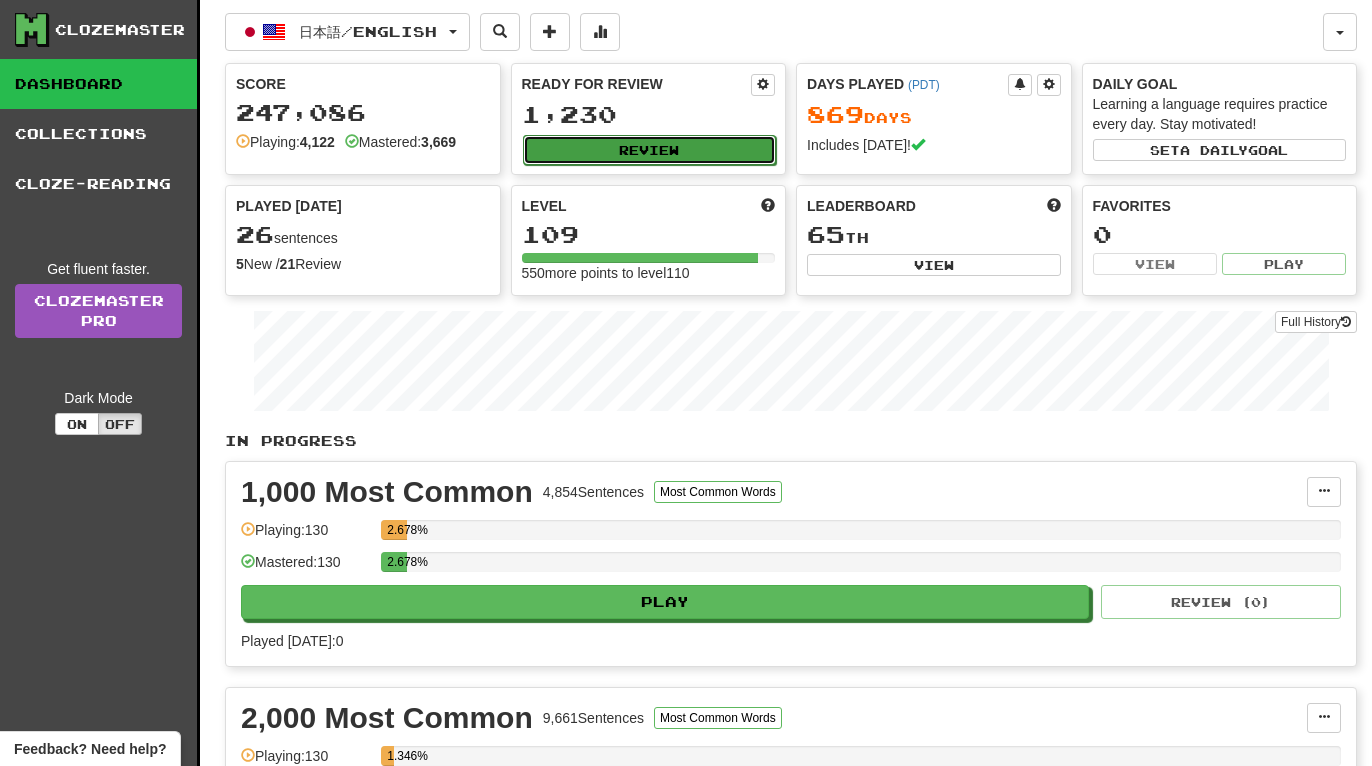 click on "Review" at bounding box center (650, 150) 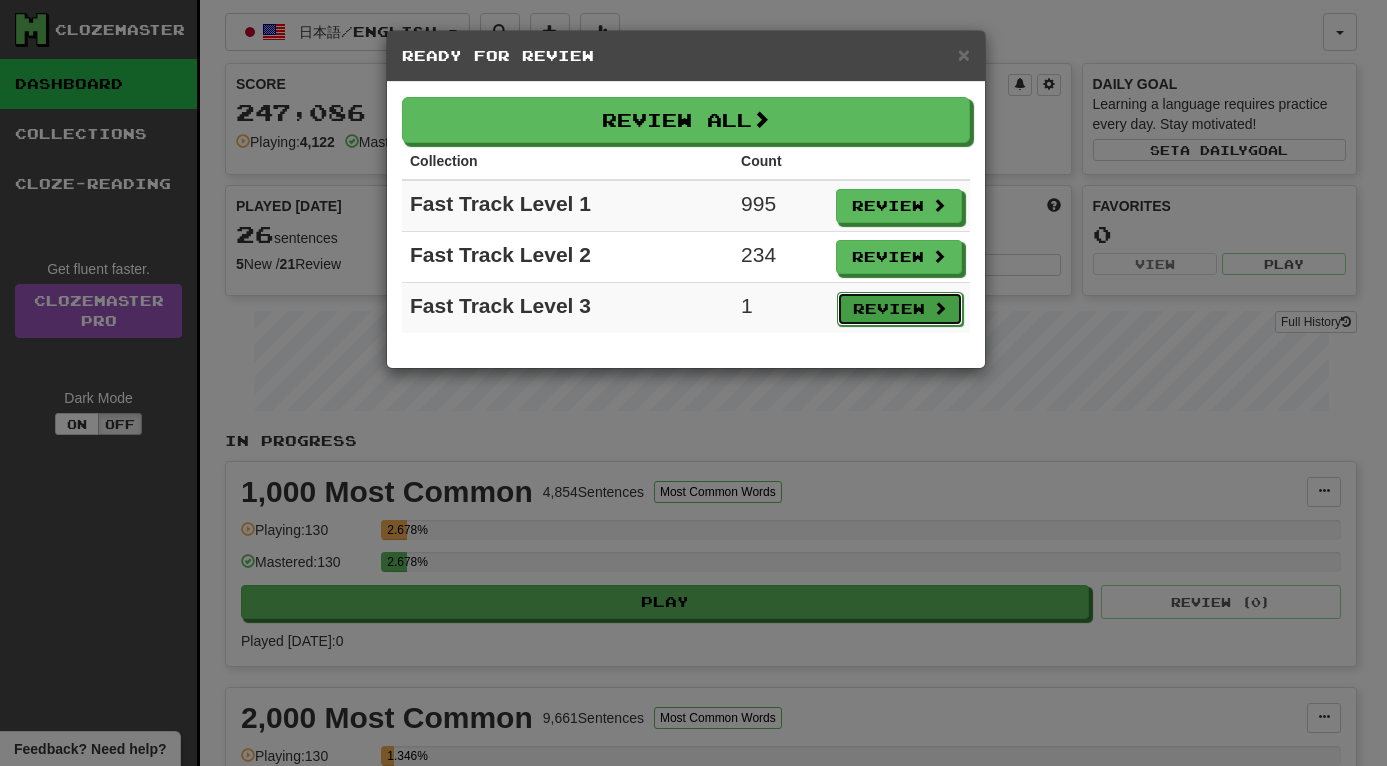click on "Review" at bounding box center [900, 309] 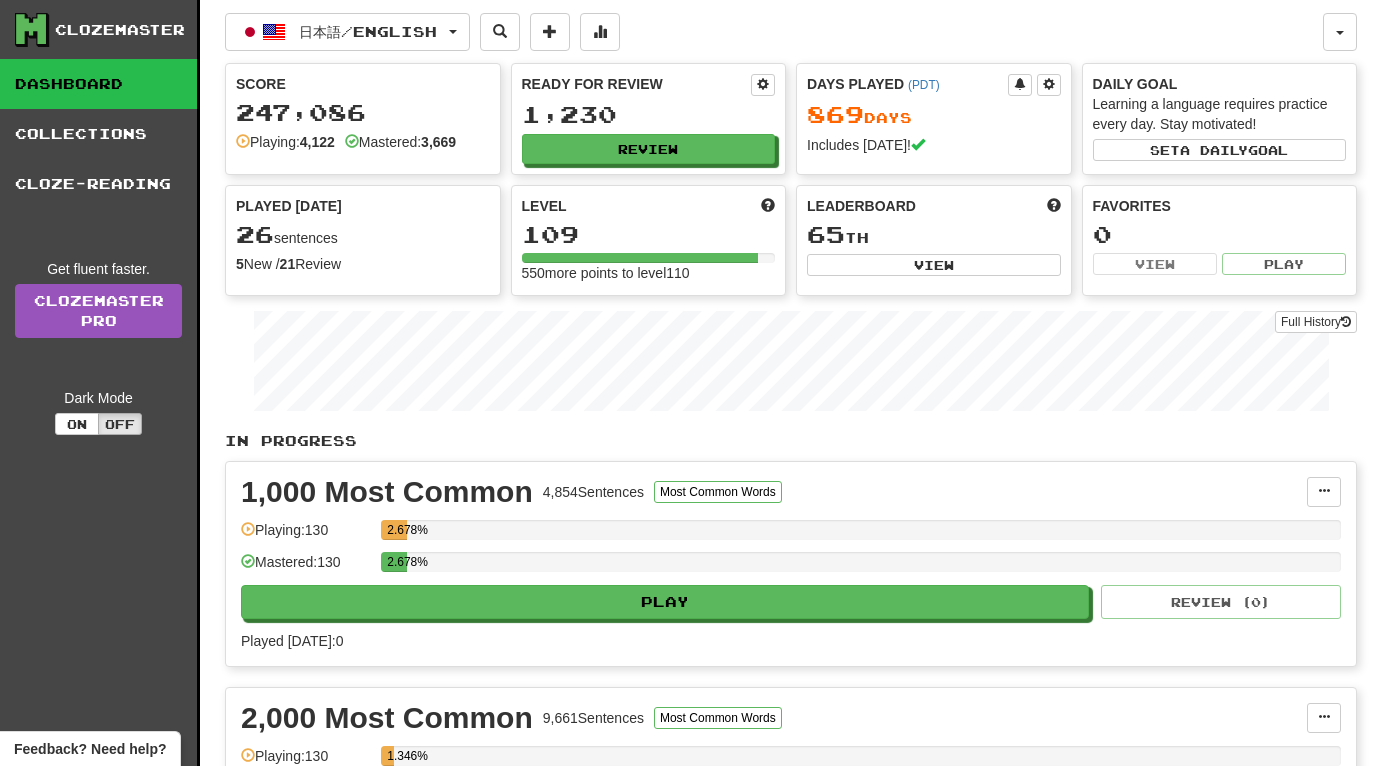 select on "**" 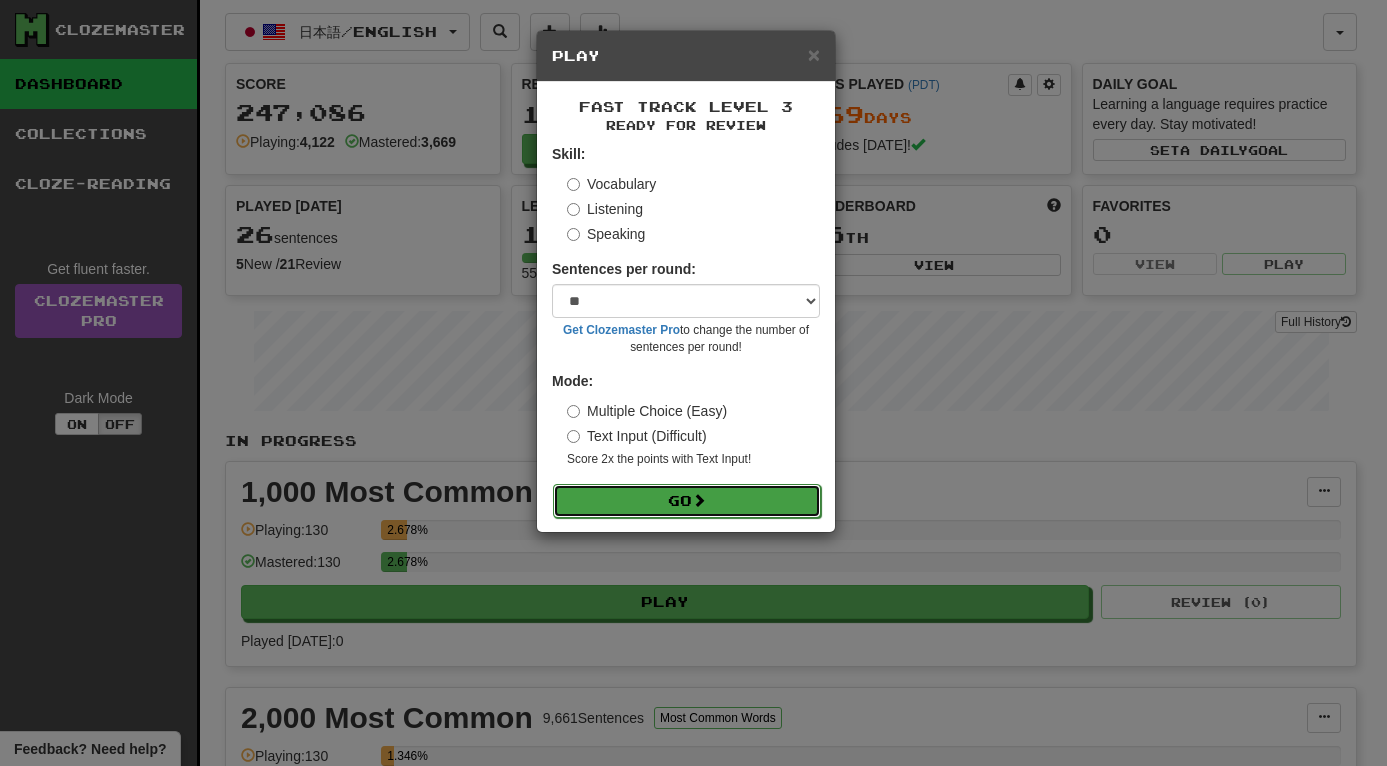 click on "Go" at bounding box center [687, 501] 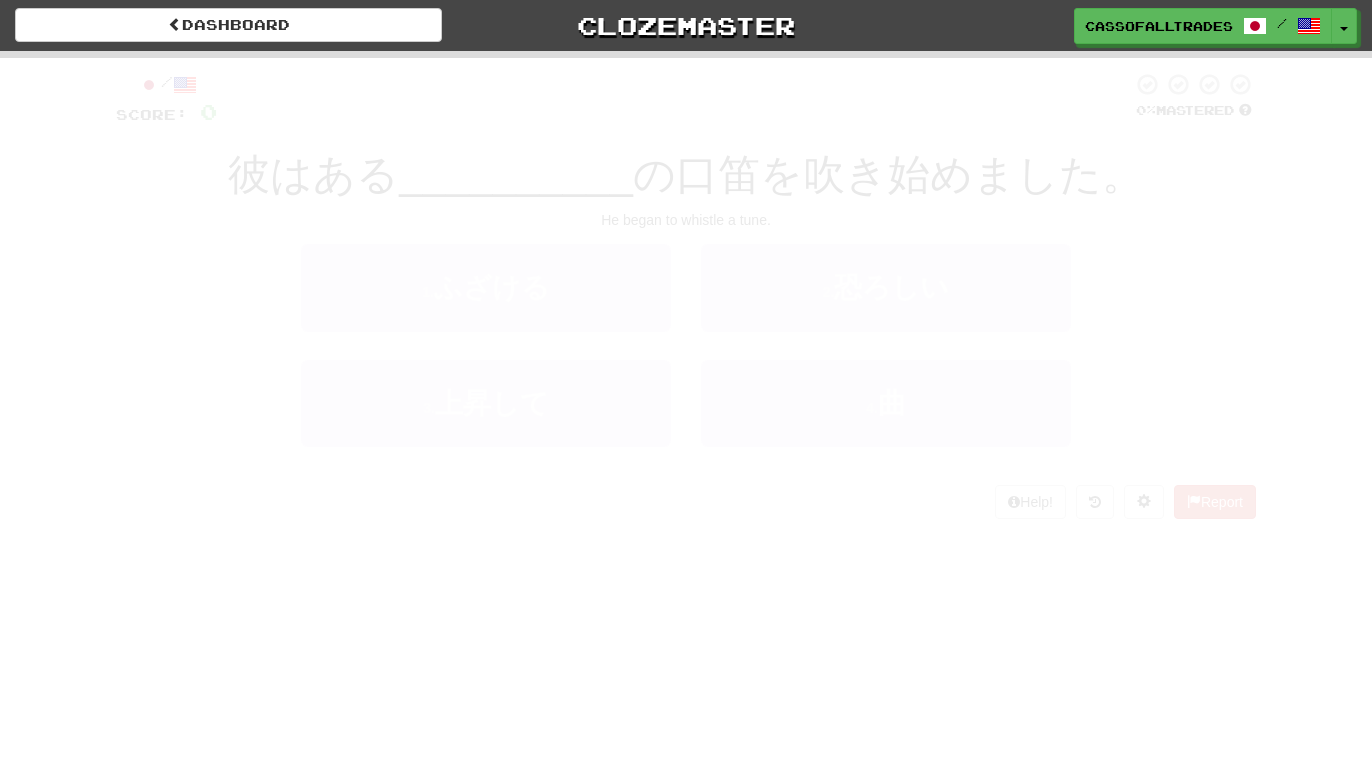 scroll, scrollTop: 0, scrollLeft: 0, axis: both 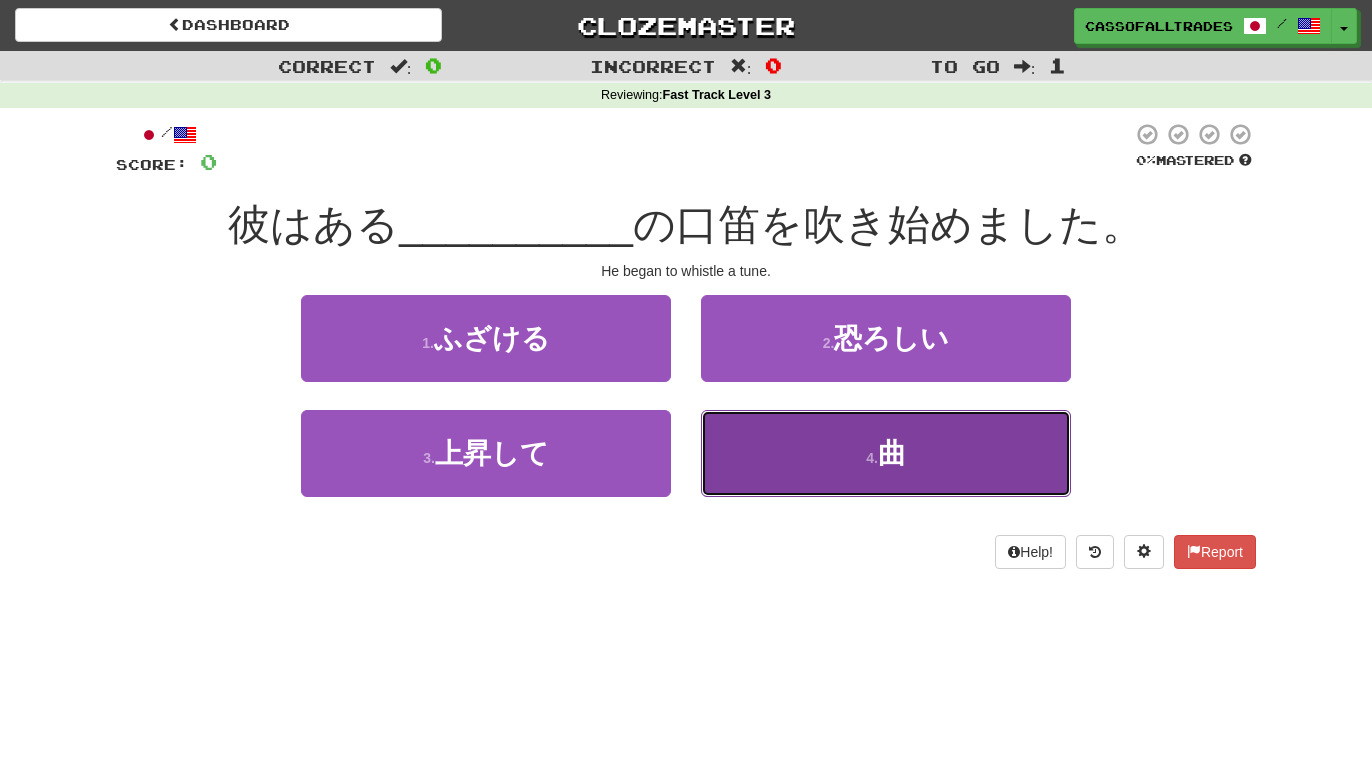 click on "4 .  曲" at bounding box center [886, 453] 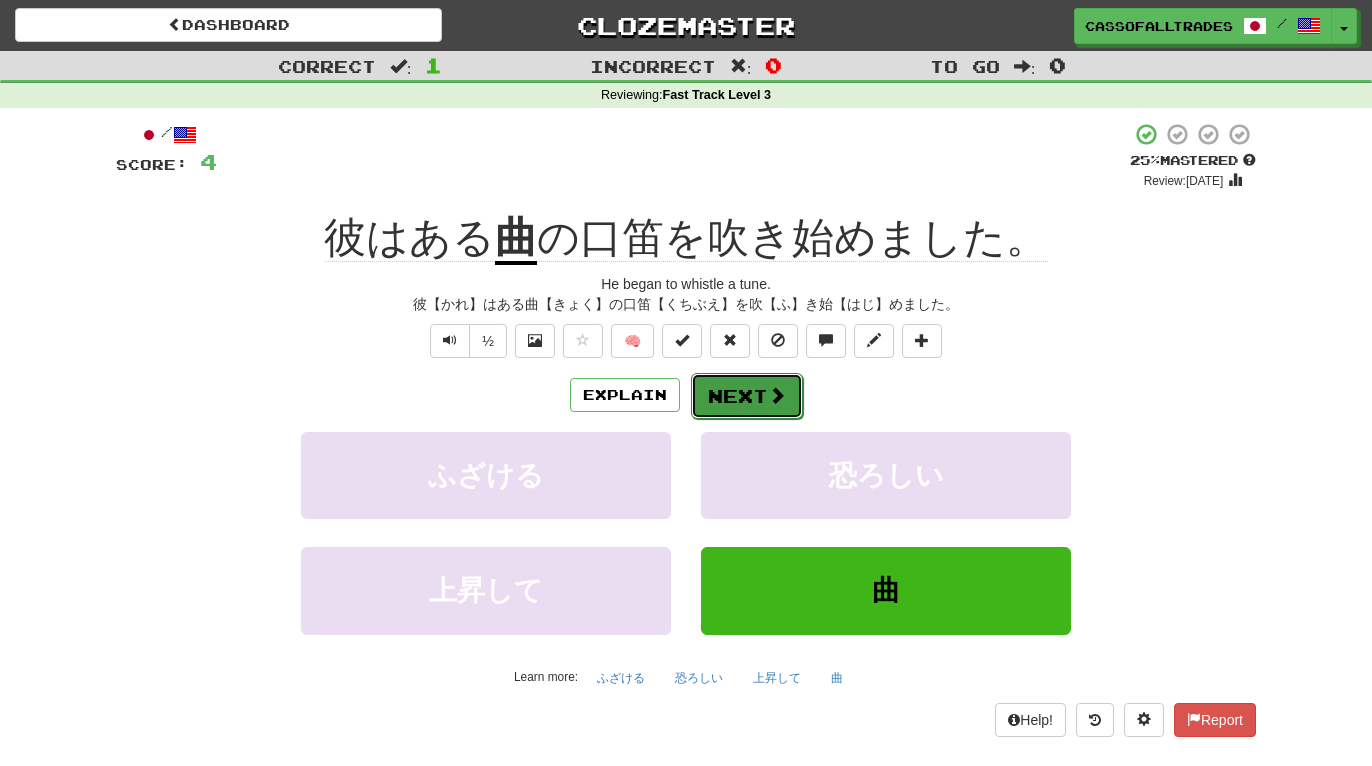 click on "Next" at bounding box center [747, 396] 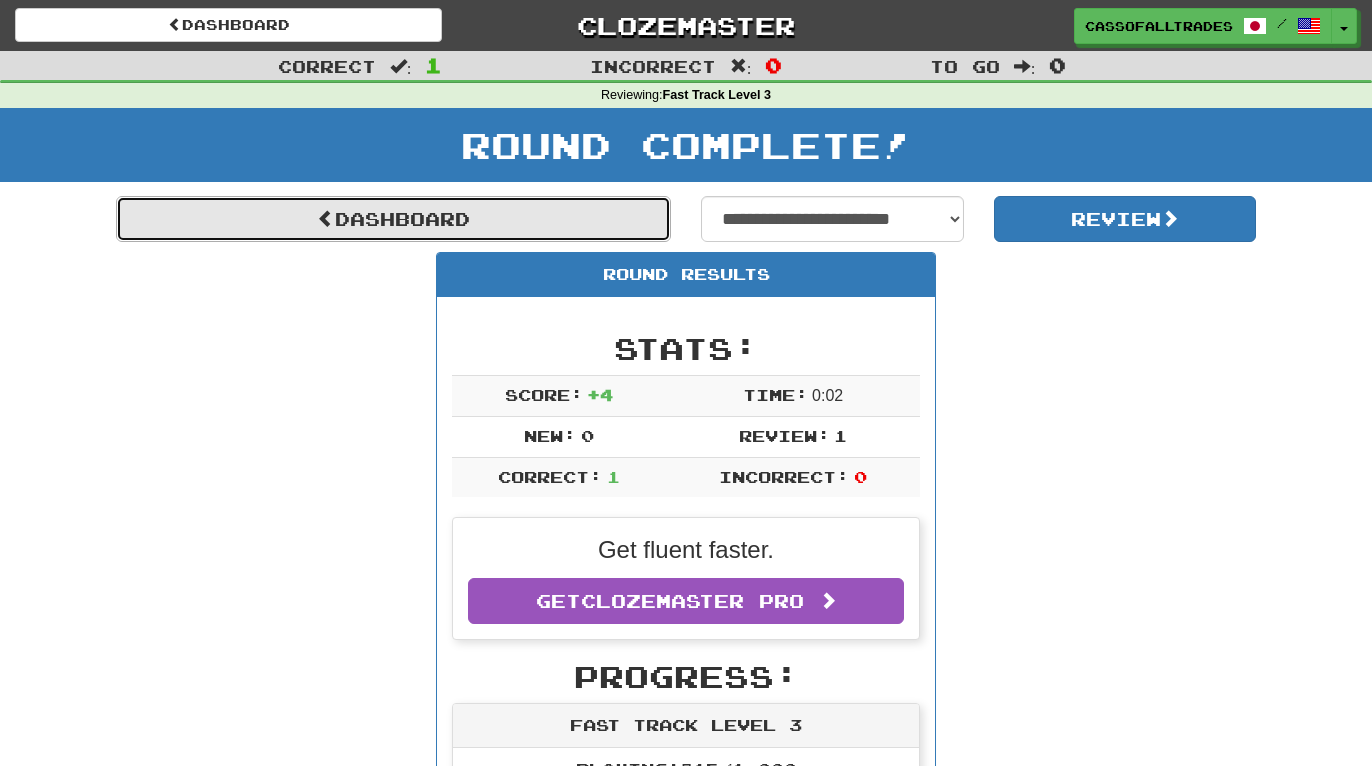 click on "Dashboard" at bounding box center (393, 219) 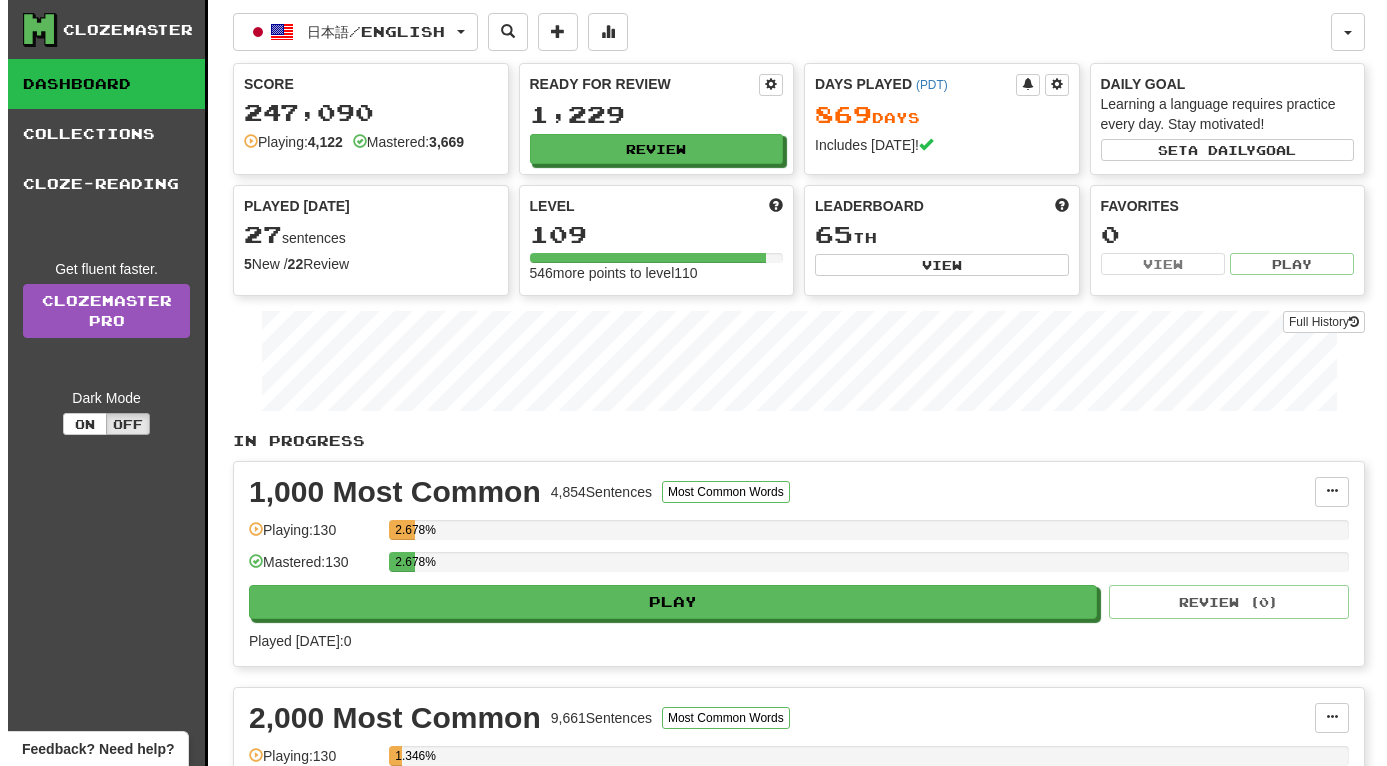 scroll, scrollTop: 0, scrollLeft: 0, axis: both 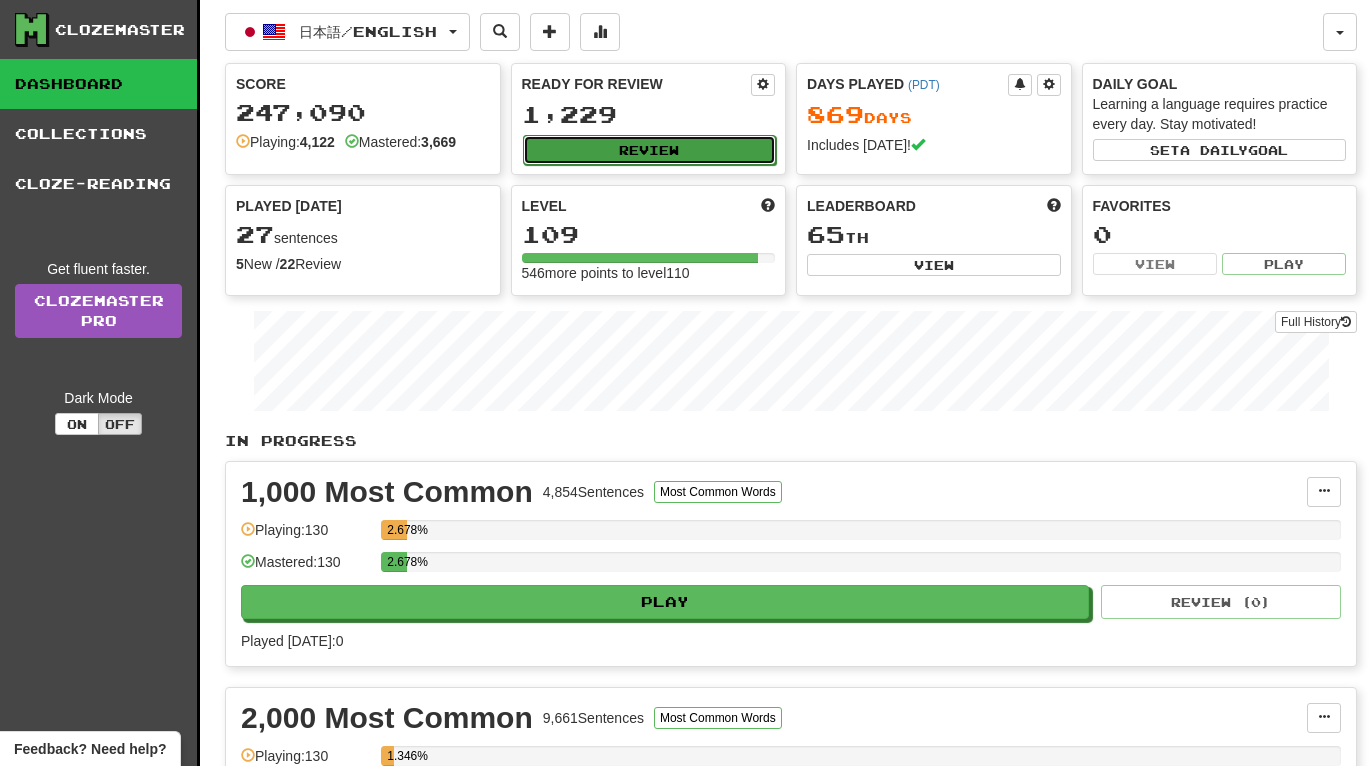 click on "Review" at bounding box center [650, 150] 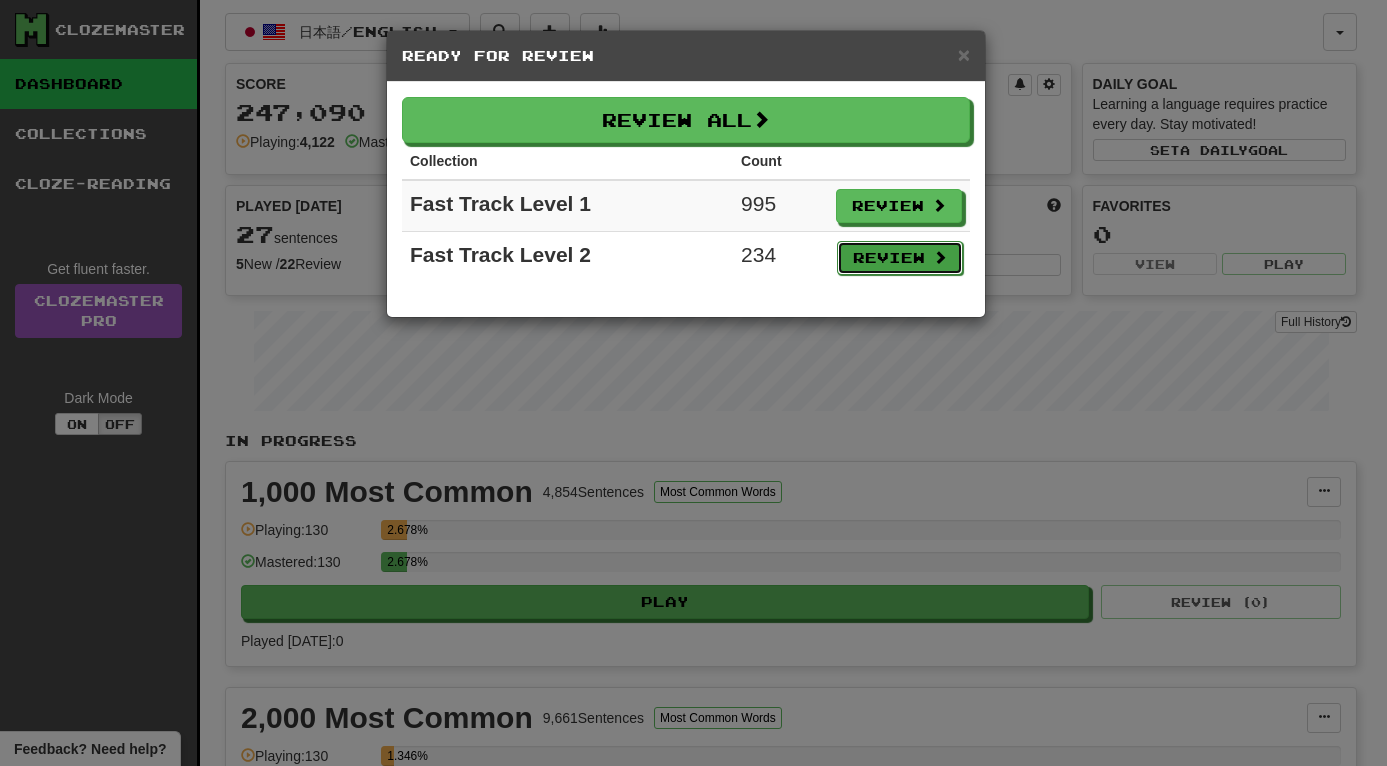 click on "Review" at bounding box center (900, 258) 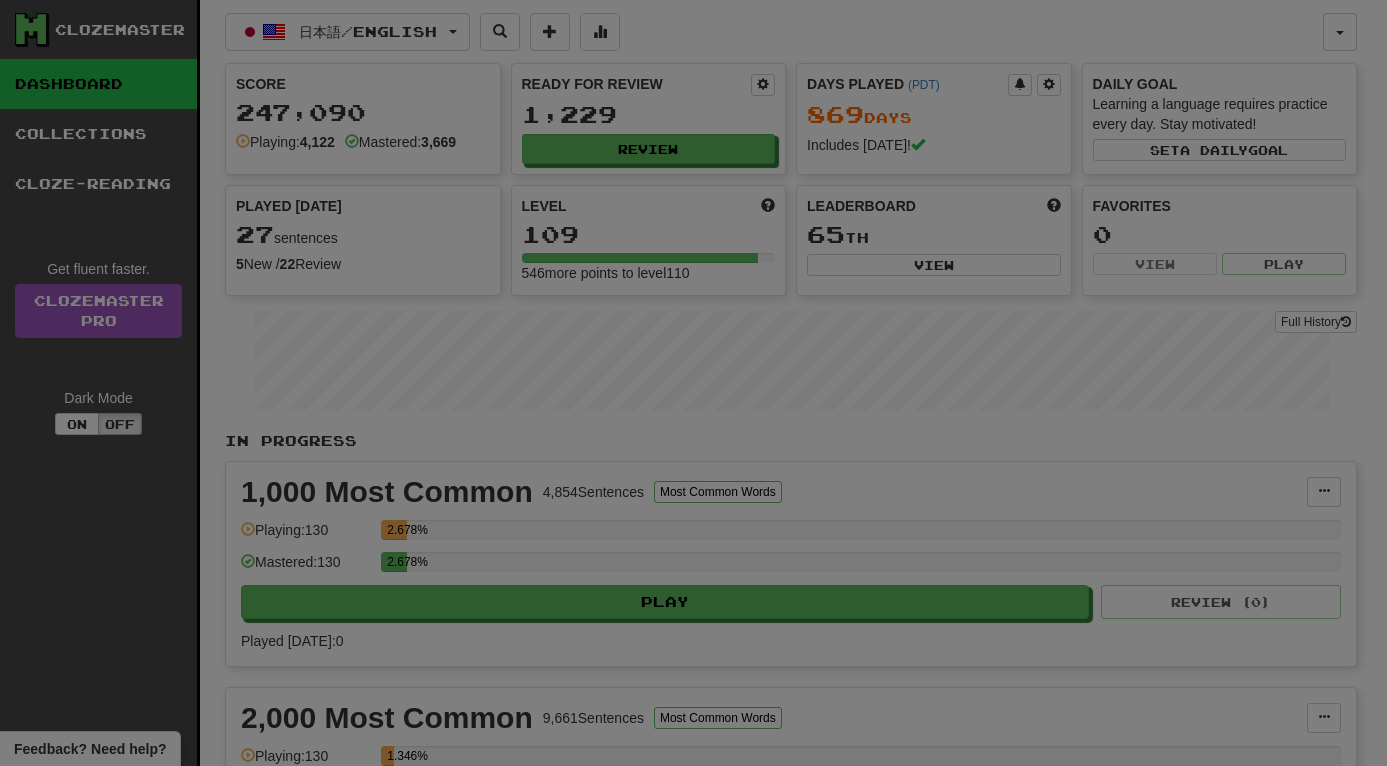 select on "**" 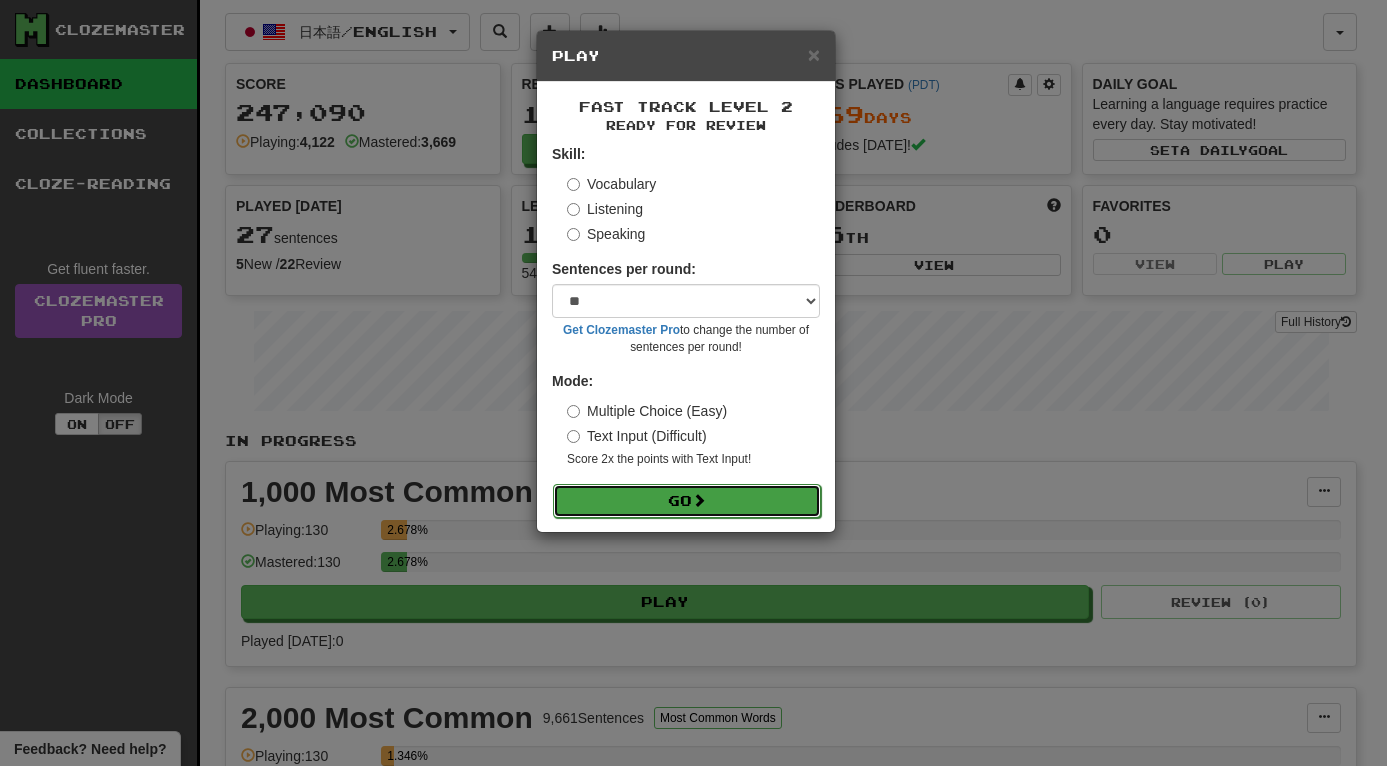 click on "Go" at bounding box center [687, 501] 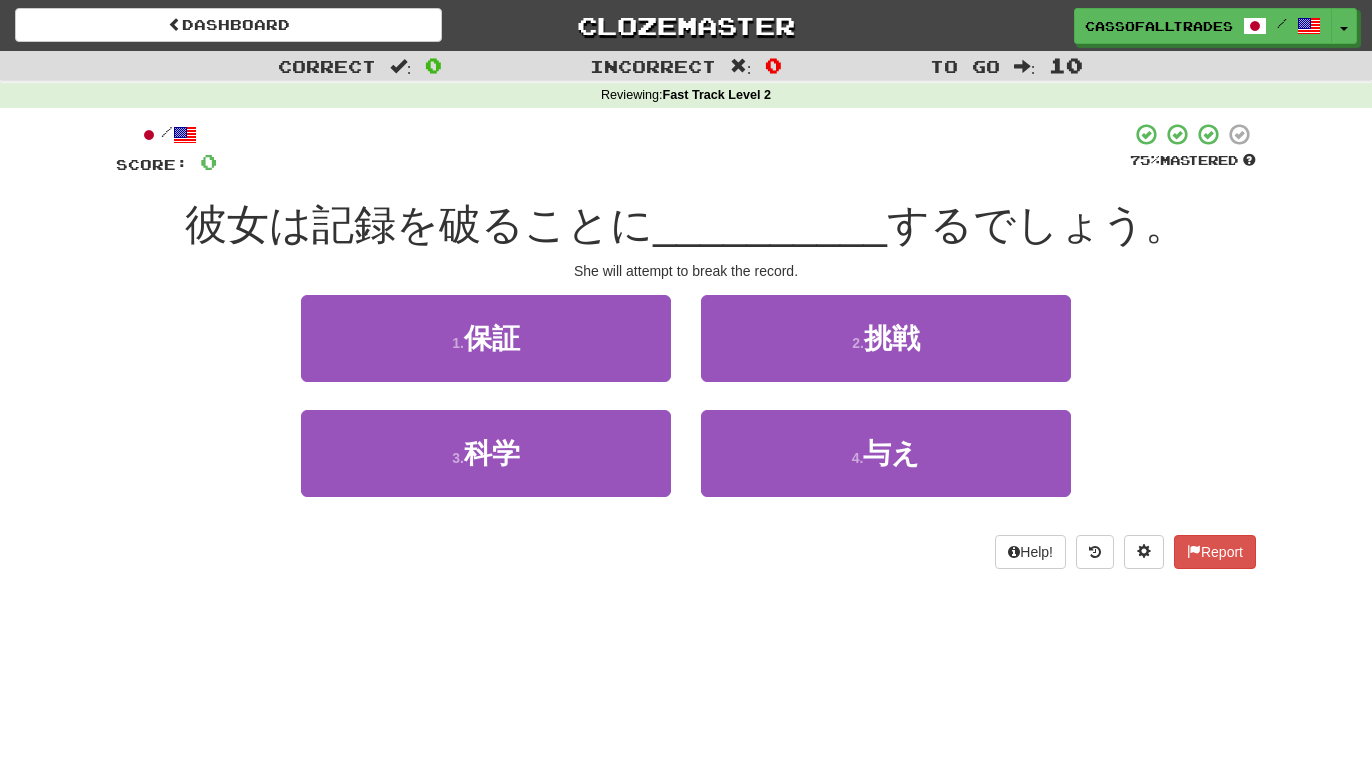 scroll, scrollTop: 0, scrollLeft: 0, axis: both 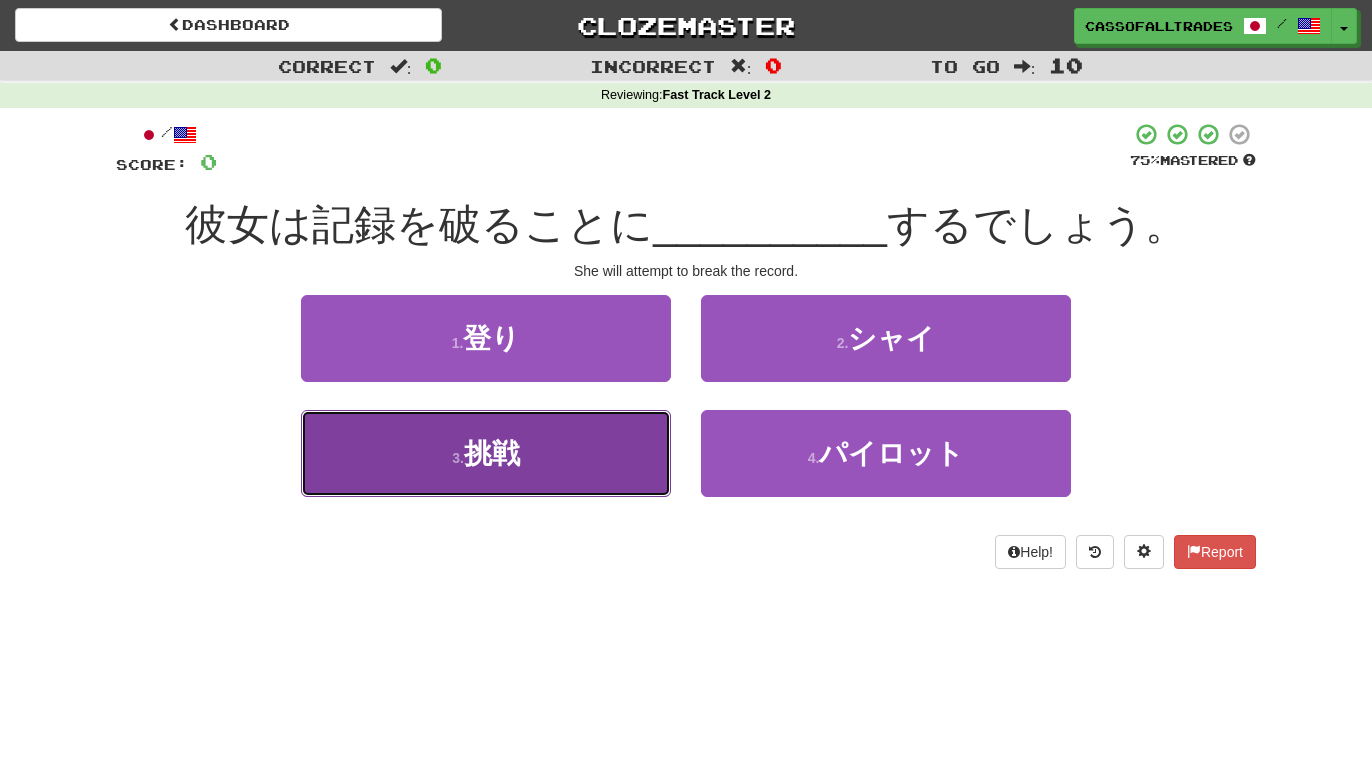 click on "挑戦" at bounding box center [492, 453] 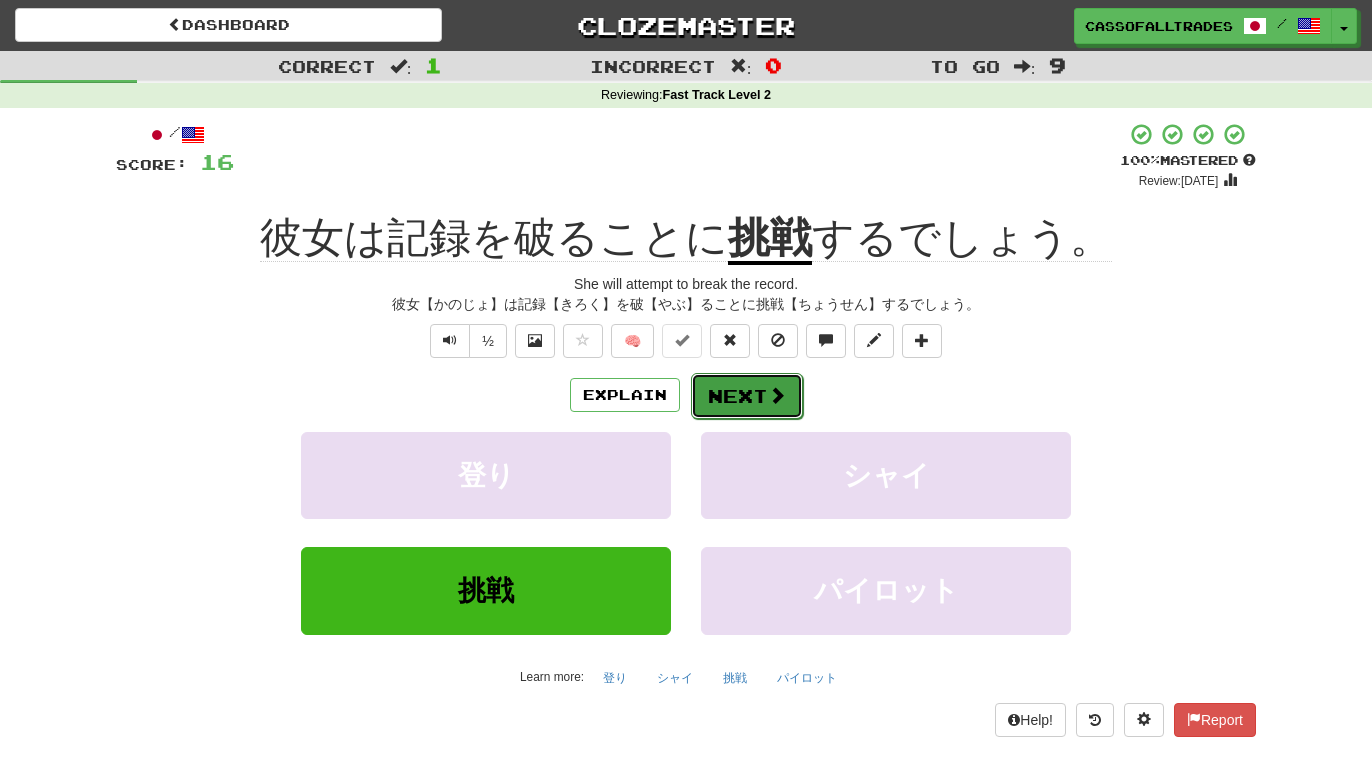 click on "Next" at bounding box center (747, 396) 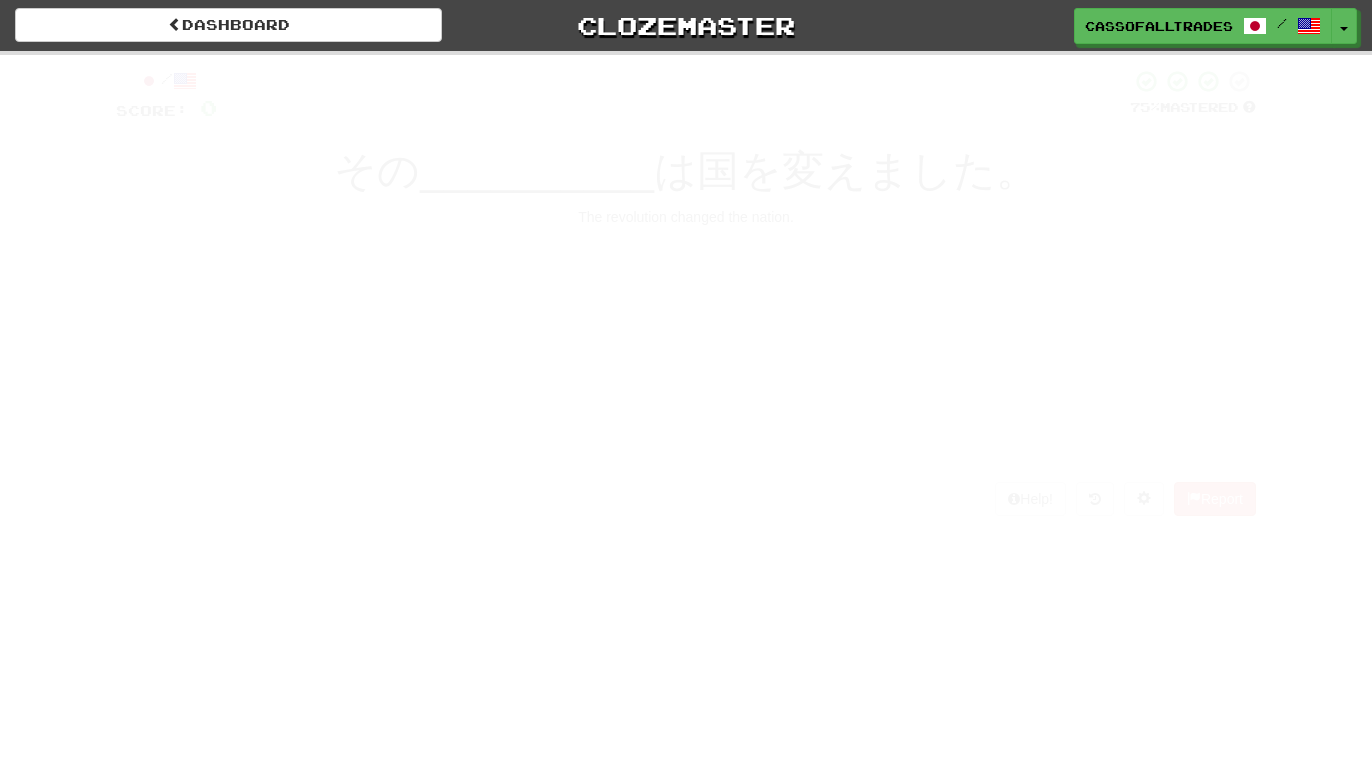 scroll, scrollTop: 0, scrollLeft: 0, axis: both 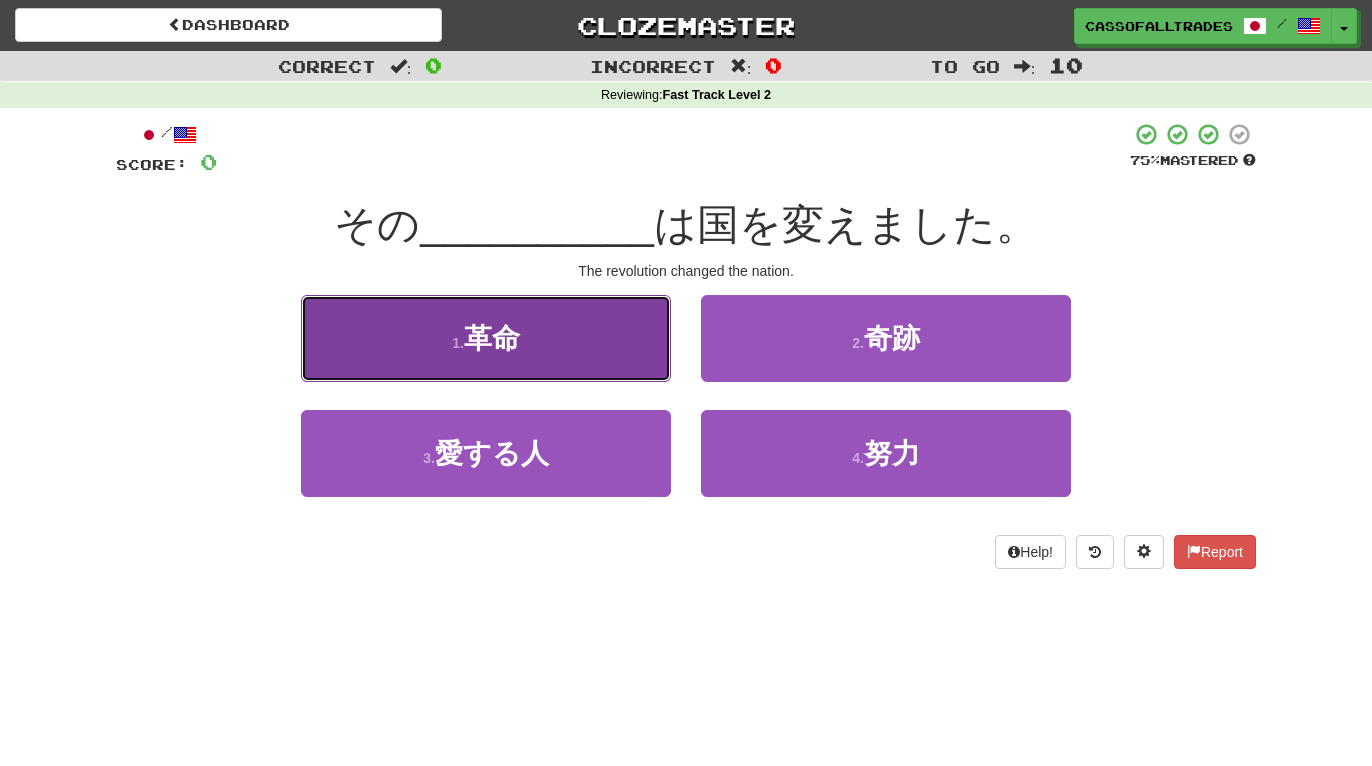 click on "1 .  革命" at bounding box center [486, 338] 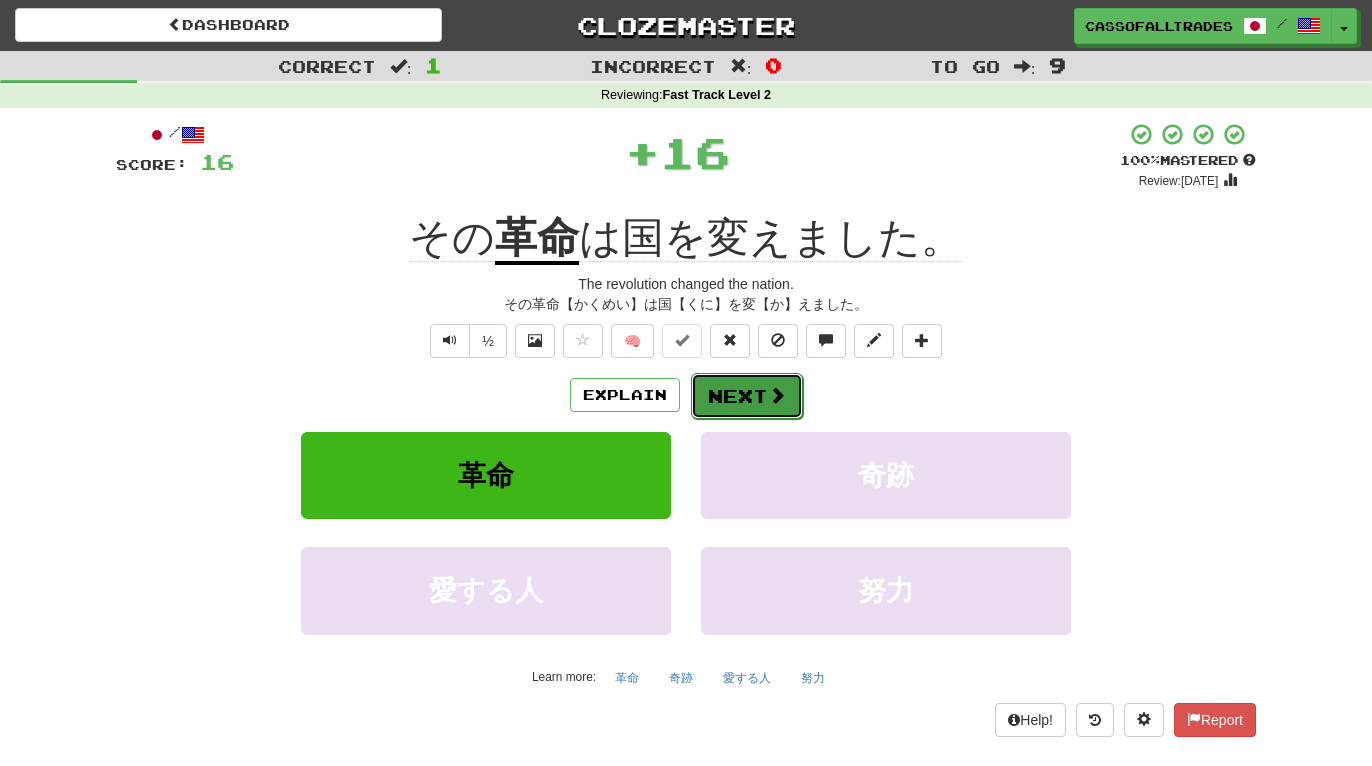 click on "Next" at bounding box center (747, 396) 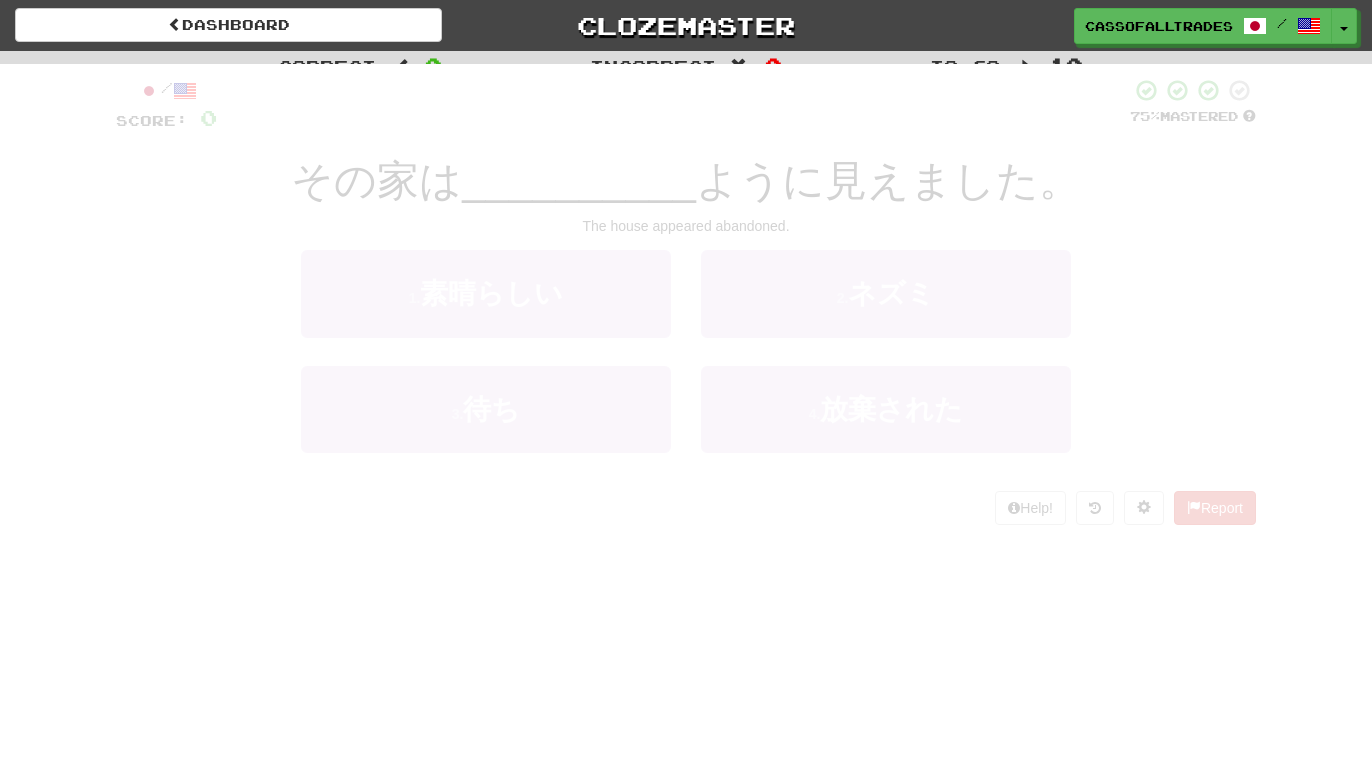 scroll, scrollTop: 0, scrollLeft: 0, axis: both 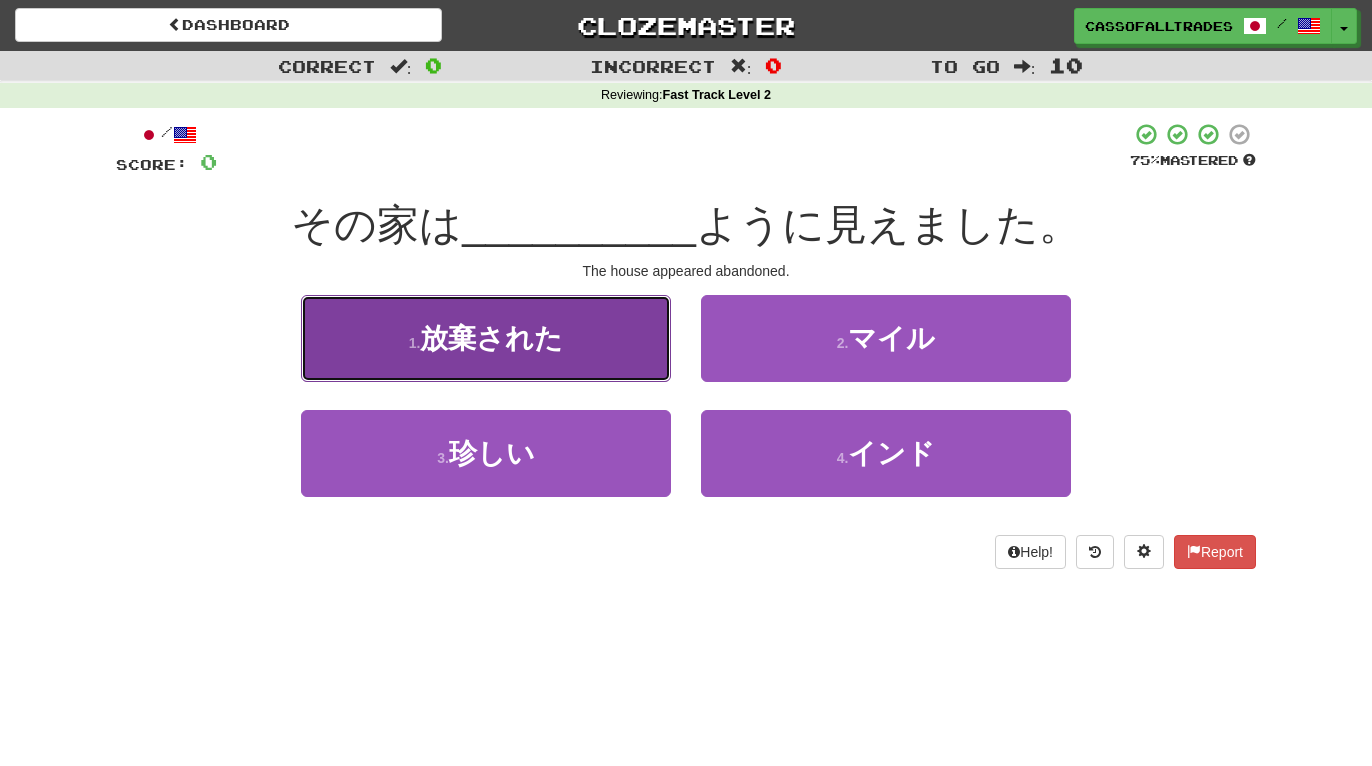 click on "1 .  放棄された" at bounding box center [486, 338] 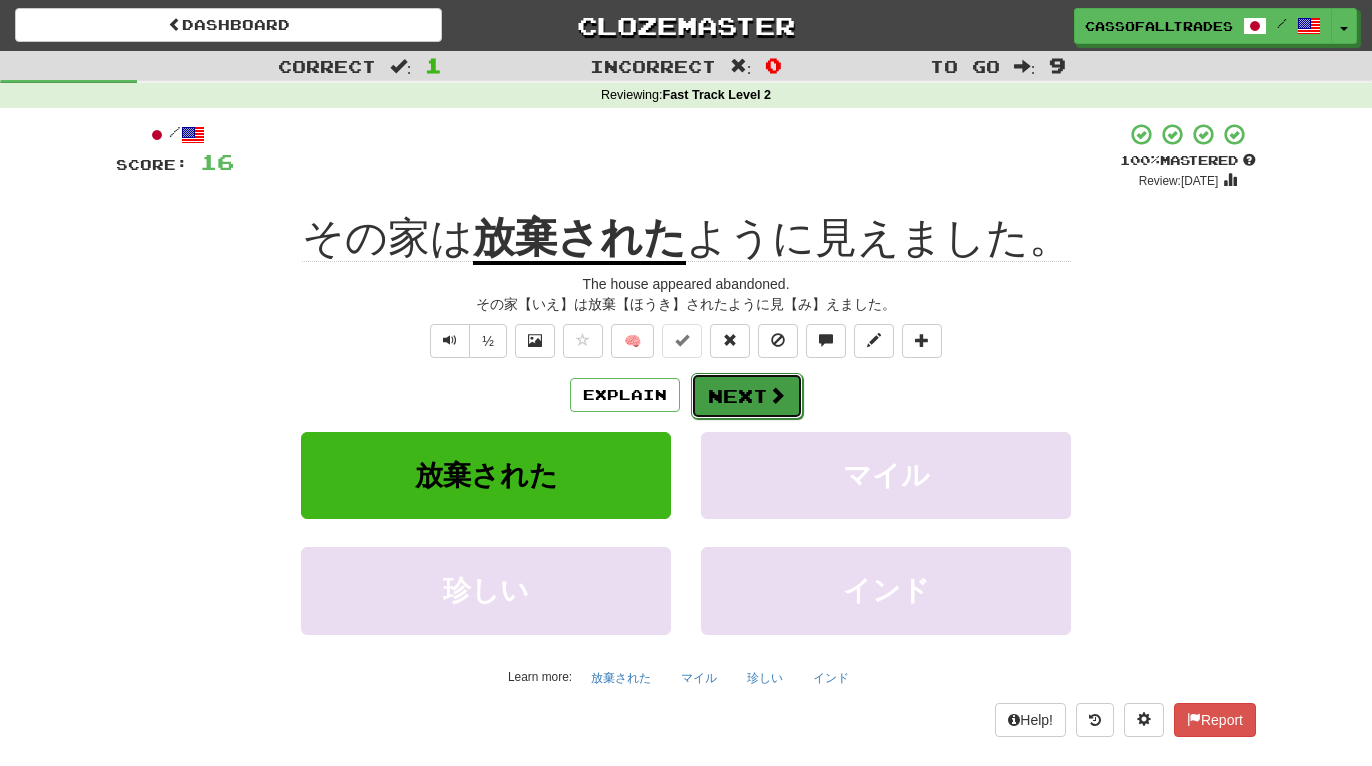 click on "Next" at bounding box center [747, 396] 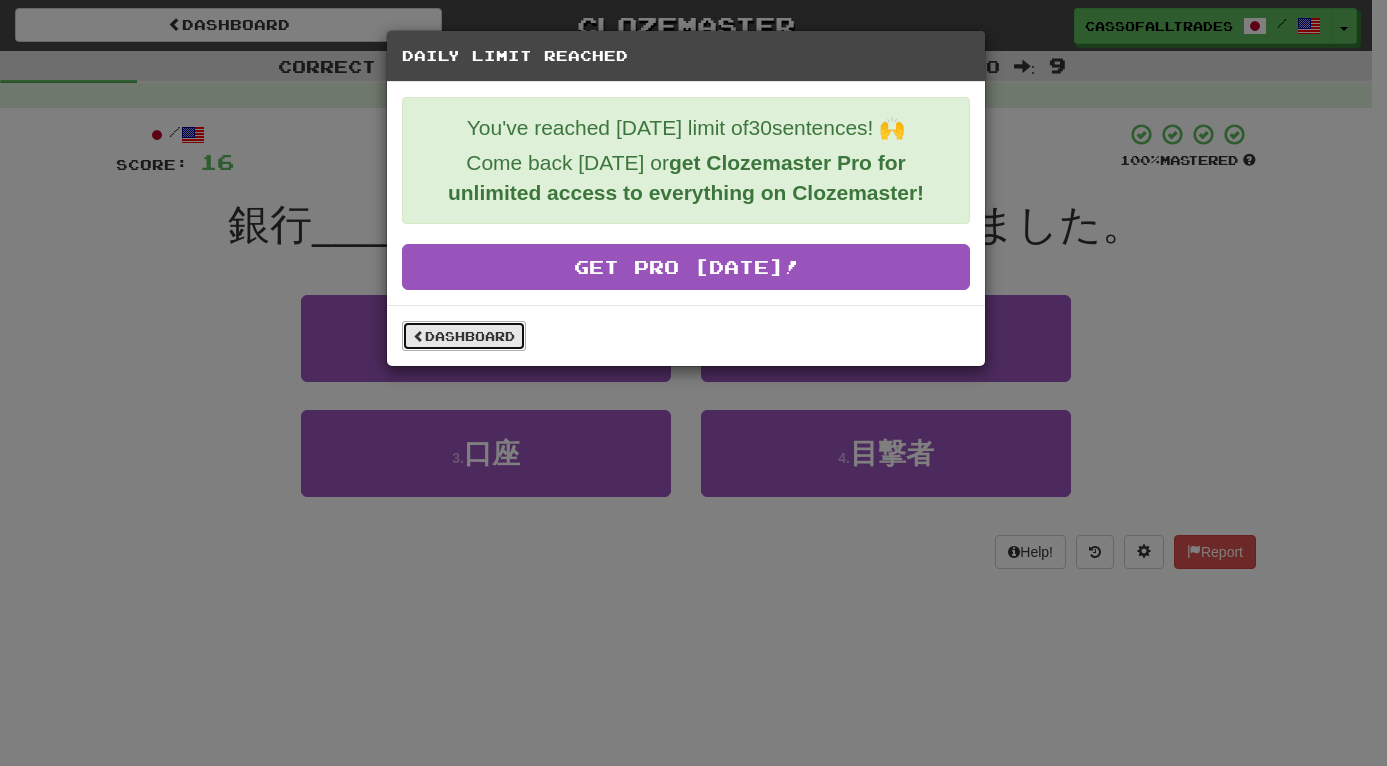 click on "Dashboard" at bounding box center (464, 336) 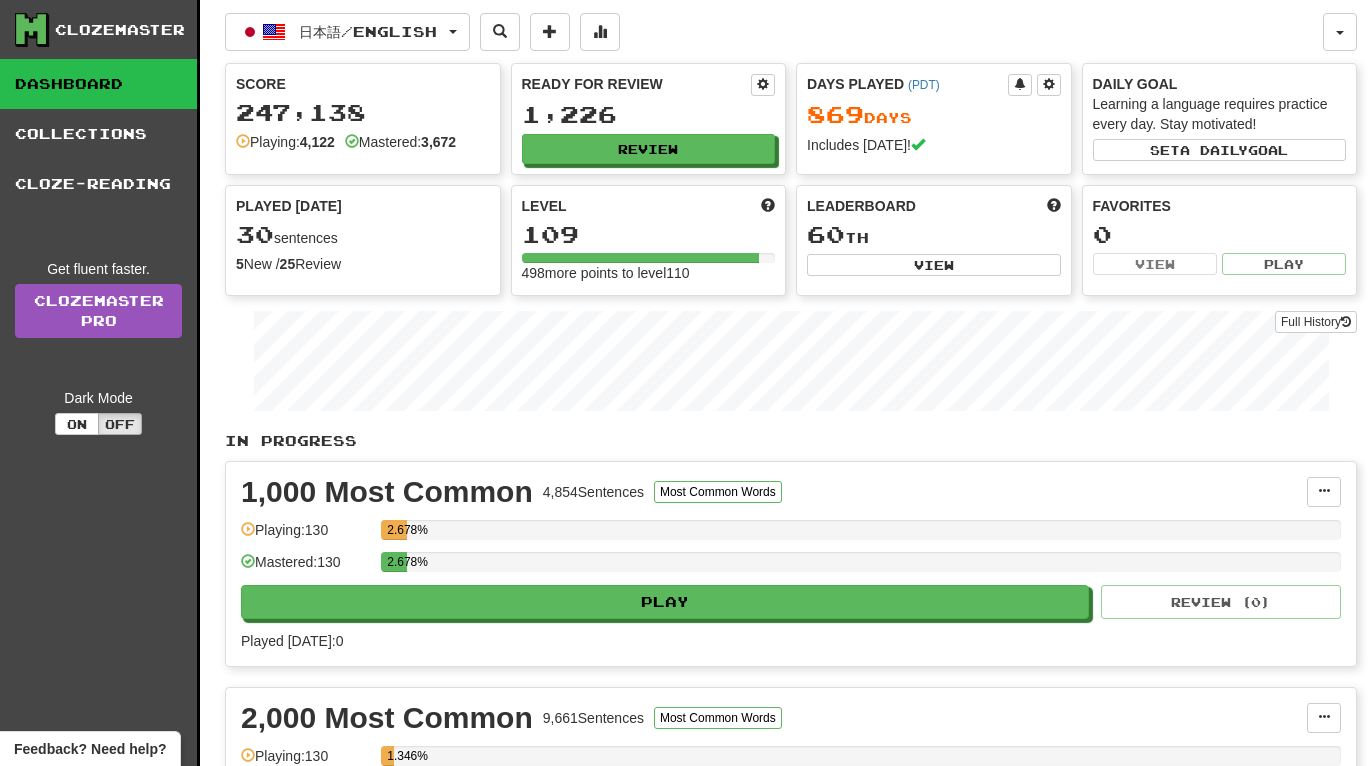 scroll, scrollTop: 0, scrollLeft: 0, axis: both 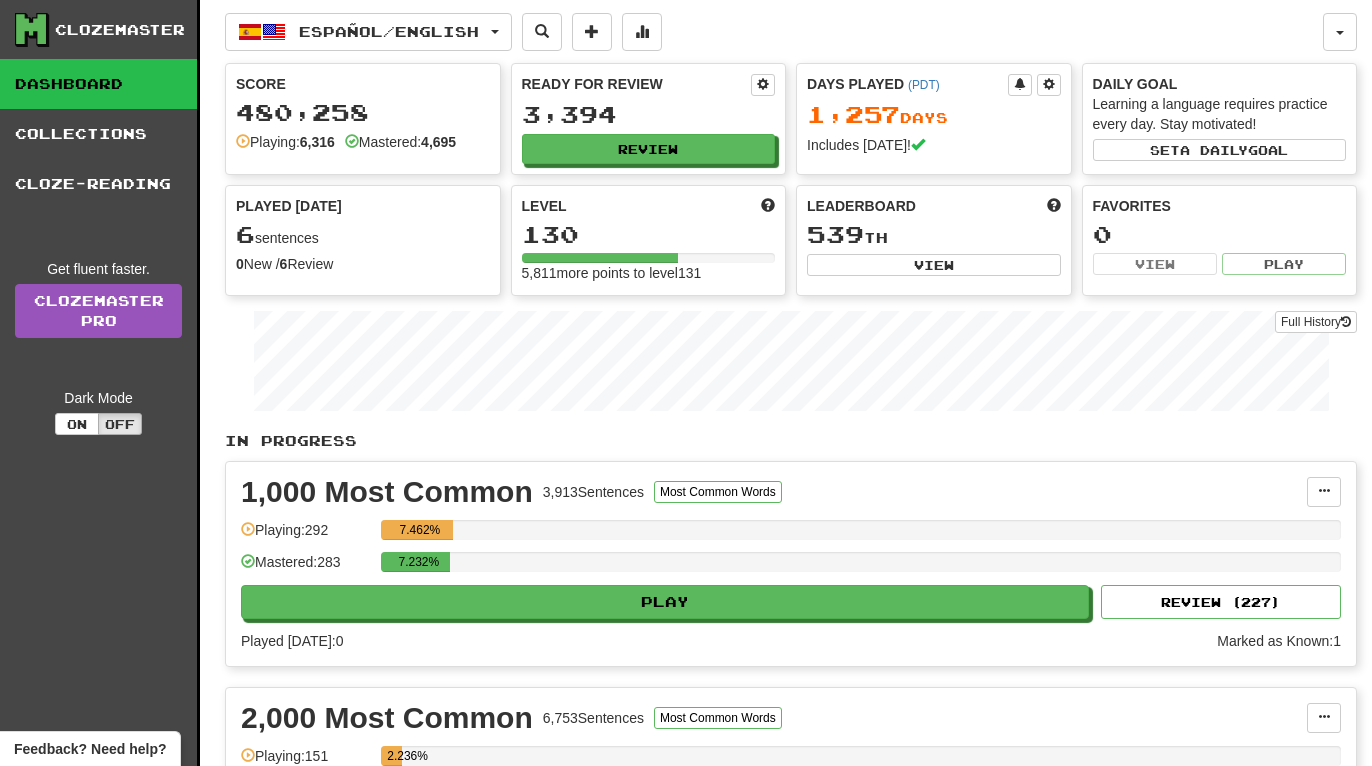 click on "Ready for Review 3,394   Review" at bounding box center (649, 119) 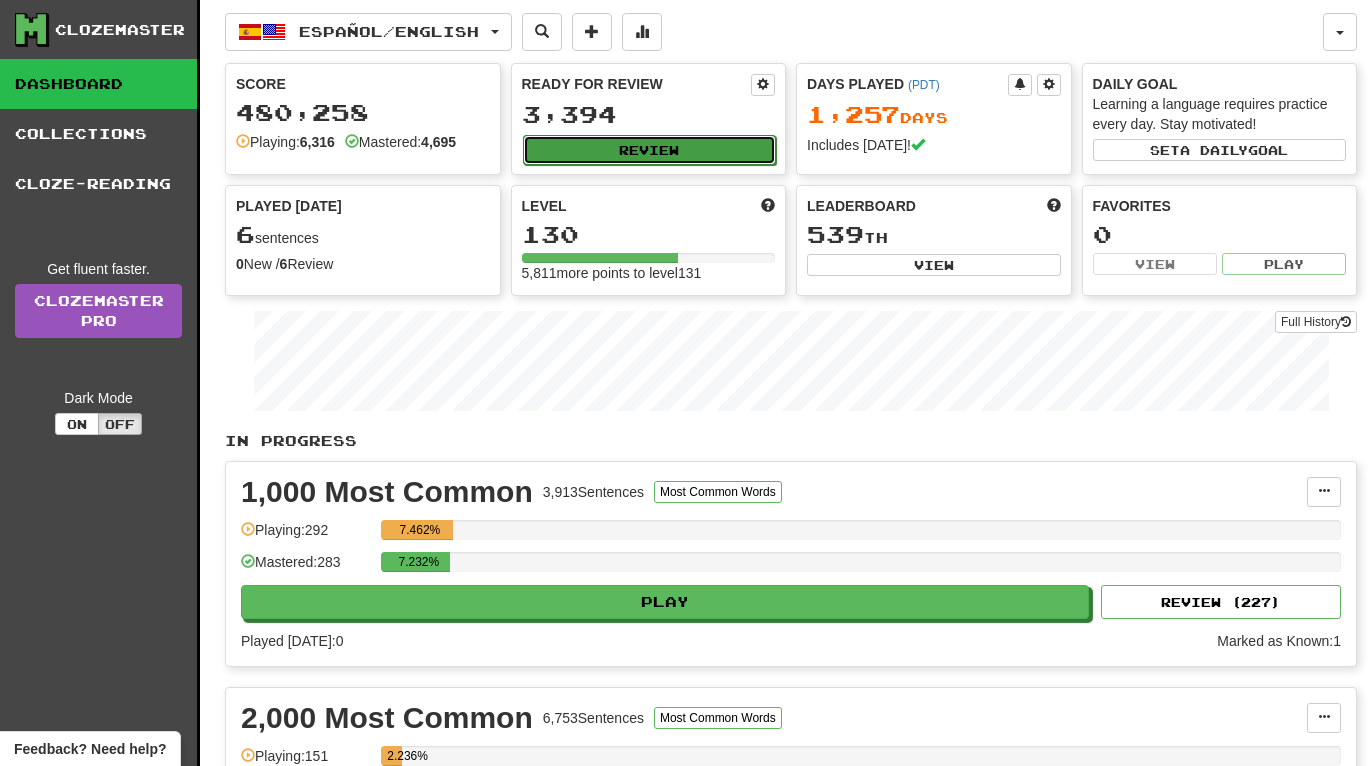 click on "Review" at bounding box center [650, 150] 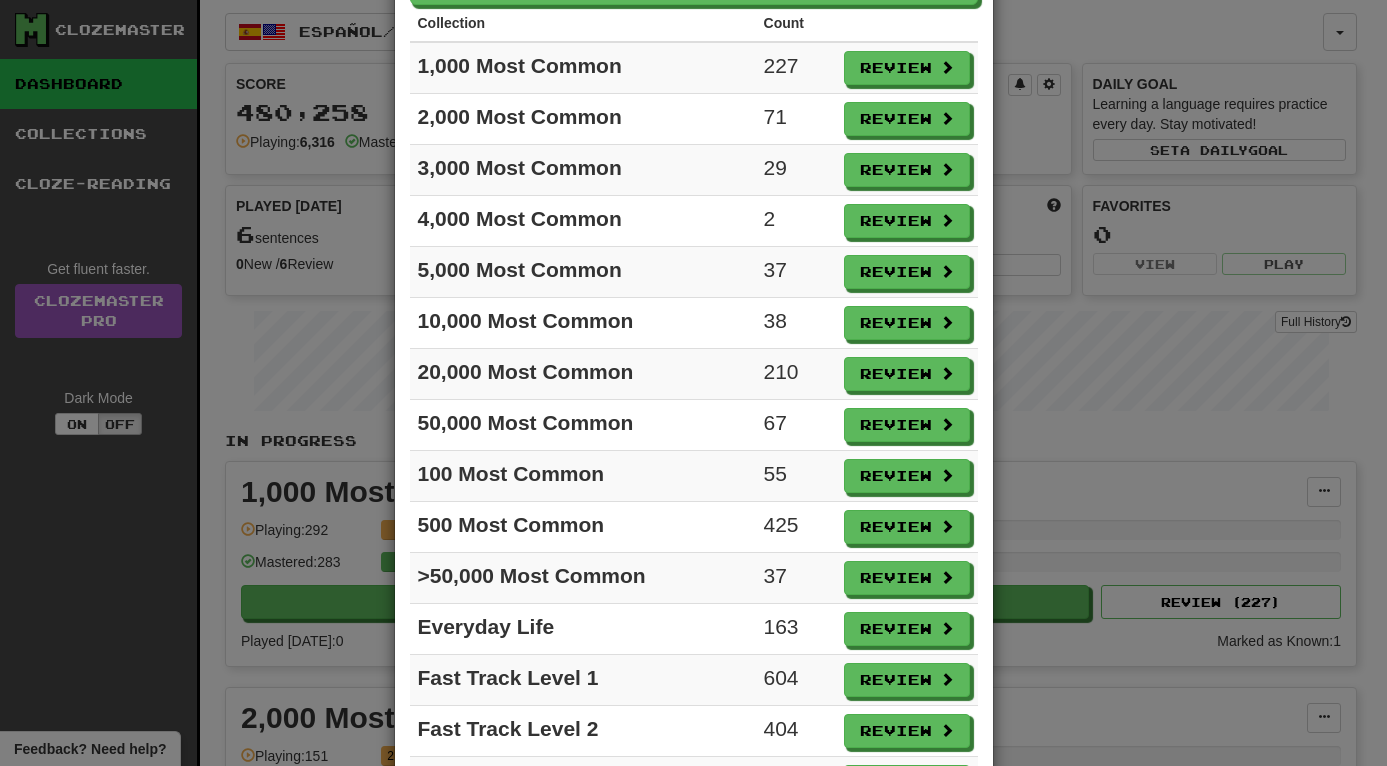scroll, scrollTop: 296, scrollLeft: 0, axis: vertical 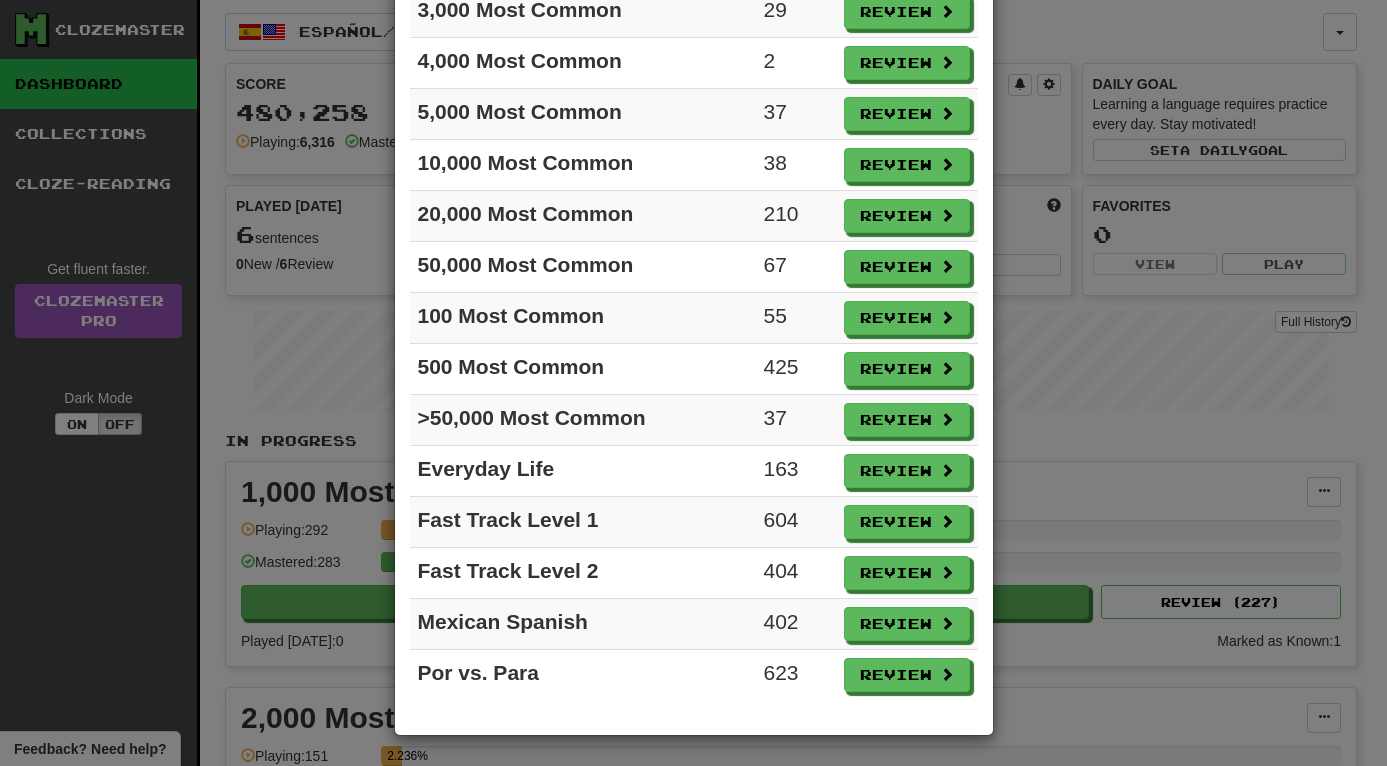 click on "× Ready for Review Review All  Collection Count 1,000 Most Common 227 Review 2,000 Most Common 71 Review 3,000 Most Common 29 Review 4,000 Most Common 2 Review 5,000 Most Common 37 Review 10,000 Most Common 38 Review 20,000 Most Common 210 Review 50,000 Most Common 67 Review 100 Most Common 55 Review 500 Most Common 425 Review >50,000 Most Common 37 Review Everyday Life 163 Review Fast Track Level 1 604 Review Fast Track Level 2 404 Review Mexican Spanish 402 Review Por vs. Para 623 Review" at bounding box center [693, 383] 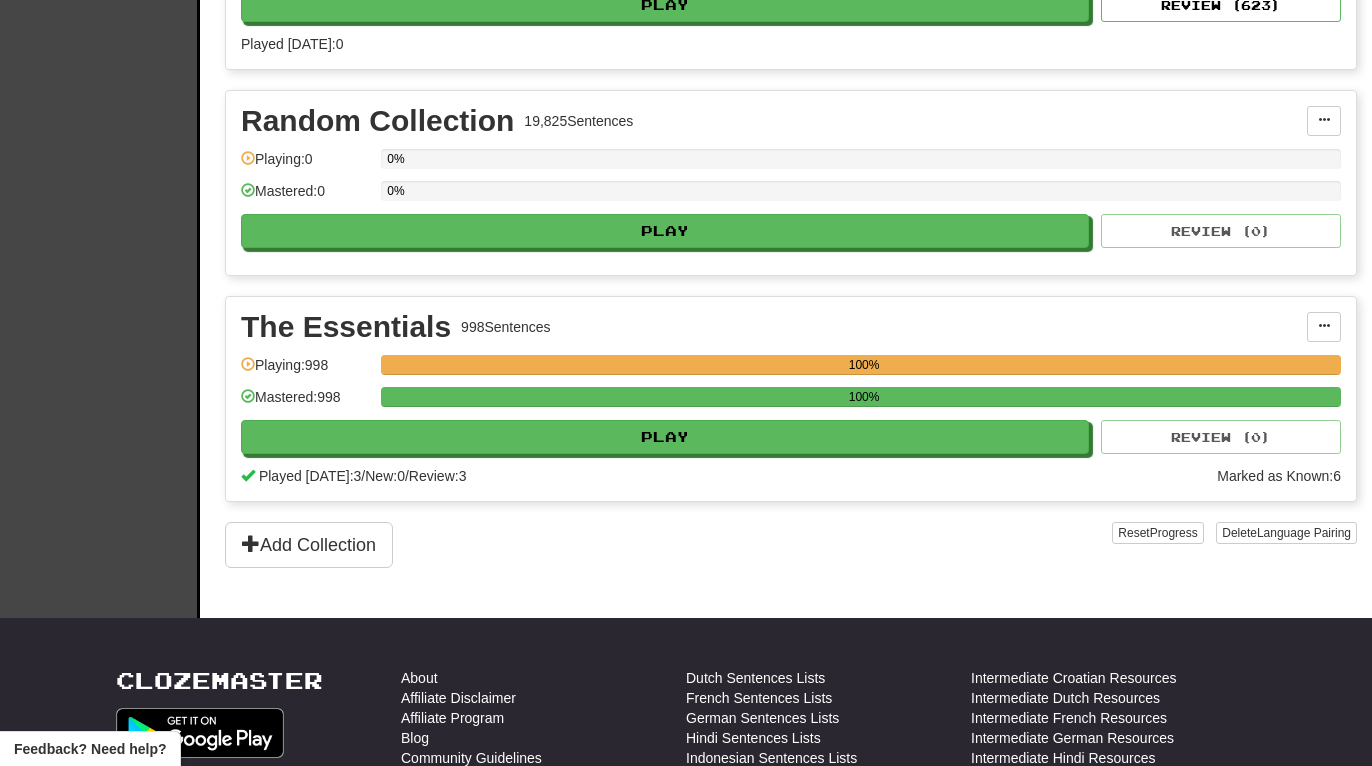 scroll, scrollTop: 4200, scrollLeft: 0, axis: vertical 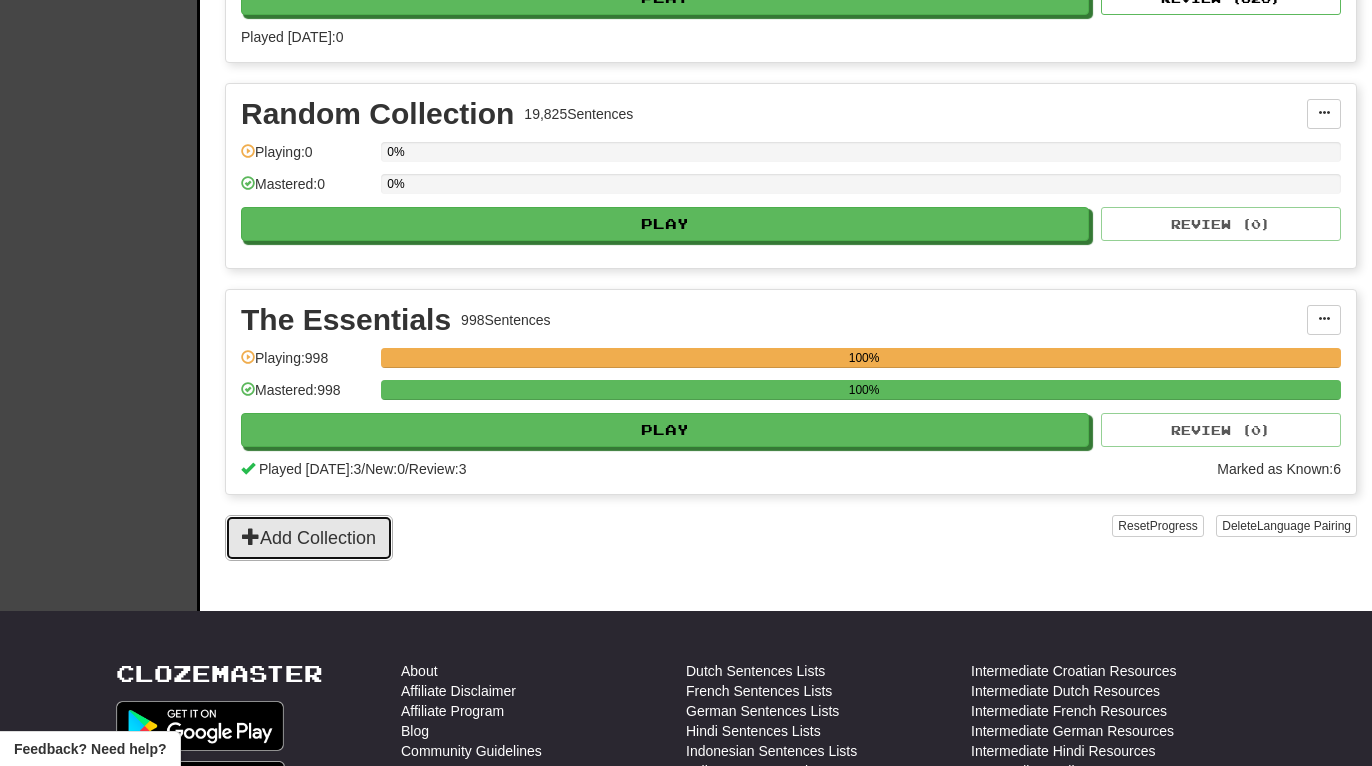 click on "Add Collection" at bounding box center [309, 538] 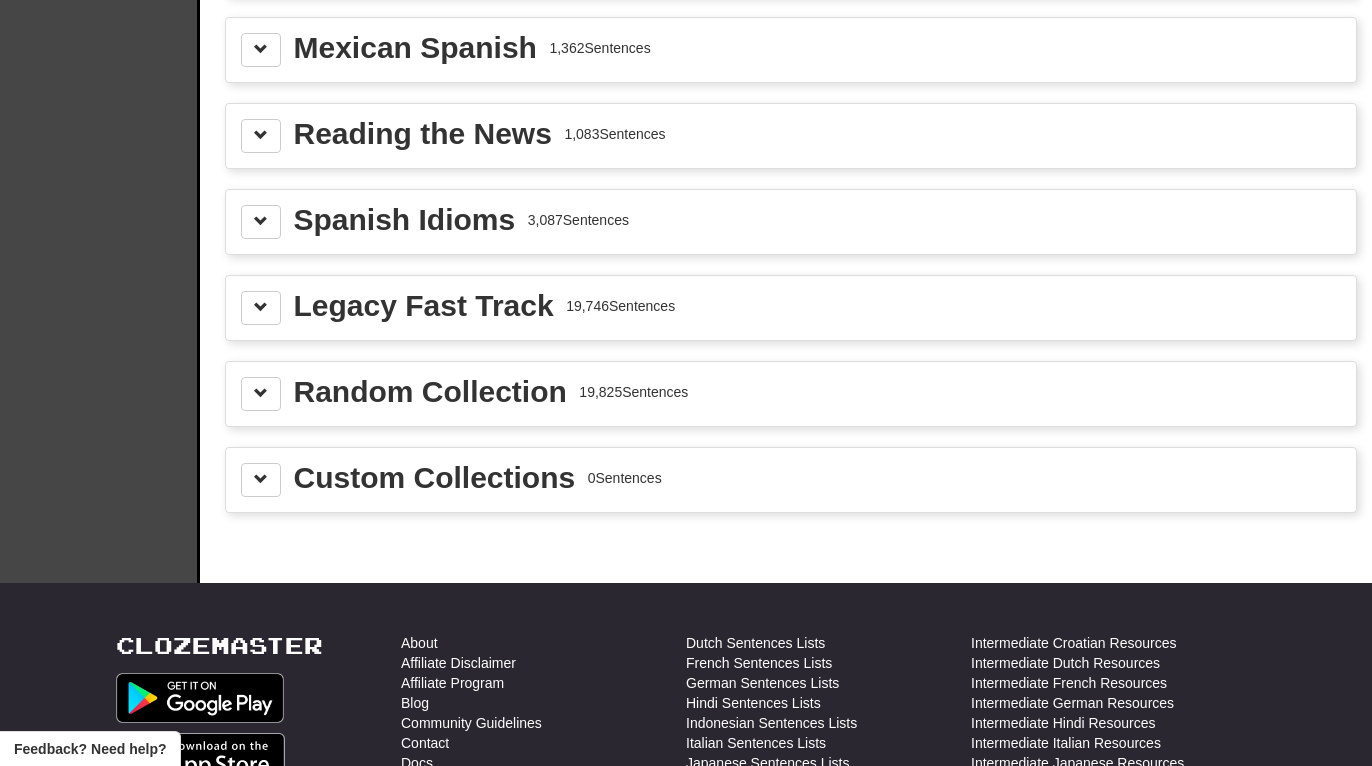 scroll, scrollTop: 2400, scrollLeft: 0, axis: vertical 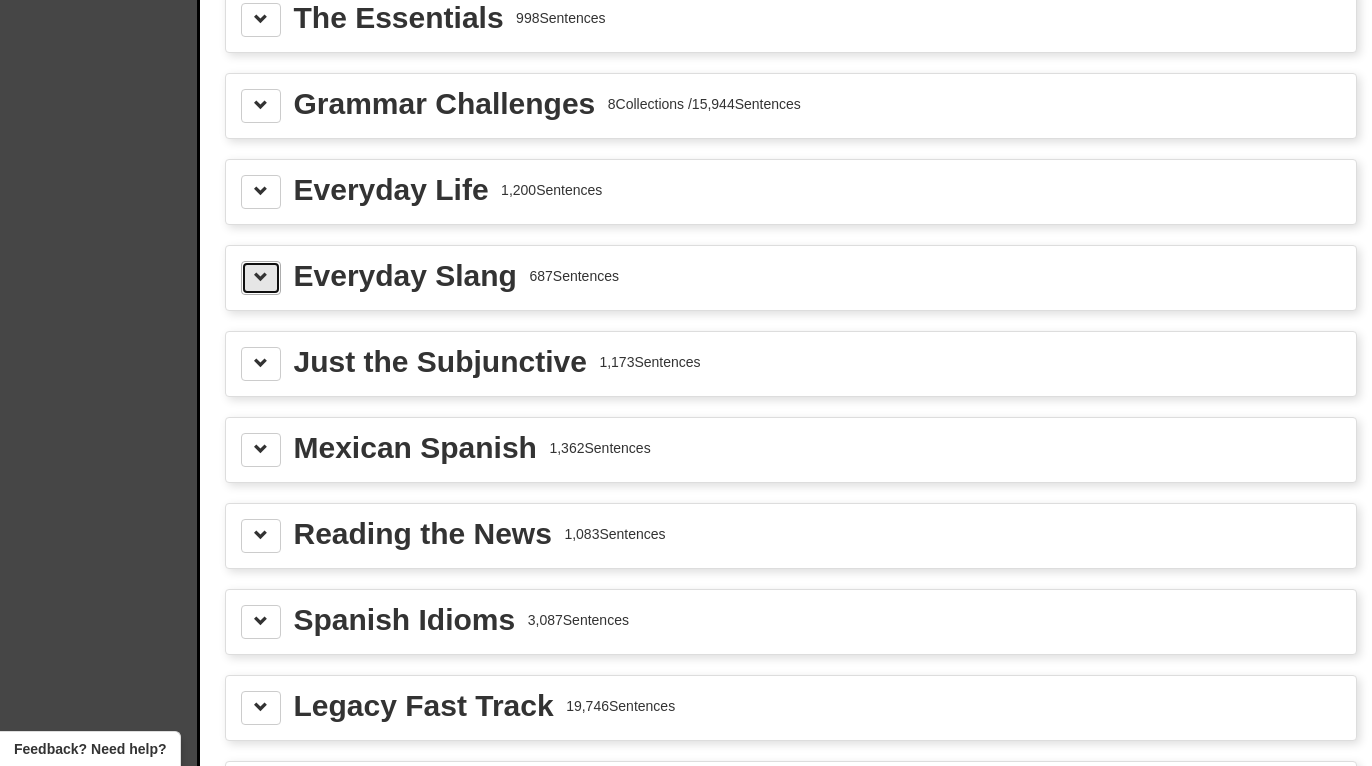 click at bounding box center (261, 278) 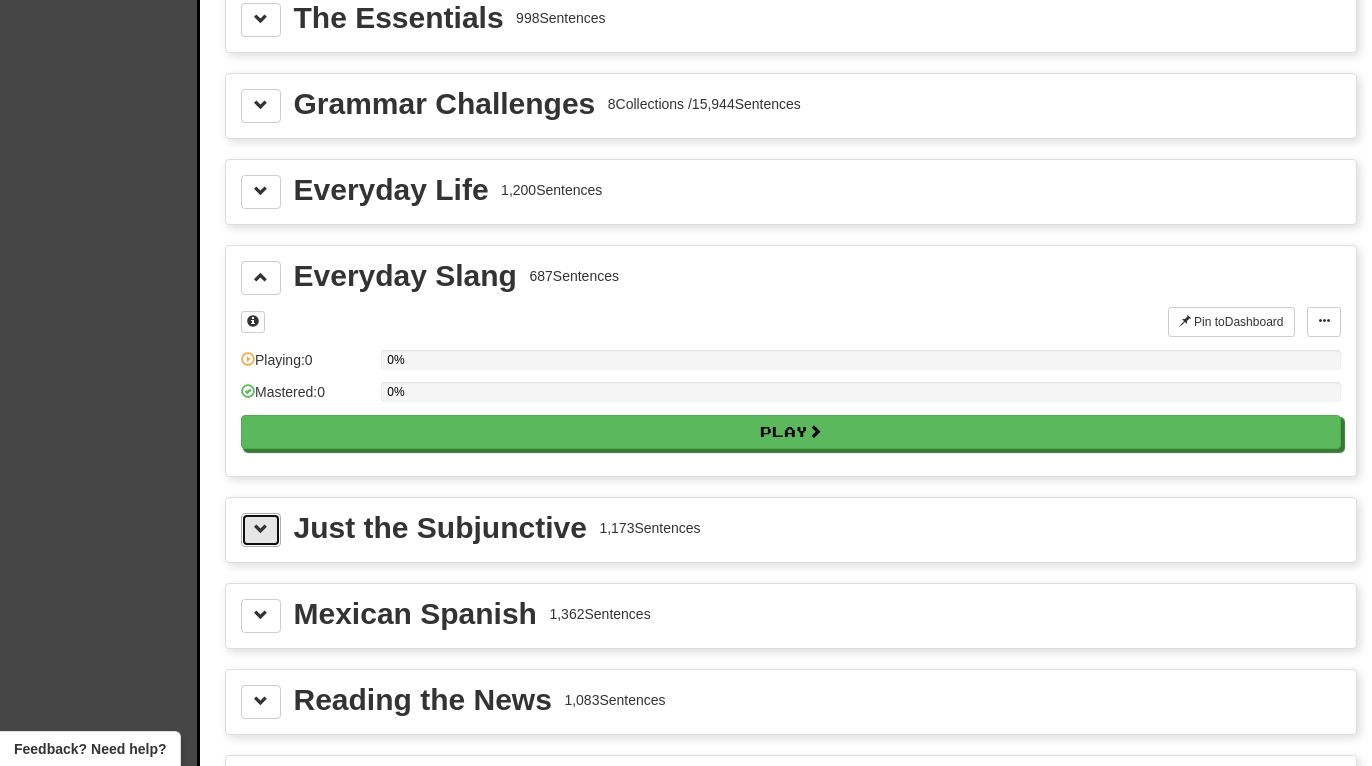 click at bounding box center (261, 529) 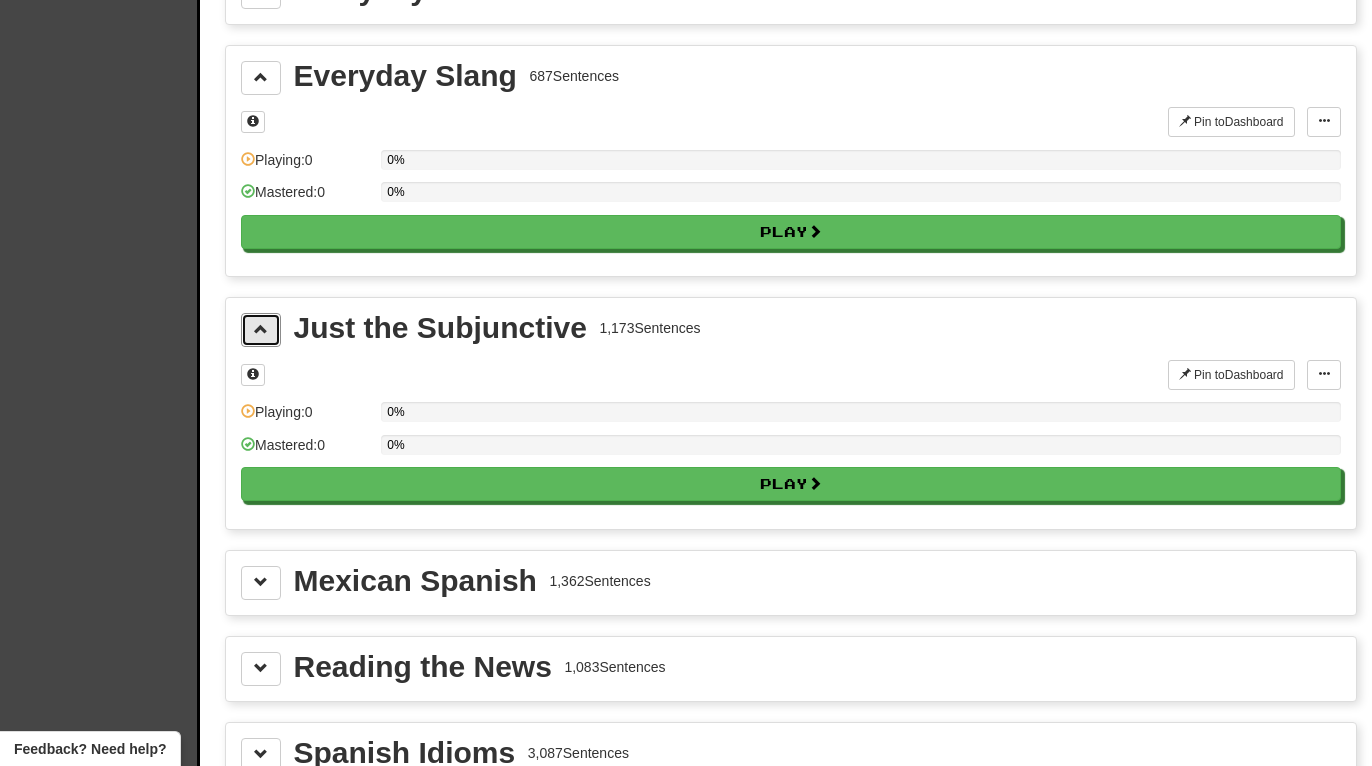 scroll, scrollTop: 3000, scrollLeft: 0, axis: vertical 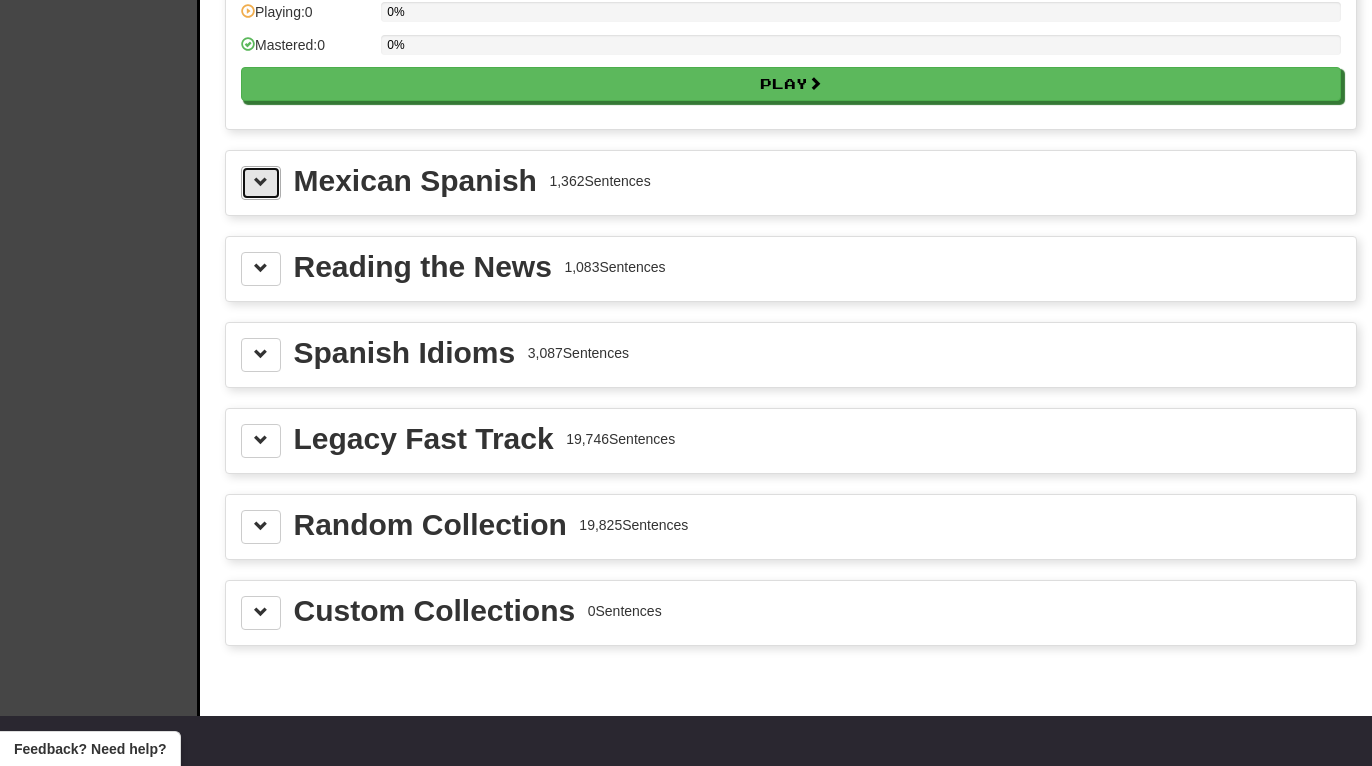 click at bounding box center (261, 183) 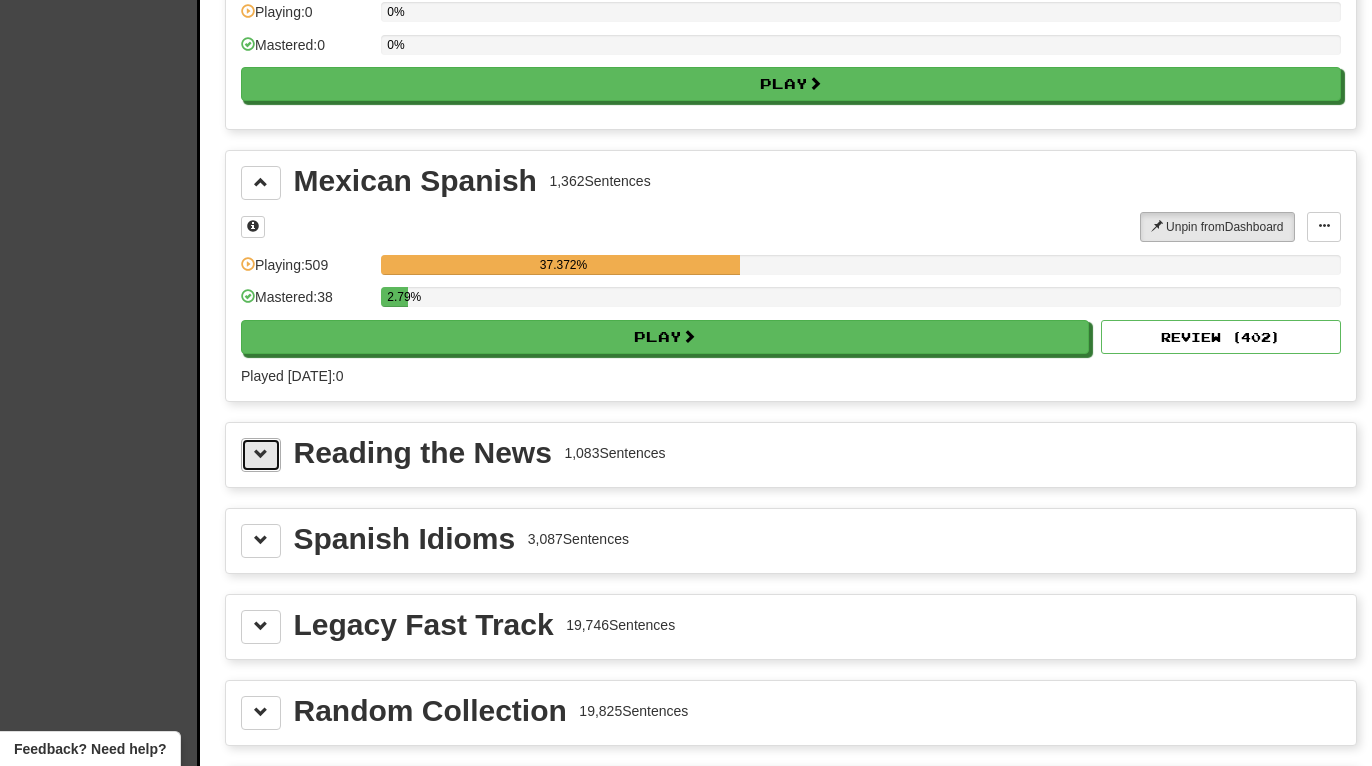 click at bounding box center (261, 454) 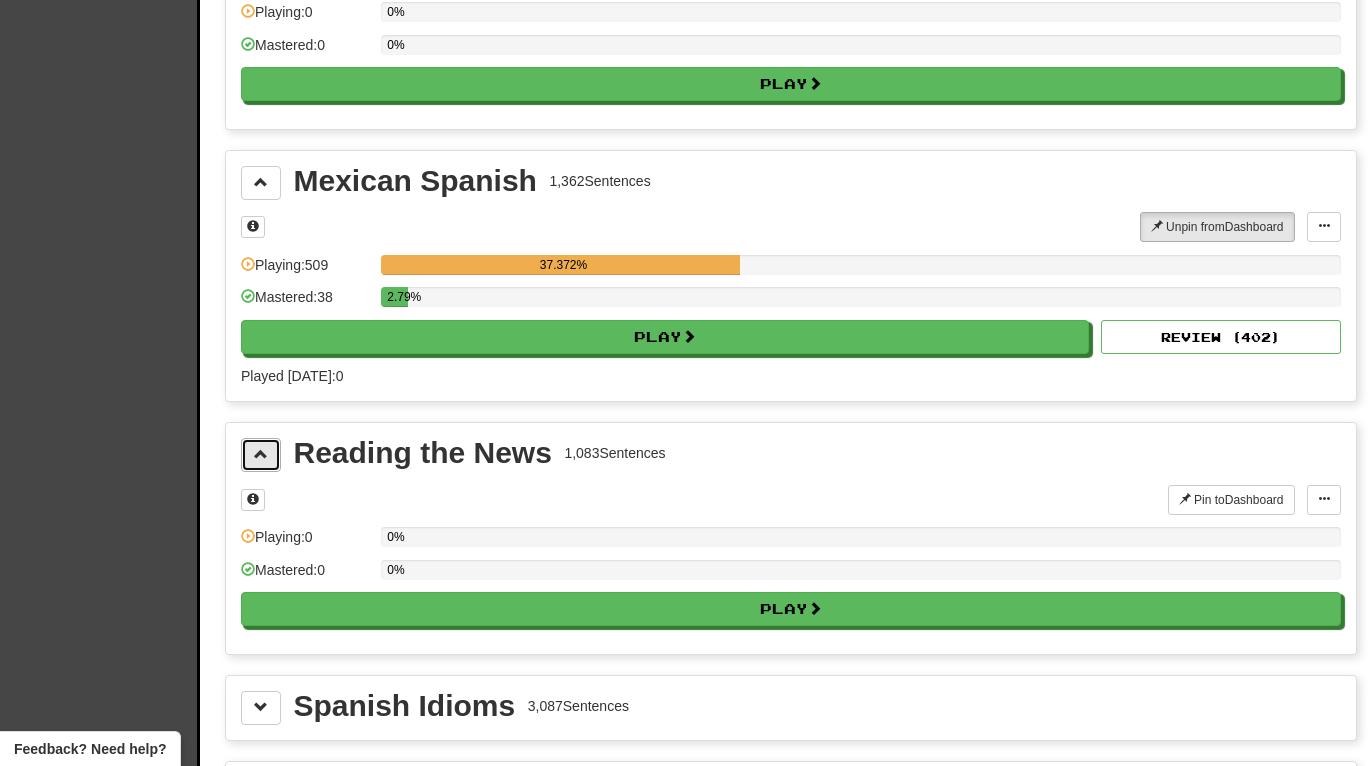 scroll, scrollTop: 3400, scrollLeft: 0, axis: vertical 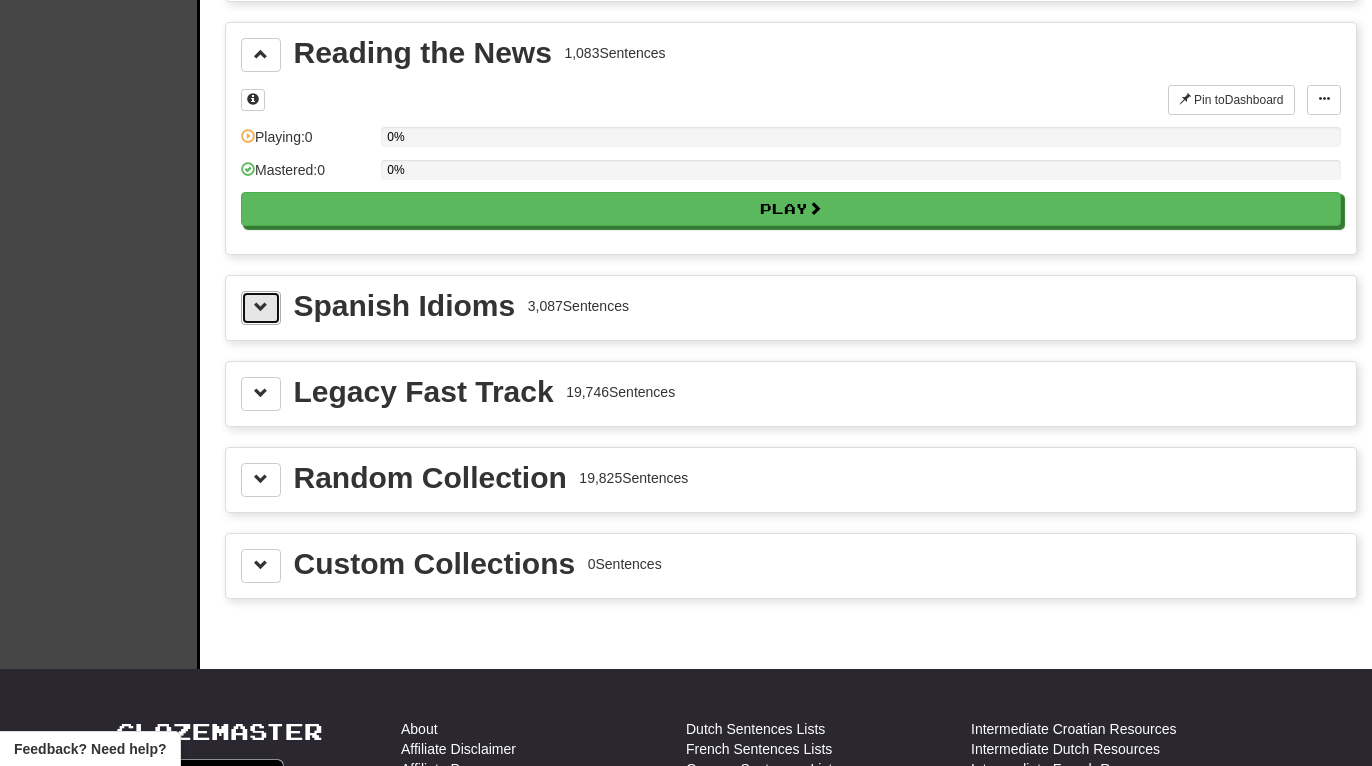 click at bounding box center [261, 308] 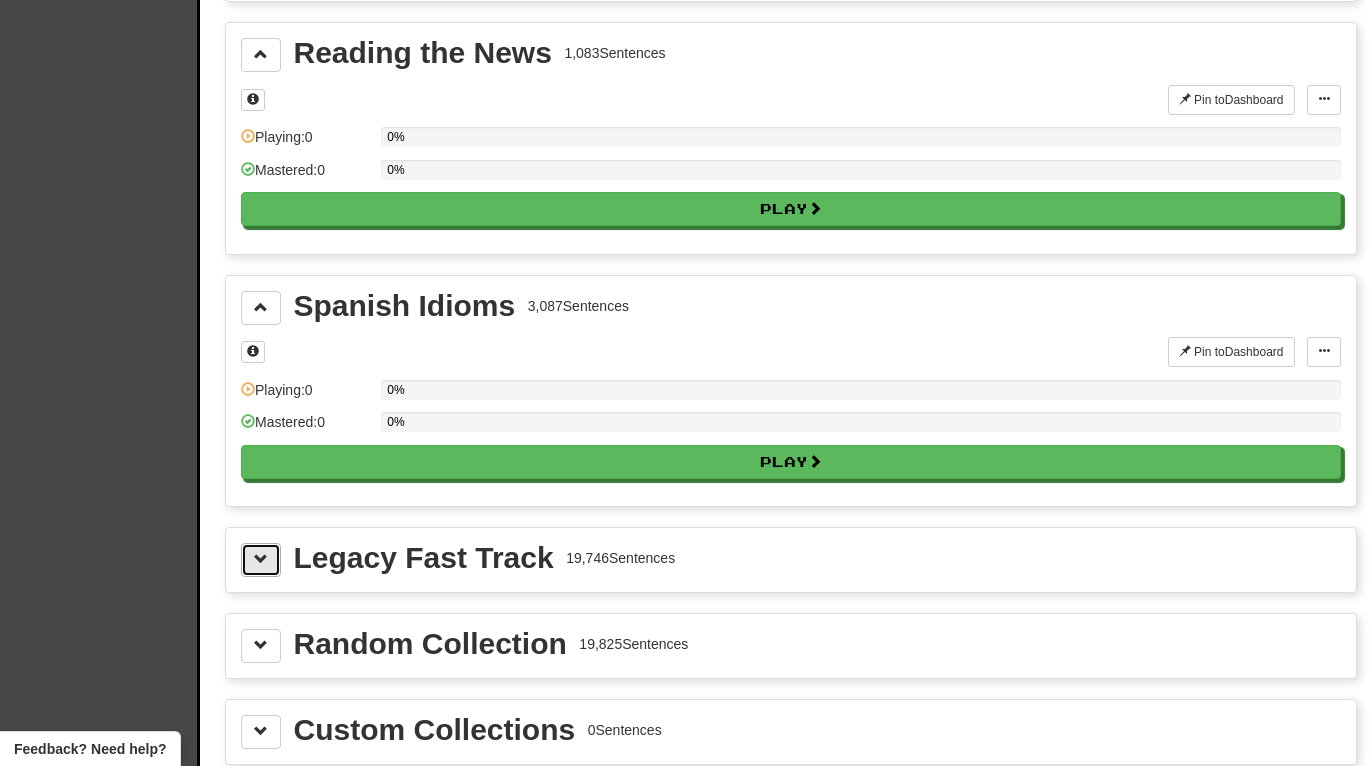 click at bounding box center (261, 559) 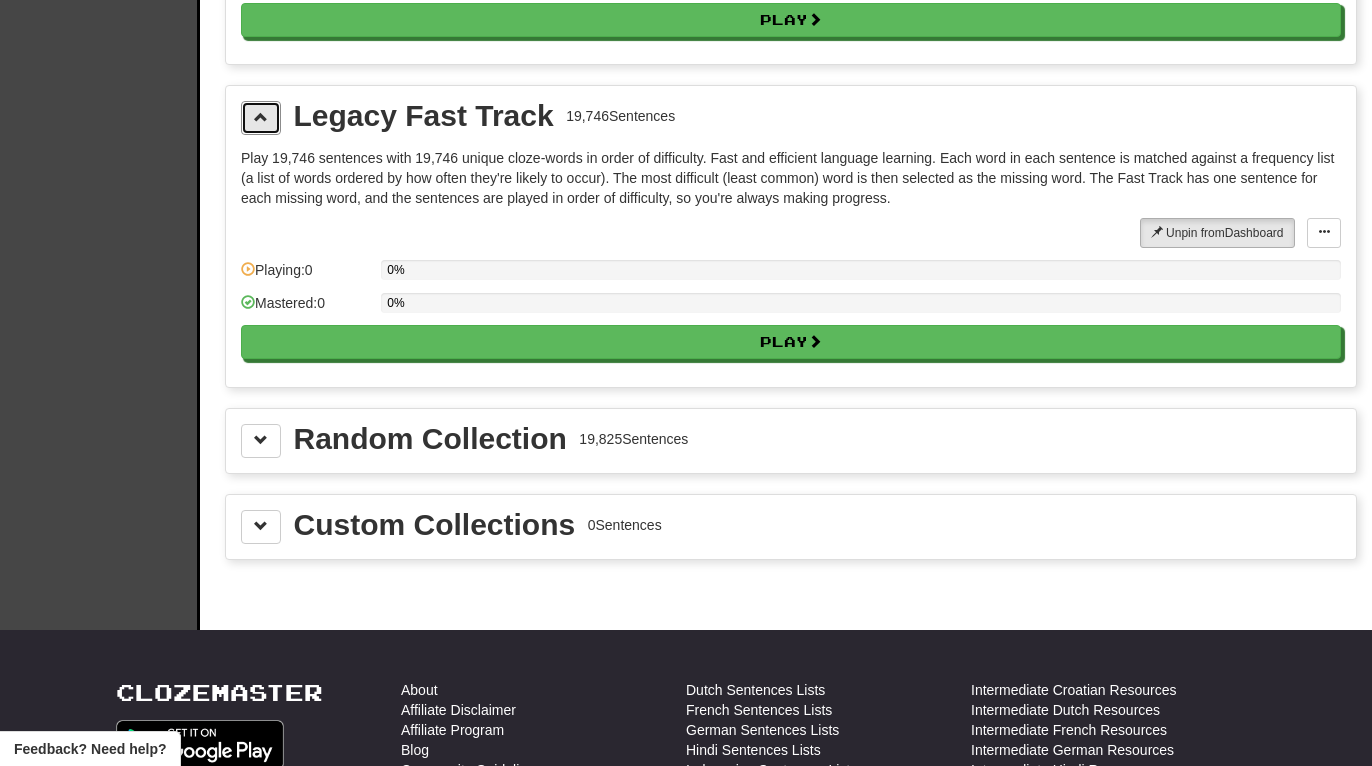 scroll, scrollTop: 4000, scrollLeft: 0, axis: vertical 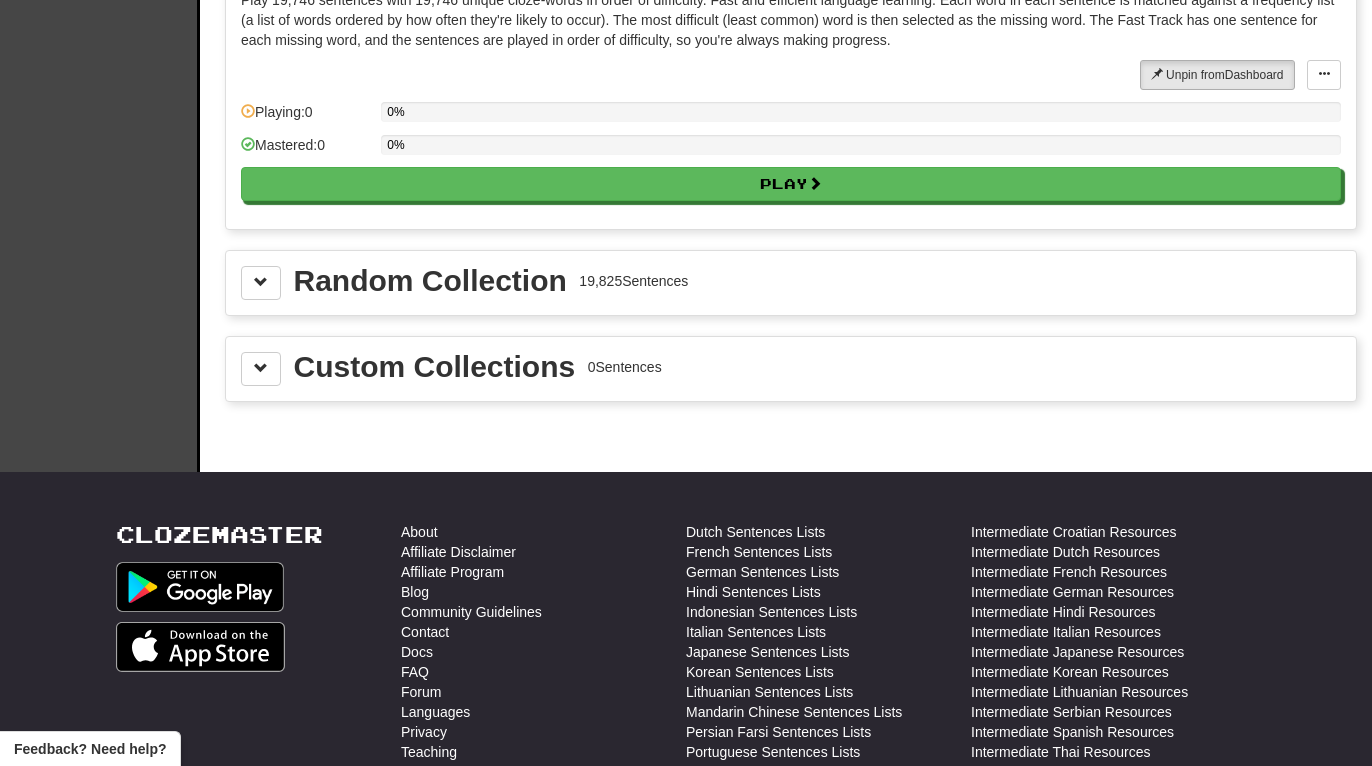 click on "Custom Collections 0  Sentences" at bounding box center [791, 369] 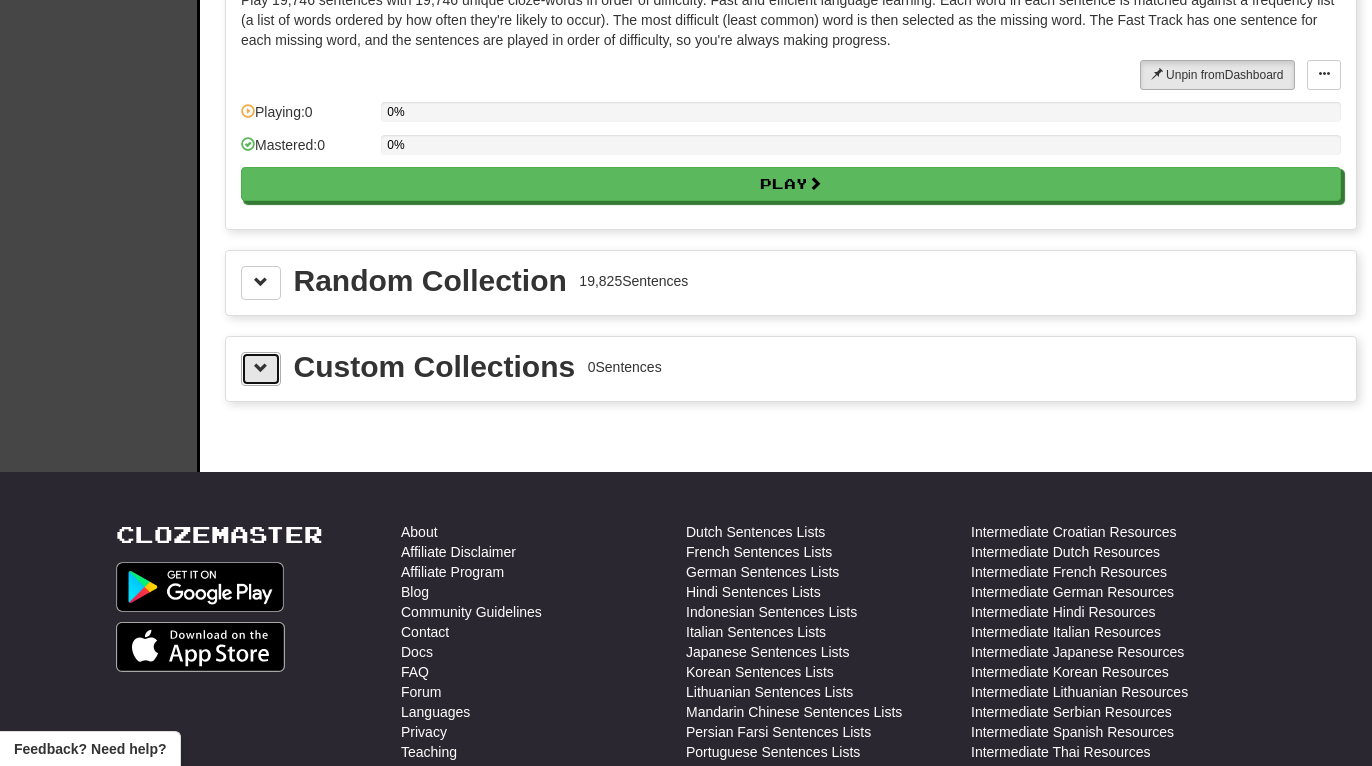click at bounding box center (261, 368) 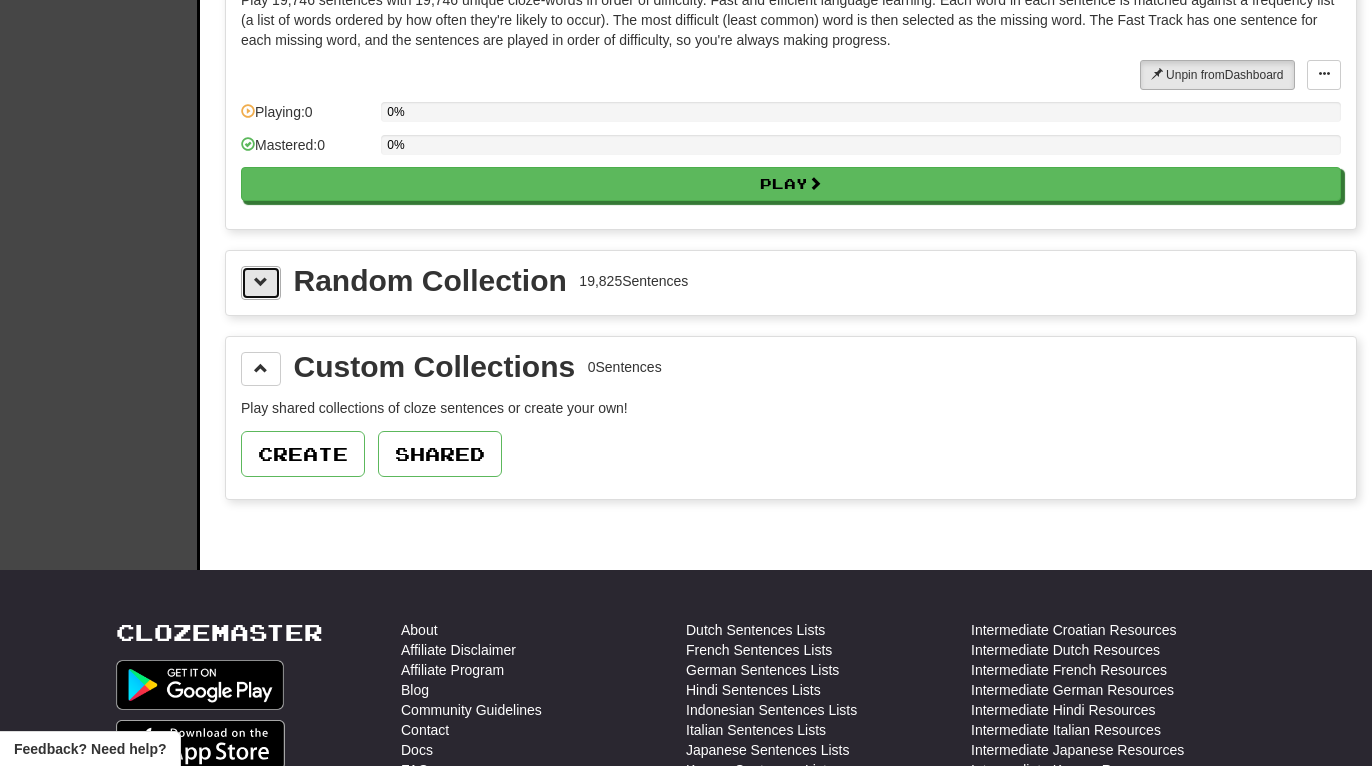 click at bounding box center [261, 283] 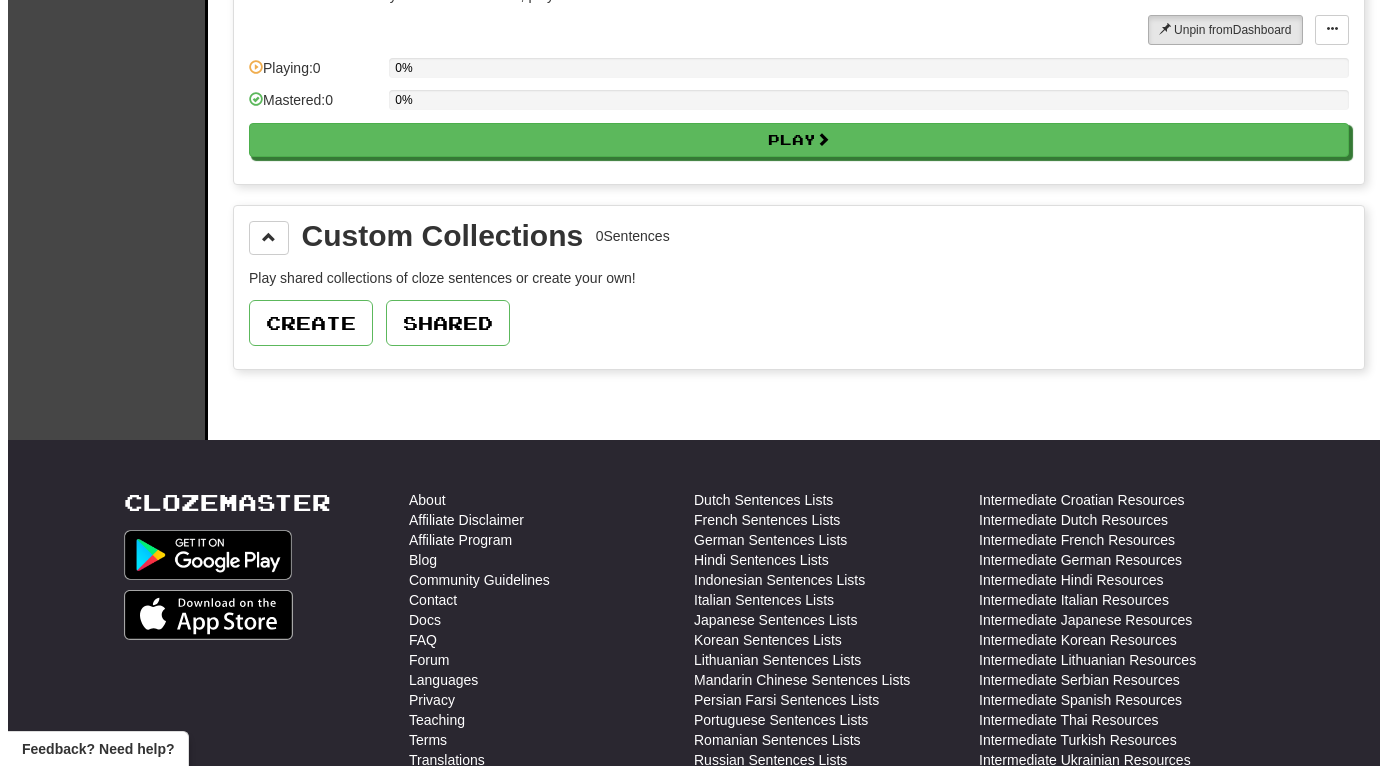 scroll, scrollTop: 4400, scrollLeft: 0, axis: vertical 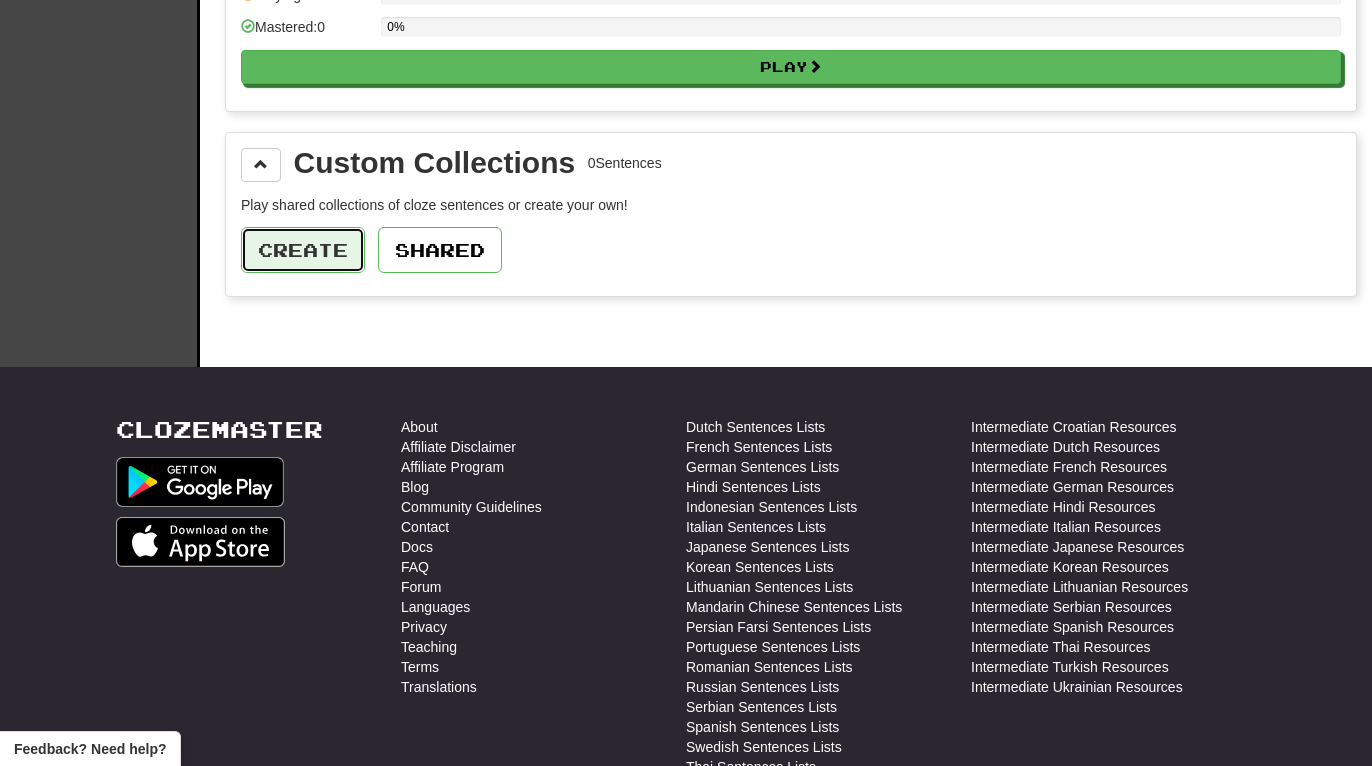 drag, startPoint x: 313, startPoint y: 265, endPoint x: 288, endPoint y: 241, distance: 34.655445 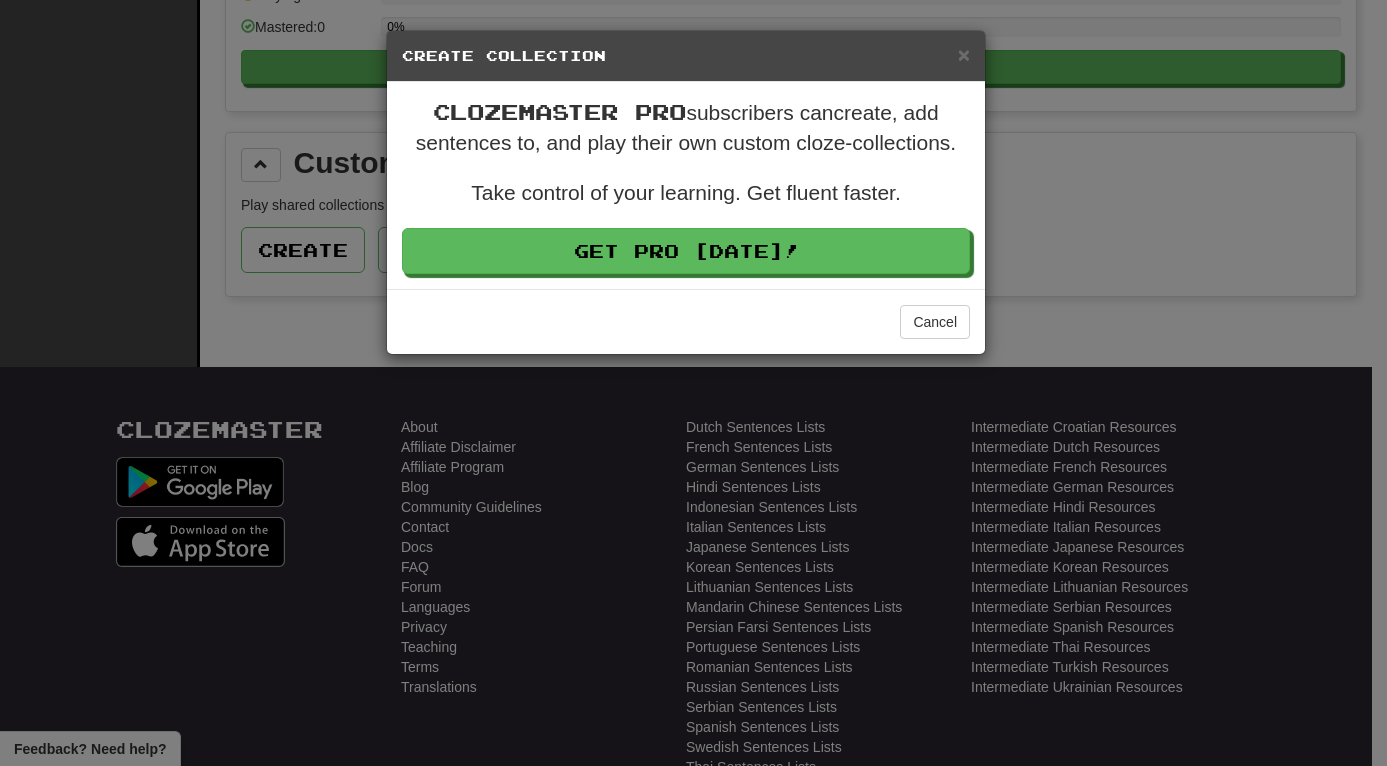 click on "× Create Collection Clozemaster Pro  subscribers can  create, add sentences to, and play their own custom cloze-collections. Take control of your learning. Get fluent faster. Get Pro Today! Cancel" at bounding box center (693, 383) 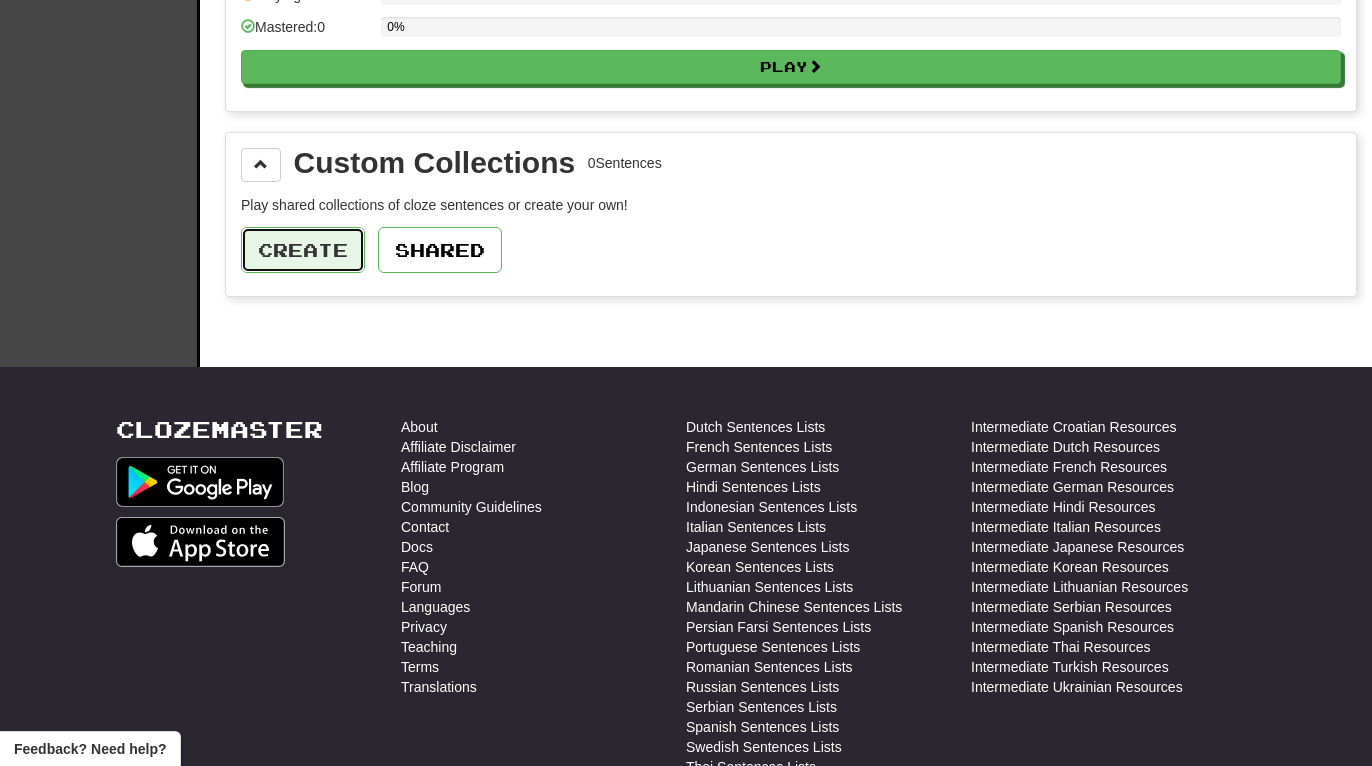 click on "Create" at bounding box center (303, 250) 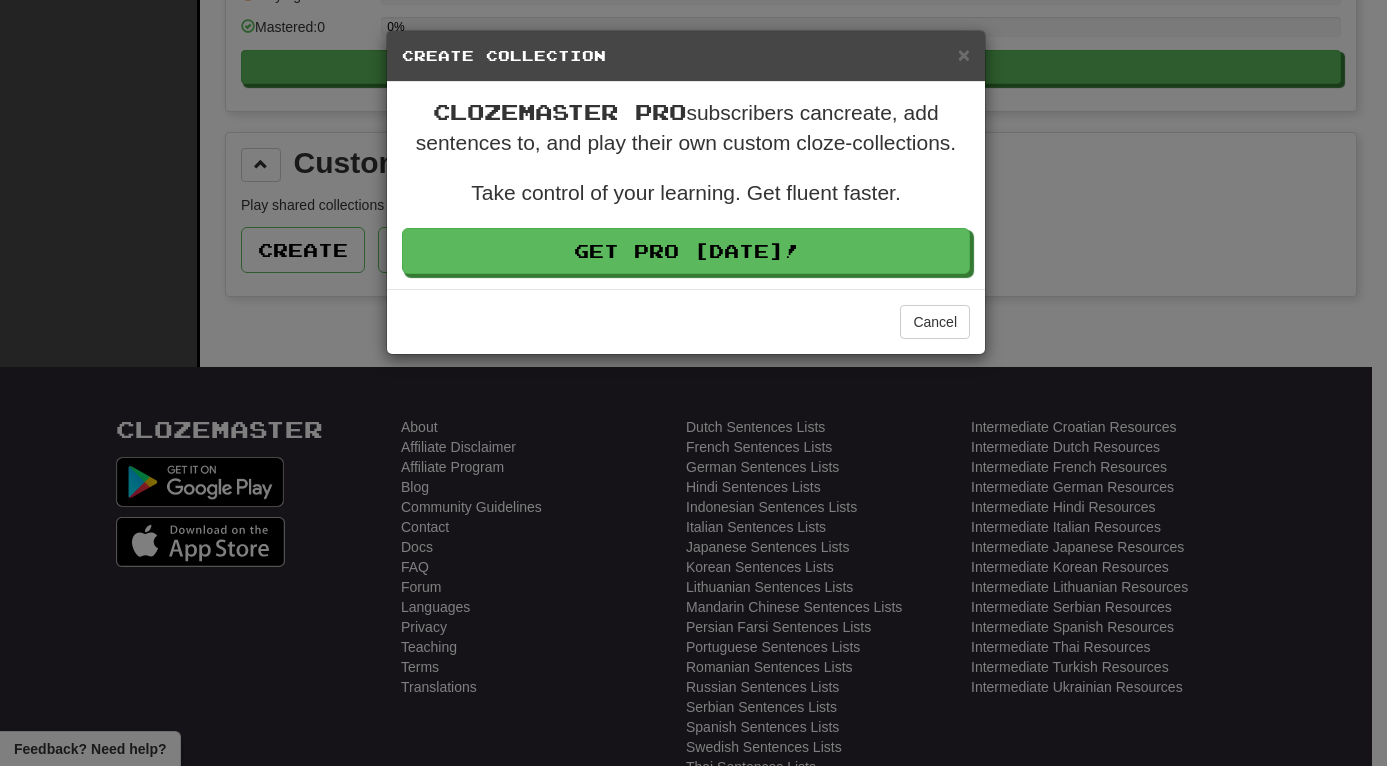 click on "× Create Collection Clozemaster Pro  subscribers can  create, add sentences to, and play their own custom cloze-collections. Take control of your learning. Get fluent faster. Get Pro Today! Cancel" at bounding box center [693, 383] 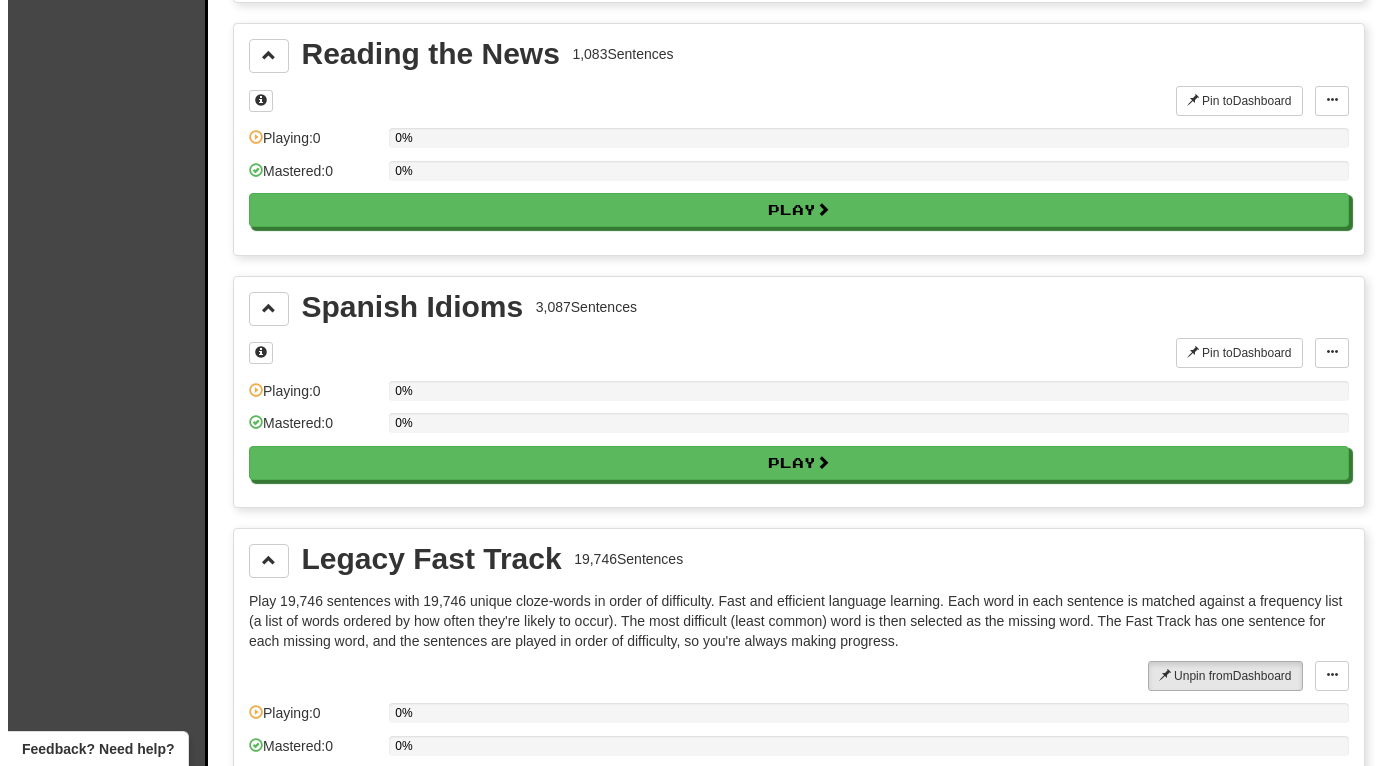 scroll, scrollTop: 3400, scrollLeft: 0, axis: vertical 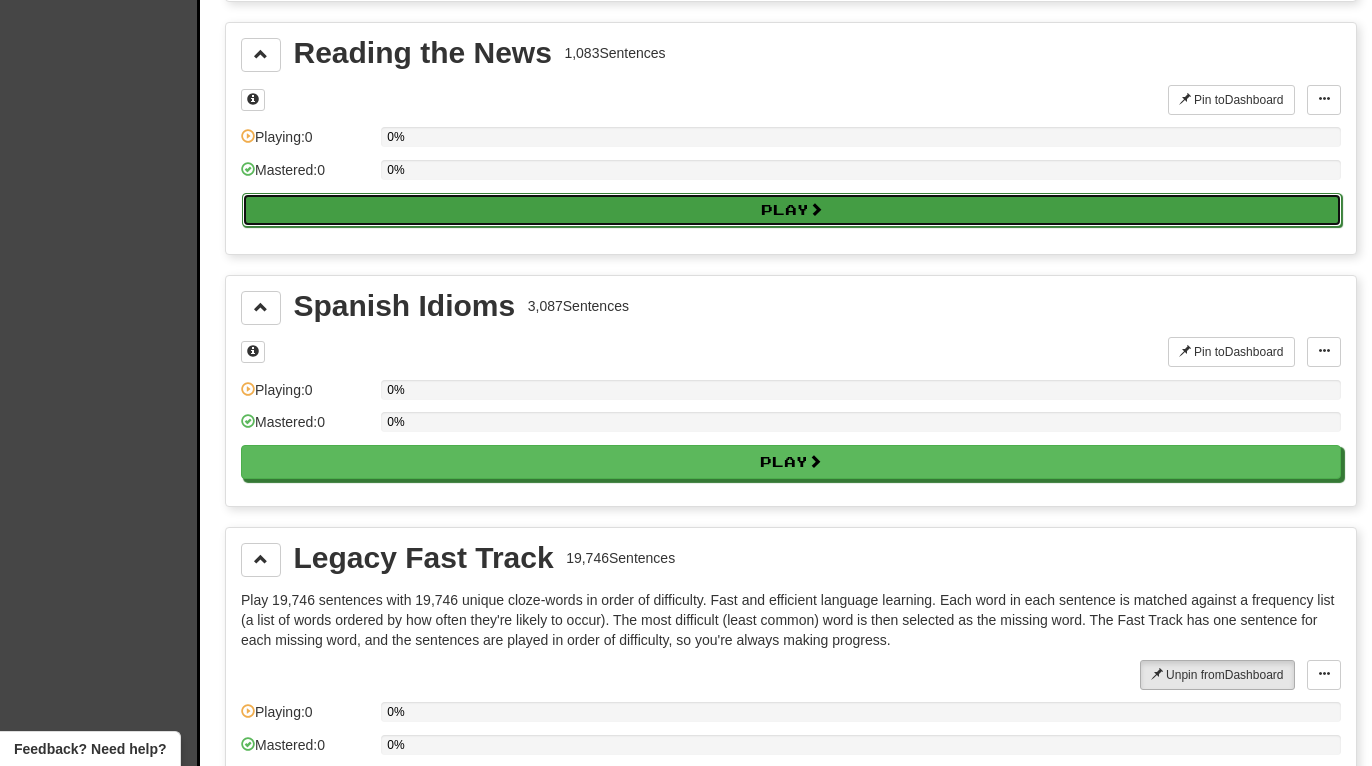 click on "Play" at bounding box center (792, 210) 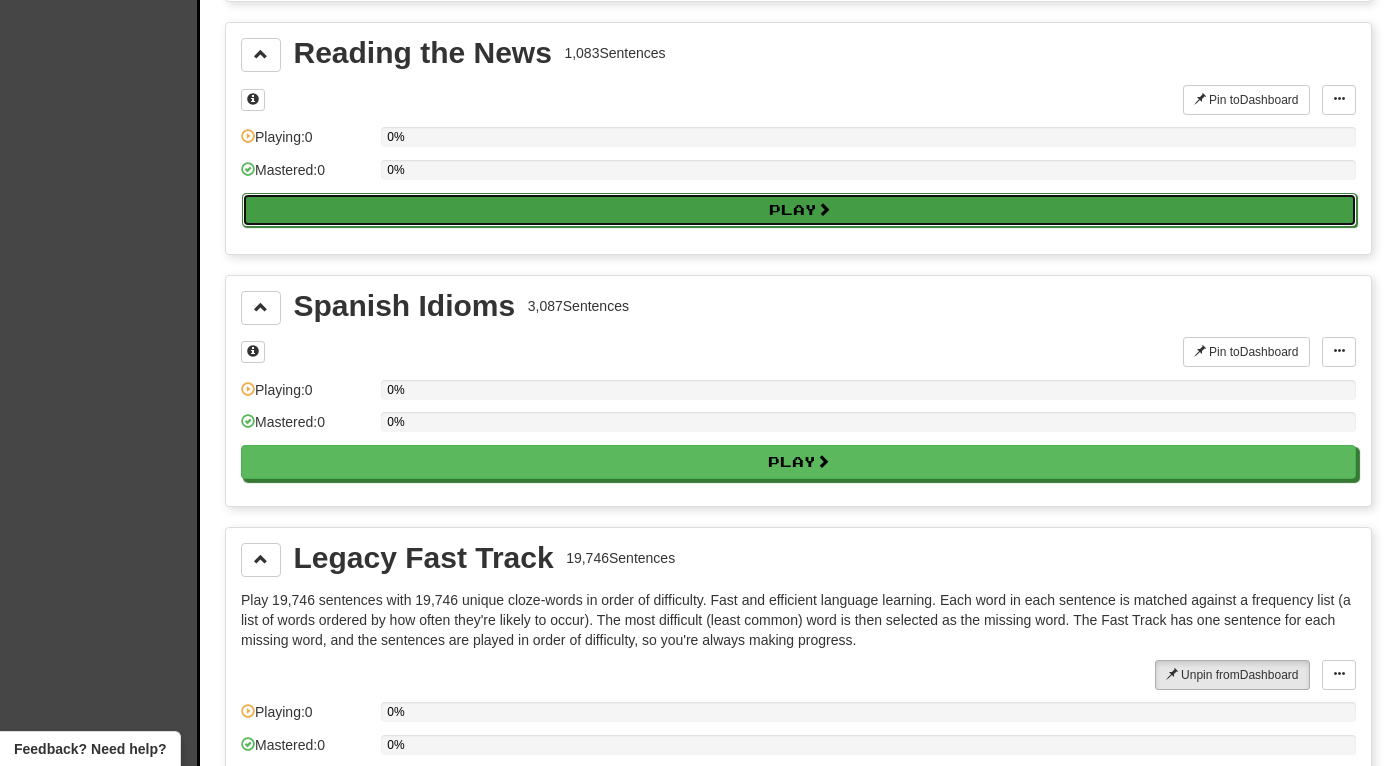 select on "**" 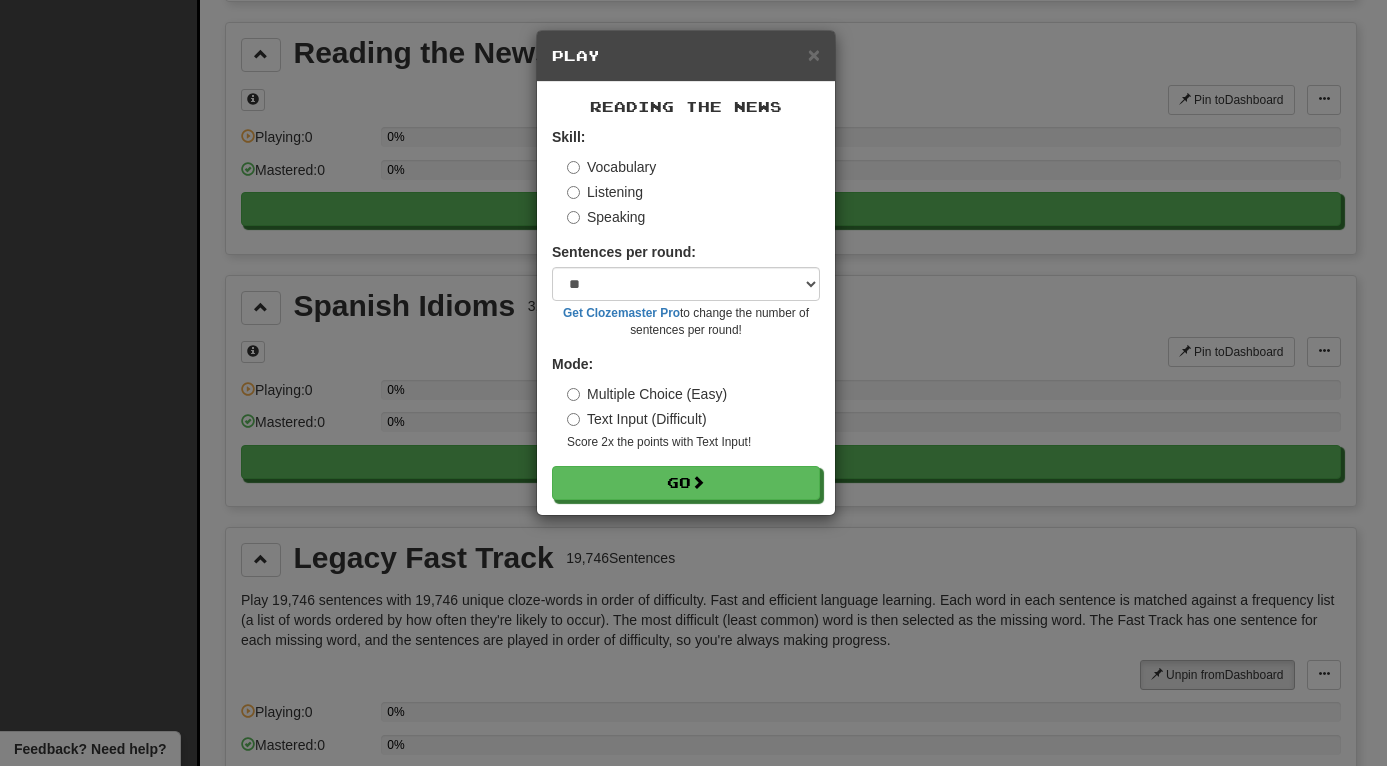 click on "Listening" at bounding box center (605, 192) 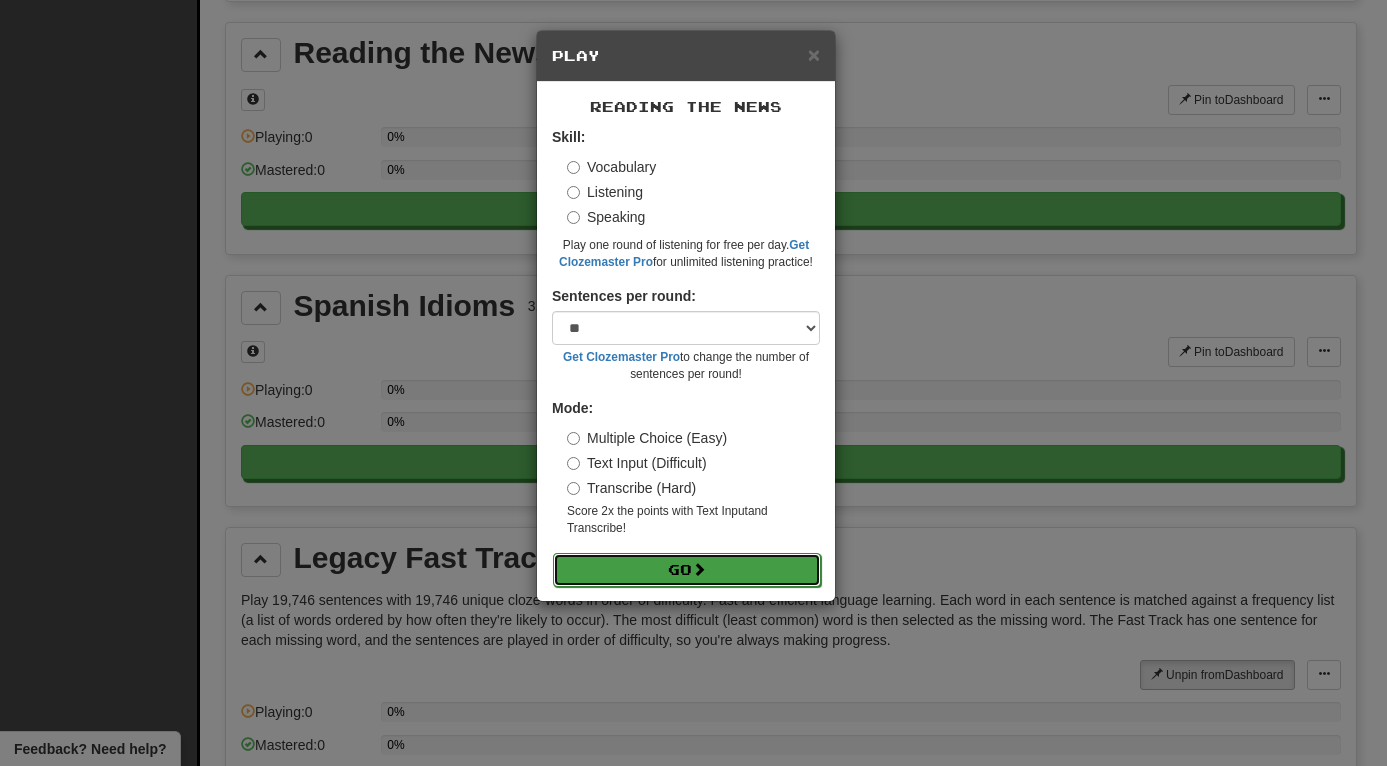 click on "Go" at bounding box center (687, 570) 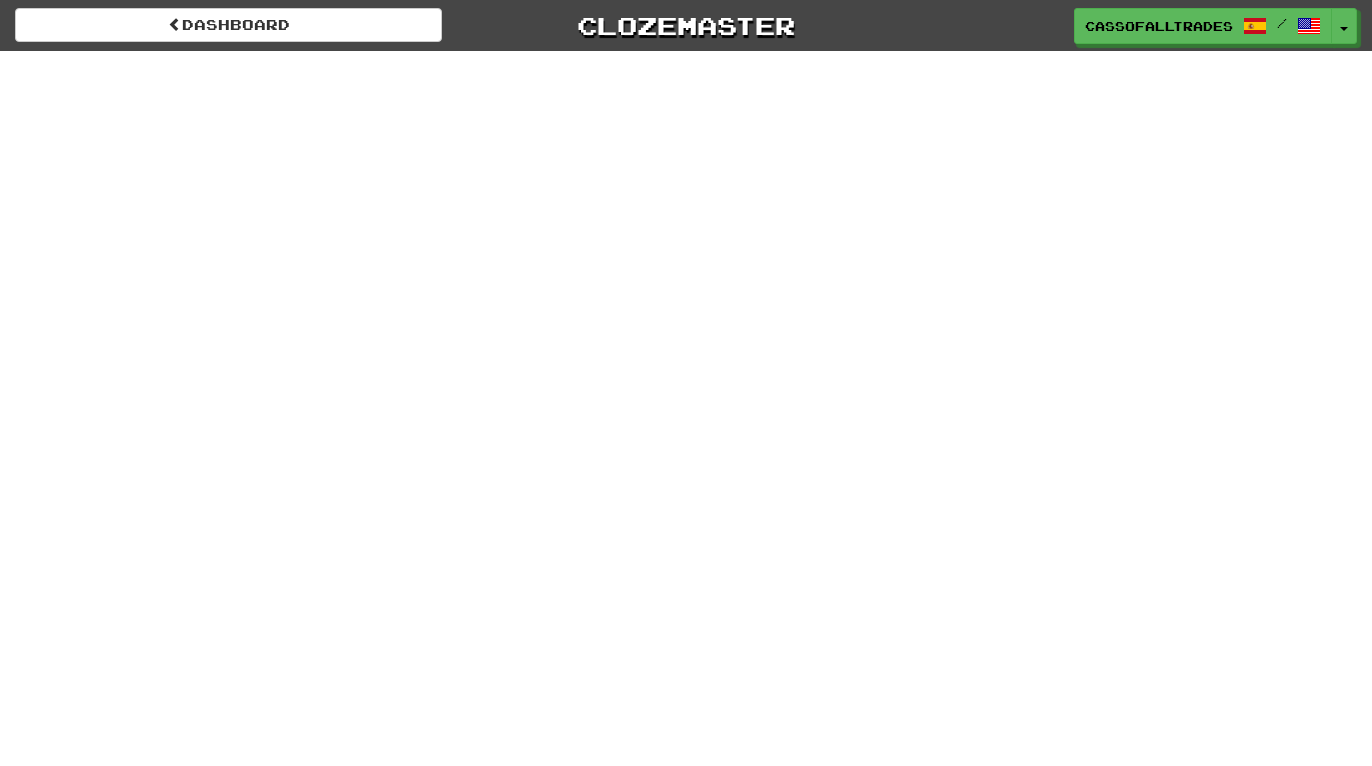 scroll, scrollTop: 0, scrollLeft: 0, axis: both 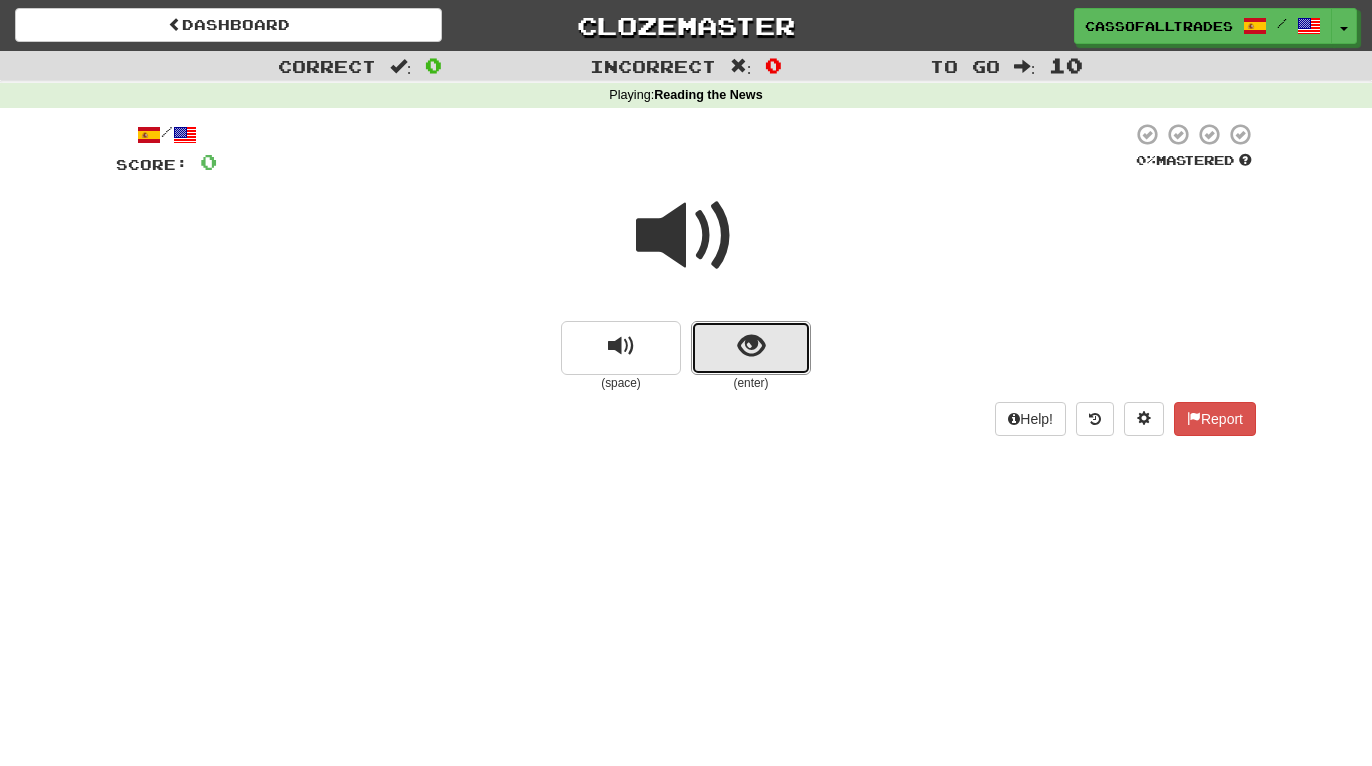 click at bounding box center [751, 346] 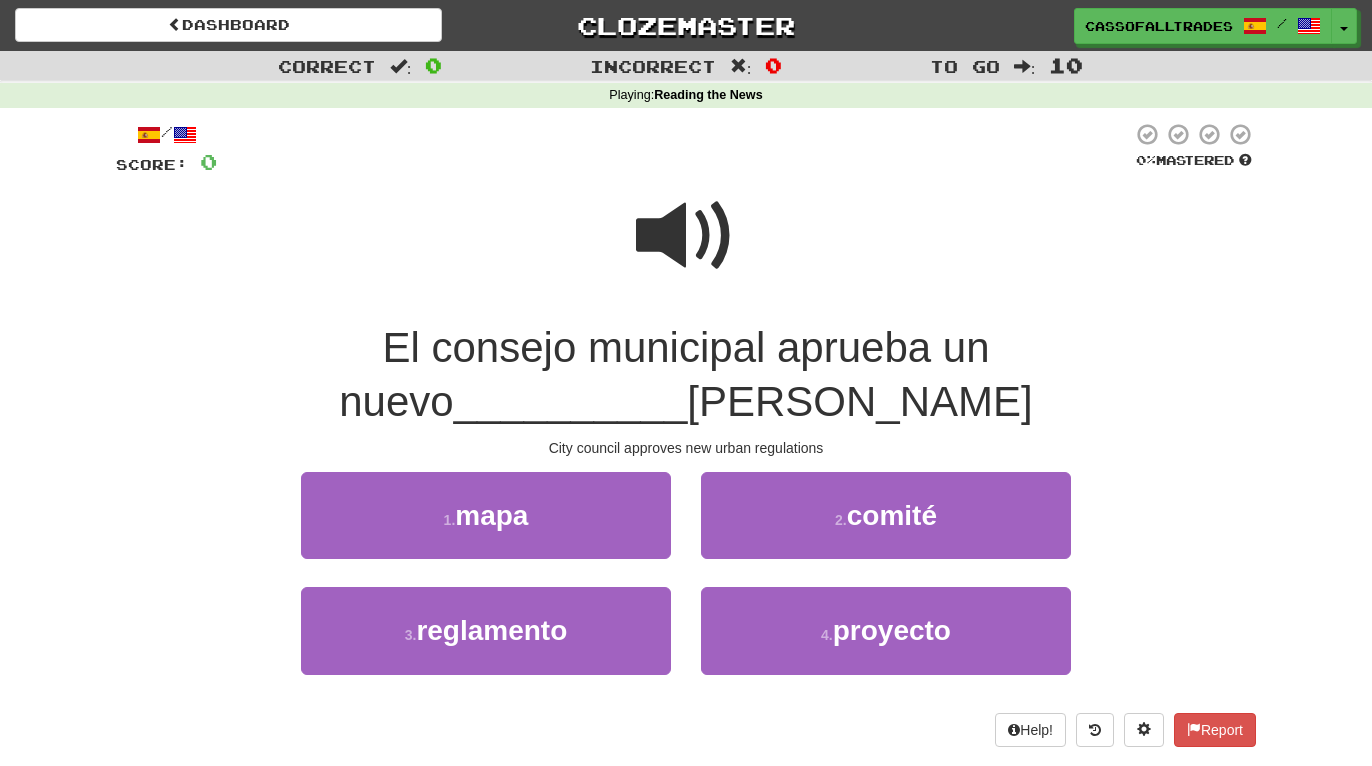 click at bounding box center (686, 236) 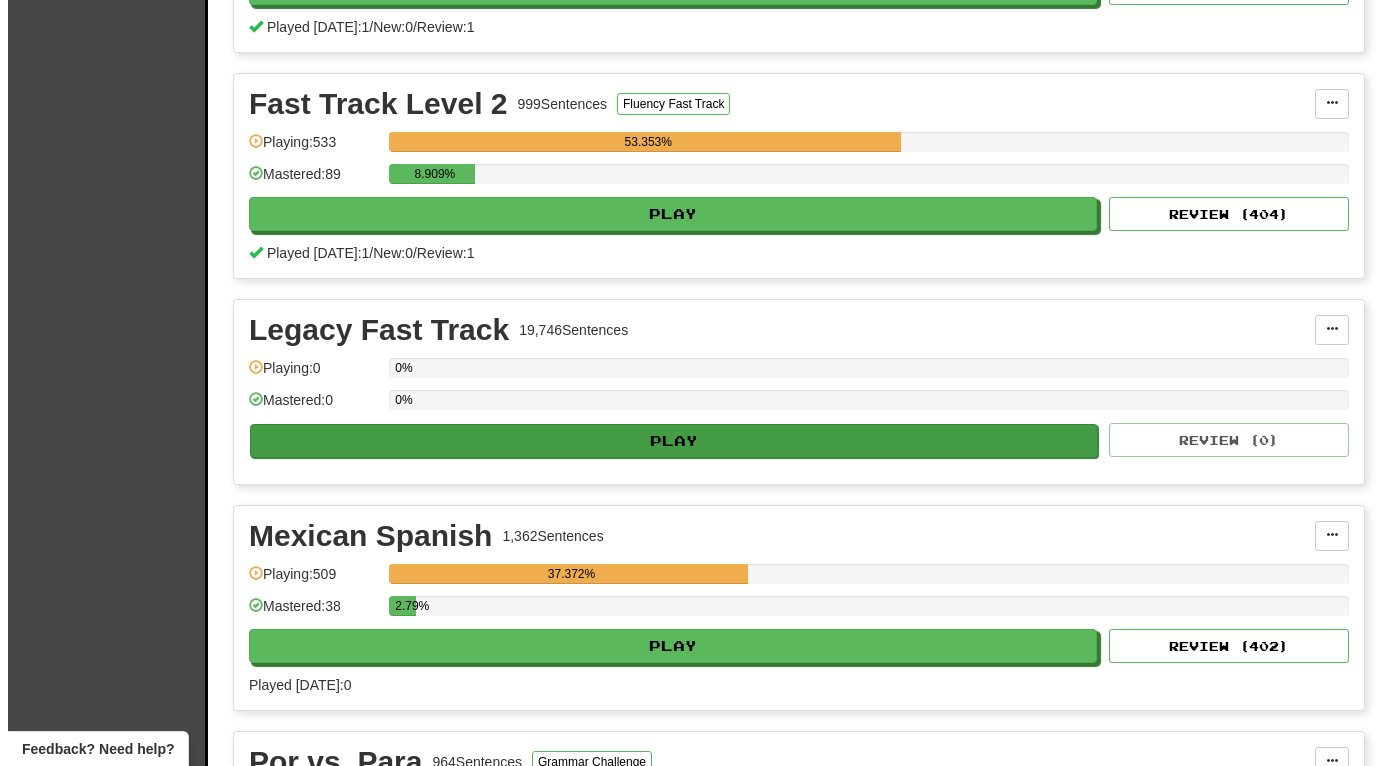 scroll, scrollTop: 3400, scrollLeft: 0, axis: vertical 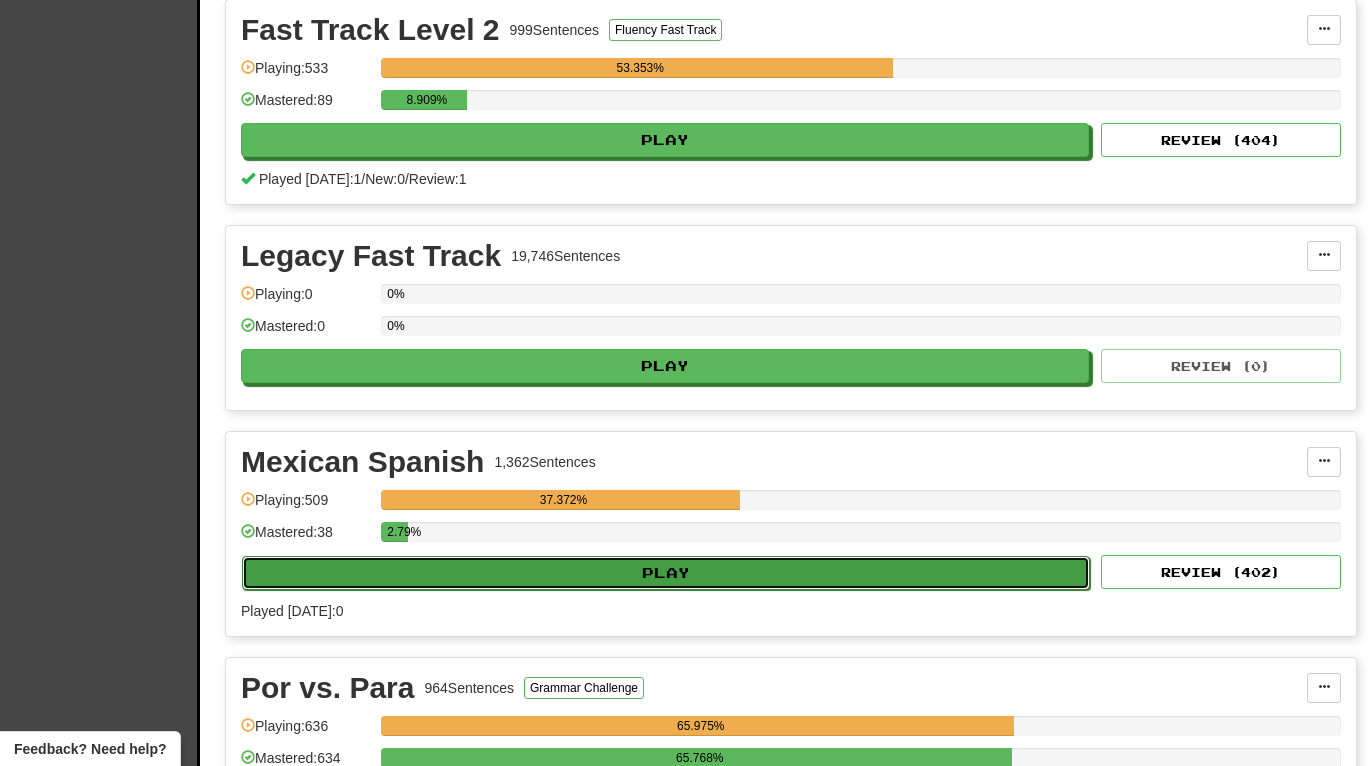 click on "Play" at bounding box center (666, 573) 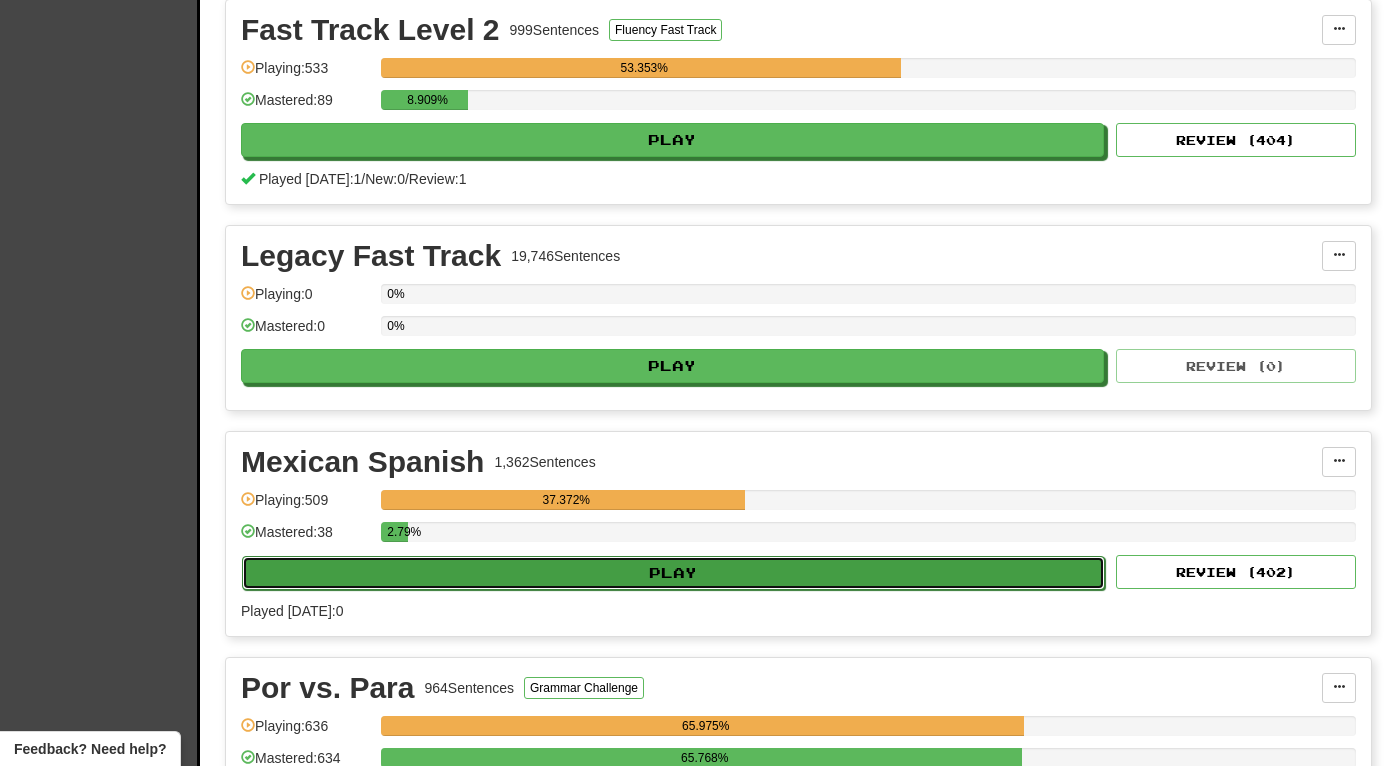 select on "**" 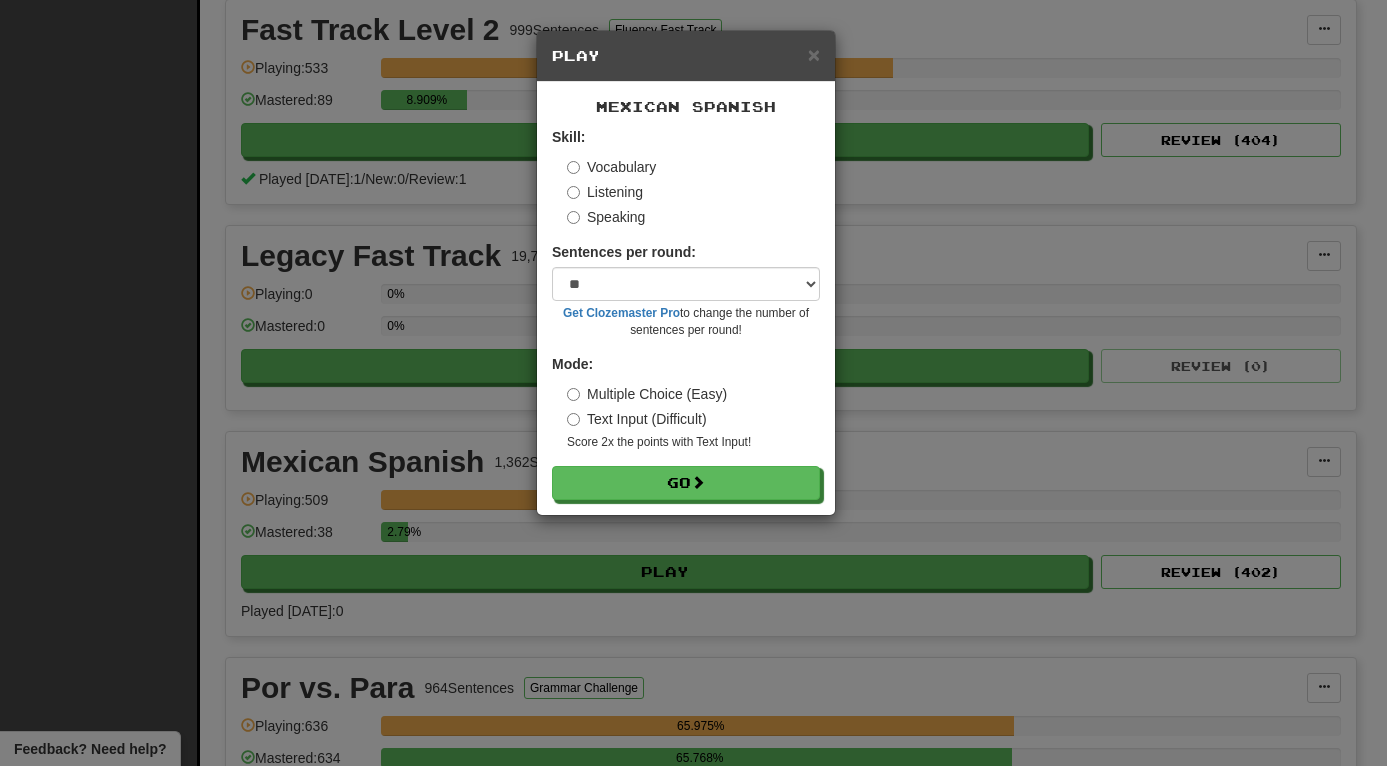 click on "Vocabulary Listening Speaking" at bounding box center [693, 192] 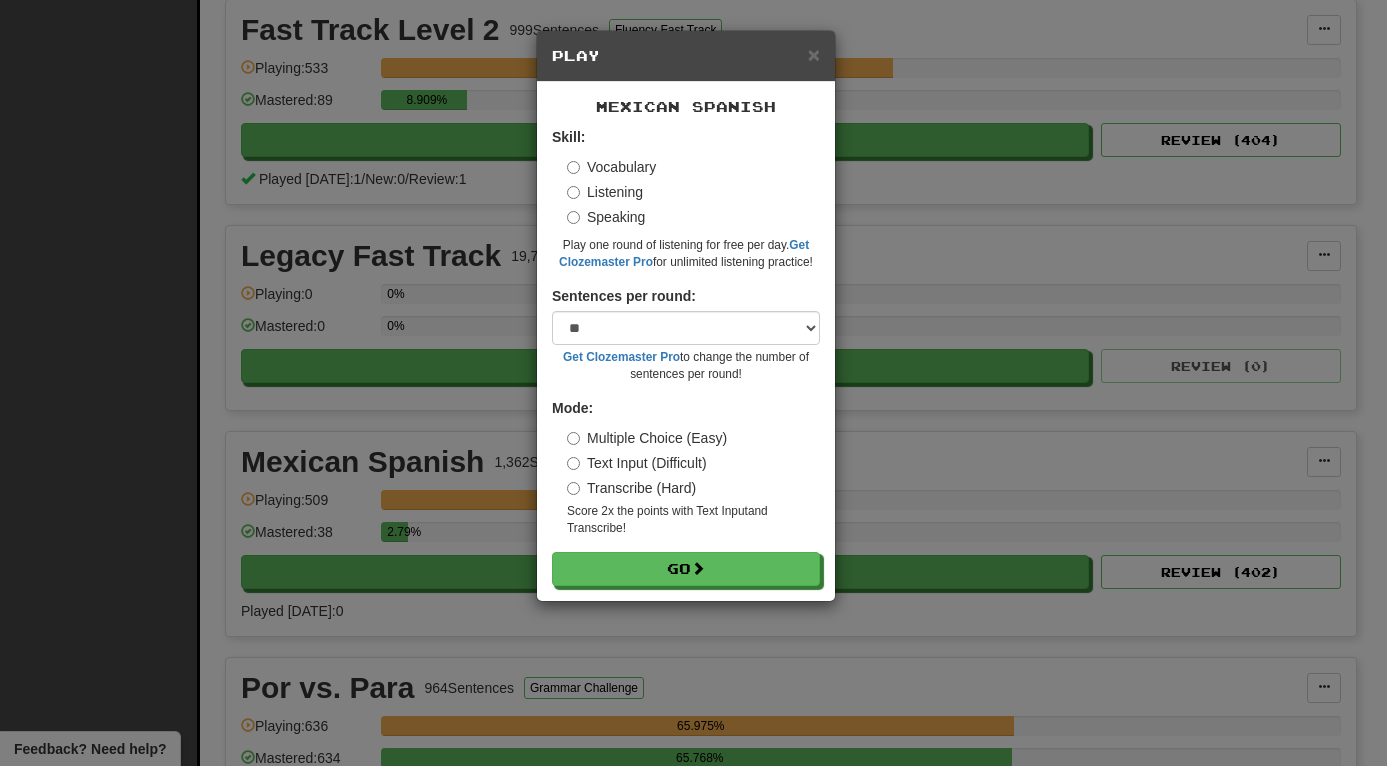 click on "Skill: Vocabulary Listening Speaking Play one round of listening for free per day.  Get Clozemaster Pro  for unlimited listening practice! Sentences per round: * ** ** ** ** ** *** ******** Get Clozemaster Pro  to change the number of sentences per round! Mode: Multiple Choice (Easy) Text Input (Difficult) Transcribe (Hard) Score 2x the points with Text Input  and Transcribe ! Go" at bounding box center (686, 356) 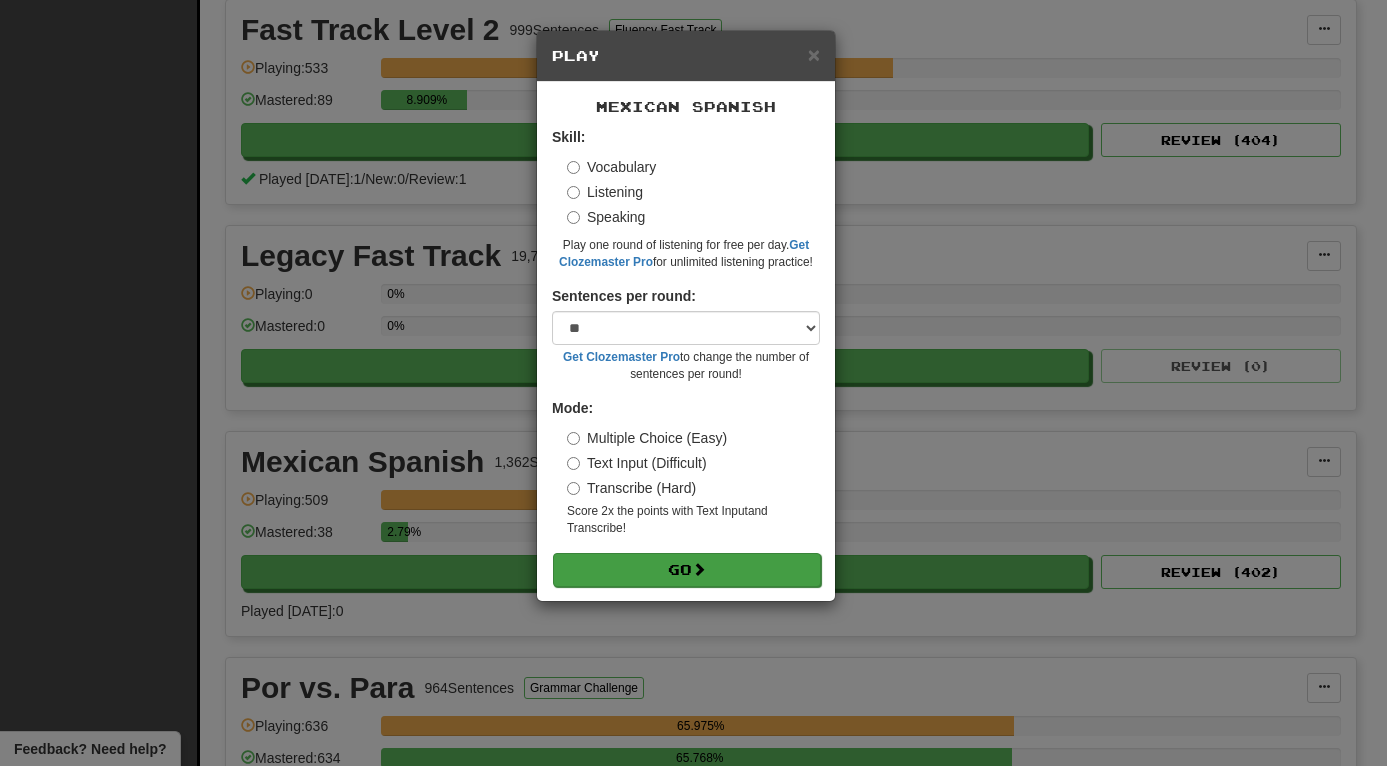 click on "Mexican Spanish Skill: Vocabulary Listening Speaking Play one round of listening for free per day.  Get Clozemaster Pro  for unlimited listening practice! Sentences per round: * ** ** ** ** ** *** ******** Get Clozemaster Pro  to change the number of sentences per round! Mode: Multiple Choice (Easy) Text Input (Difficult) Transcribe (Hard) Score 2x the points with Text Input  and Transcribe ! Go" at bounding box center [686, 341] 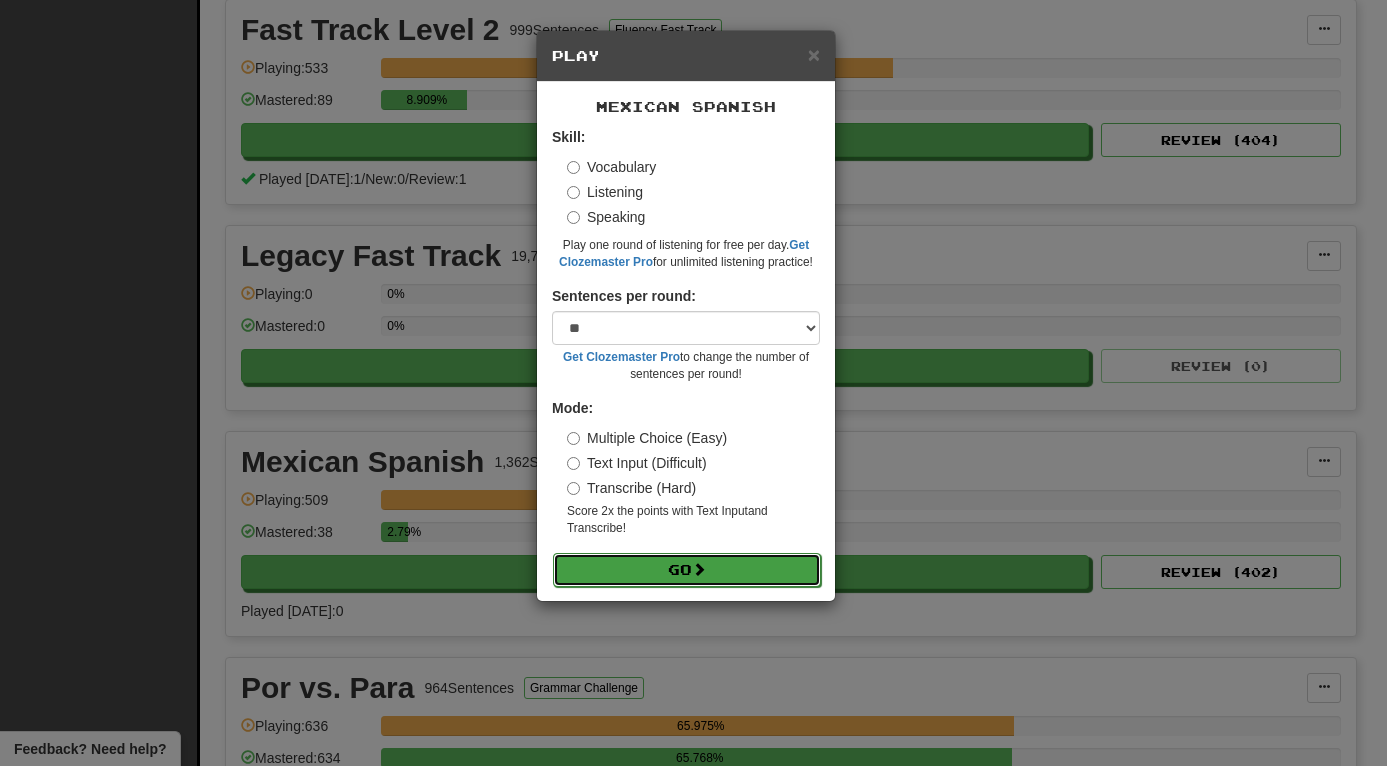 click on "Go" at bounding box center [687, 570] 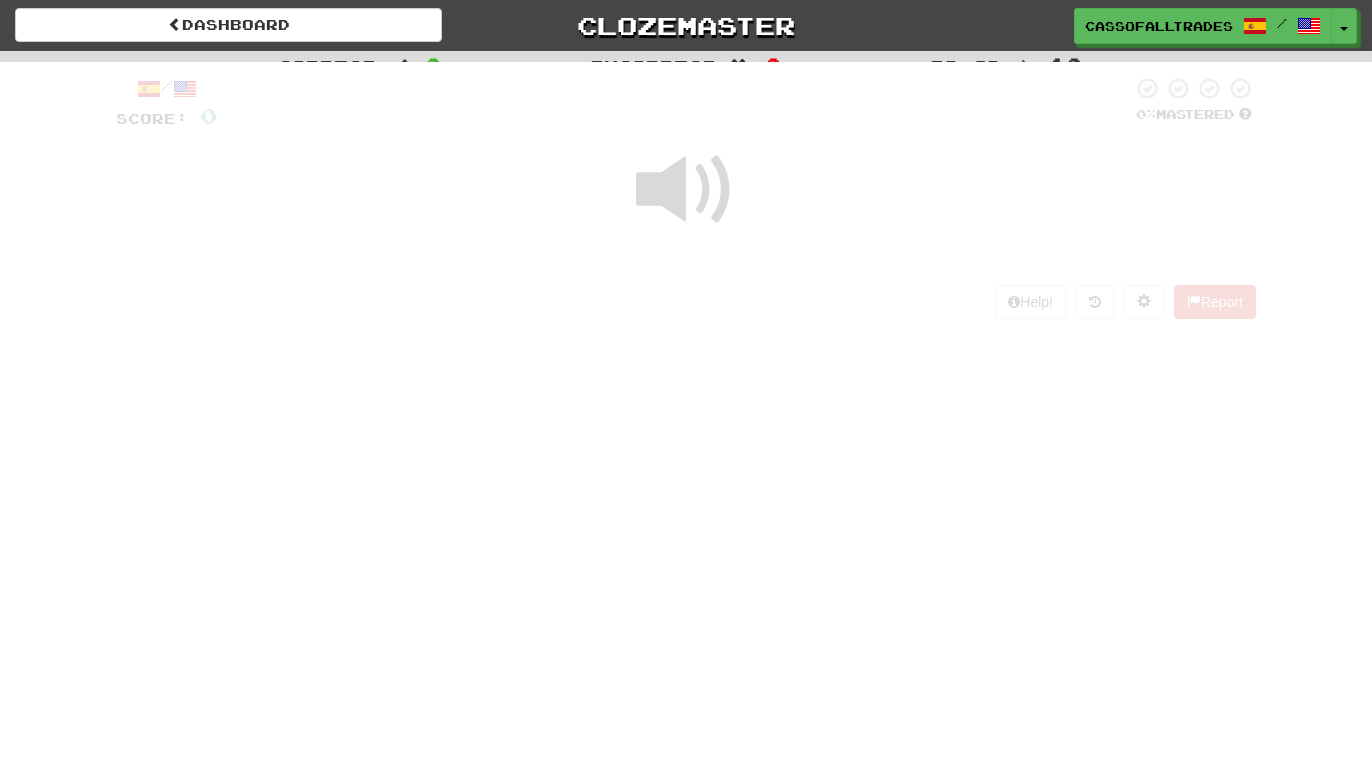 scroll, scrollTop: 0, scrollLeft: 0, axis: both 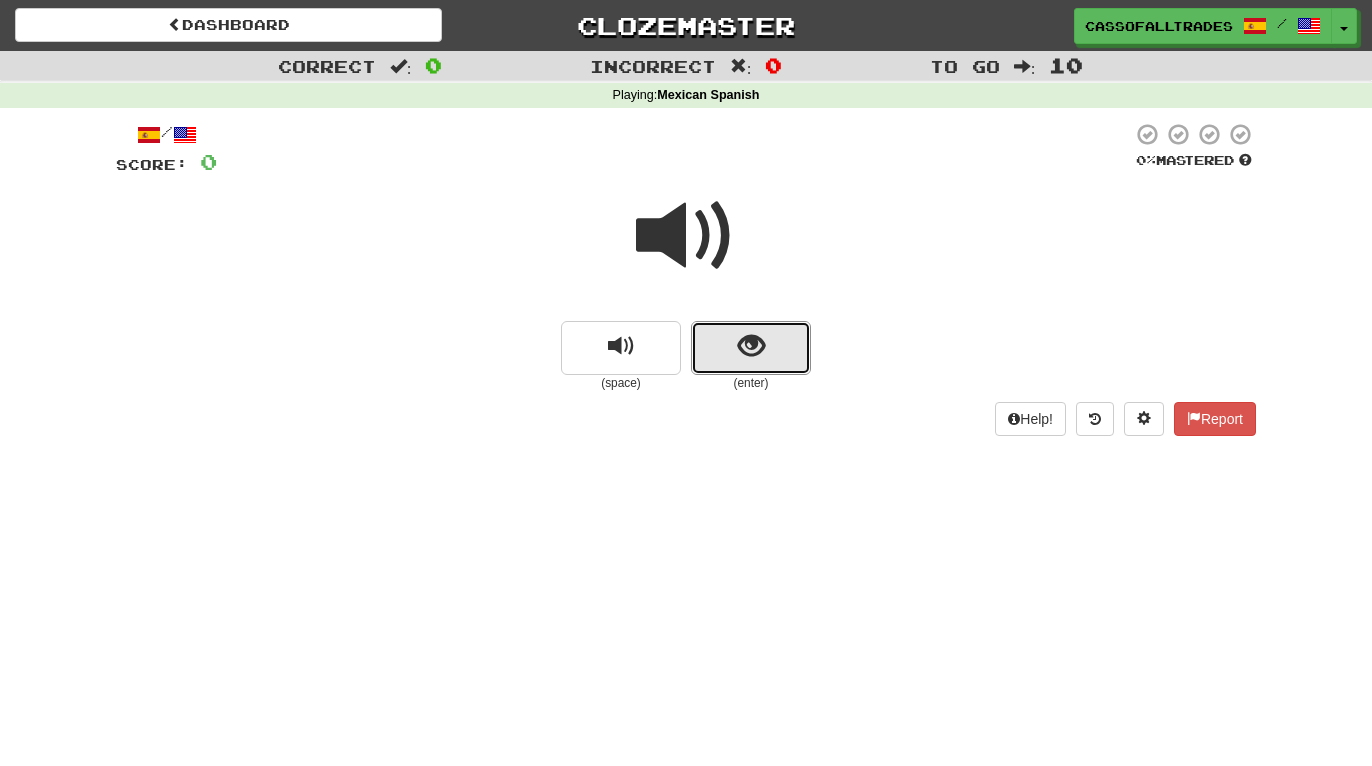 click at bounding box center (751, 348) 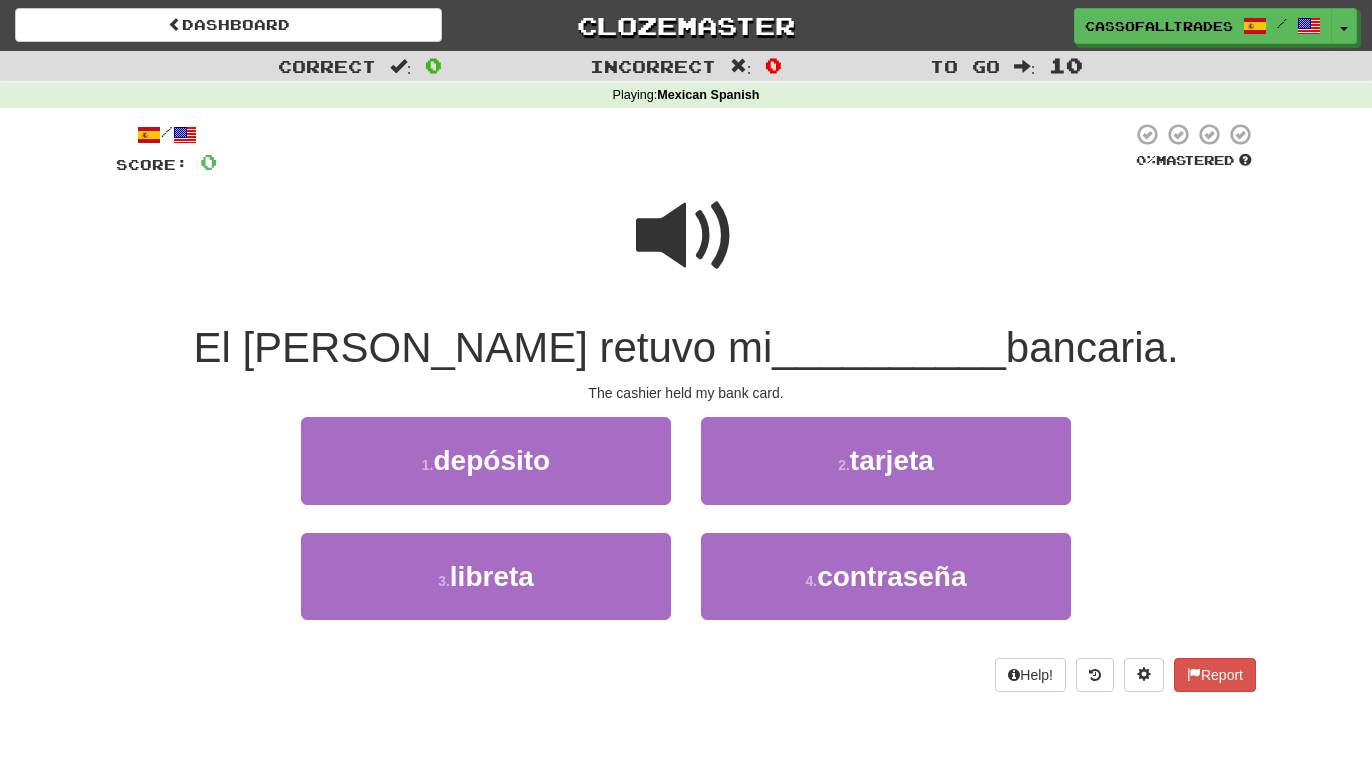click at bounding box center (686, 236) 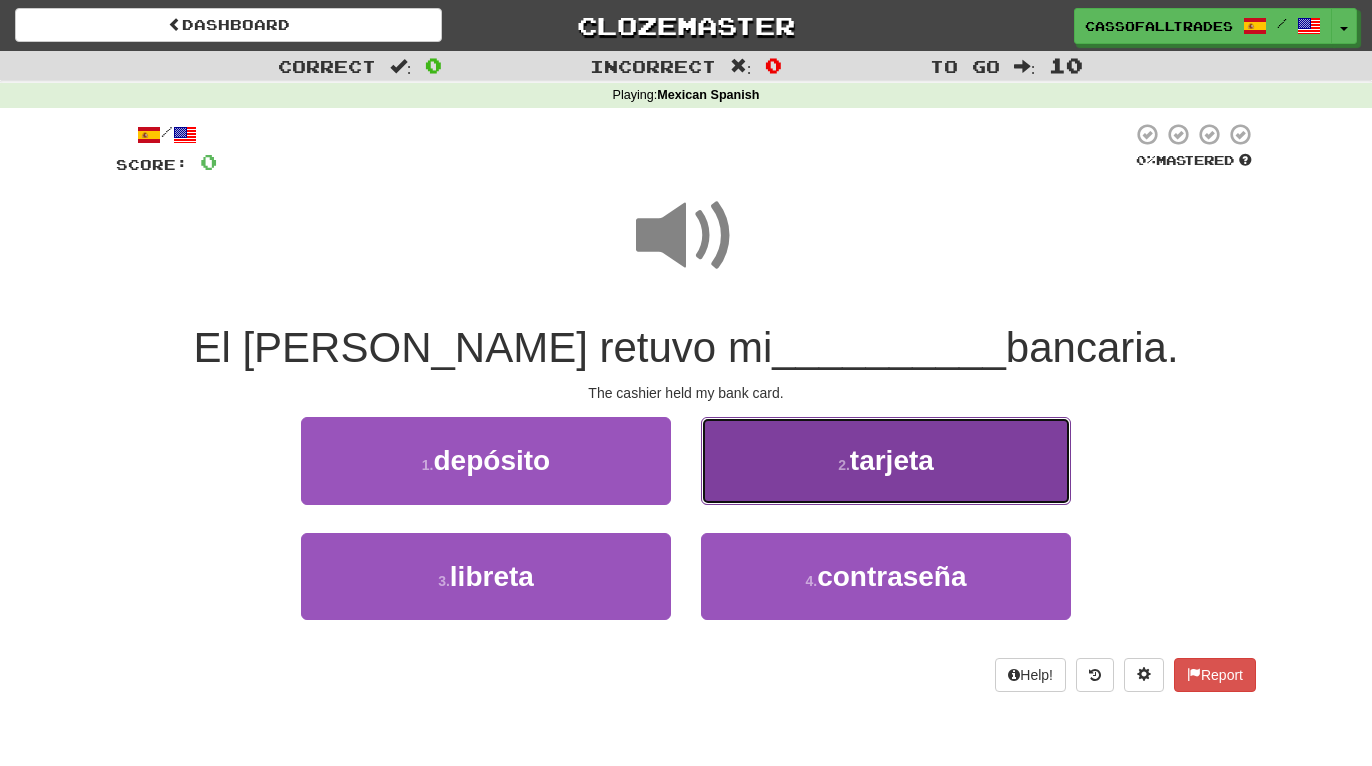 click on "2 .  tarjeta" at bounding box center (886, 460) 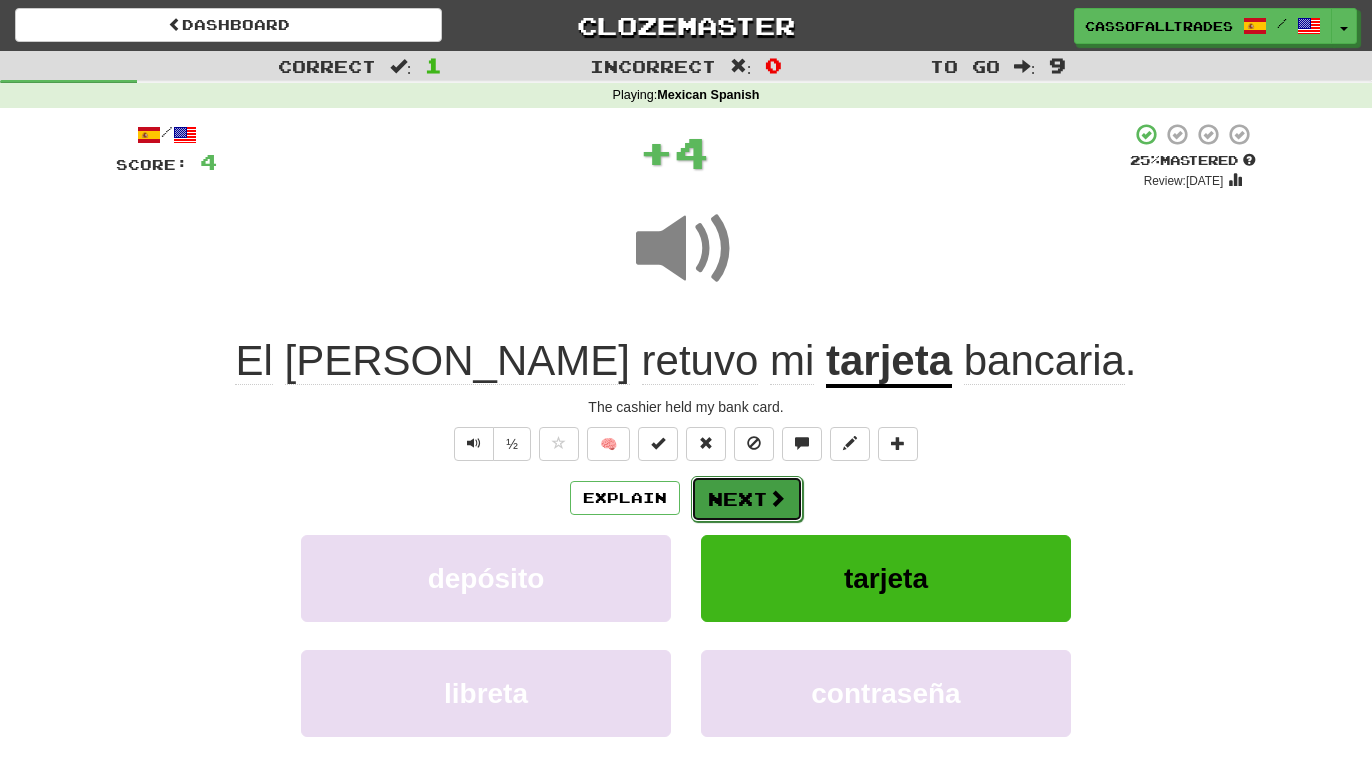 click on "Next" at bounding box center (747, 499) 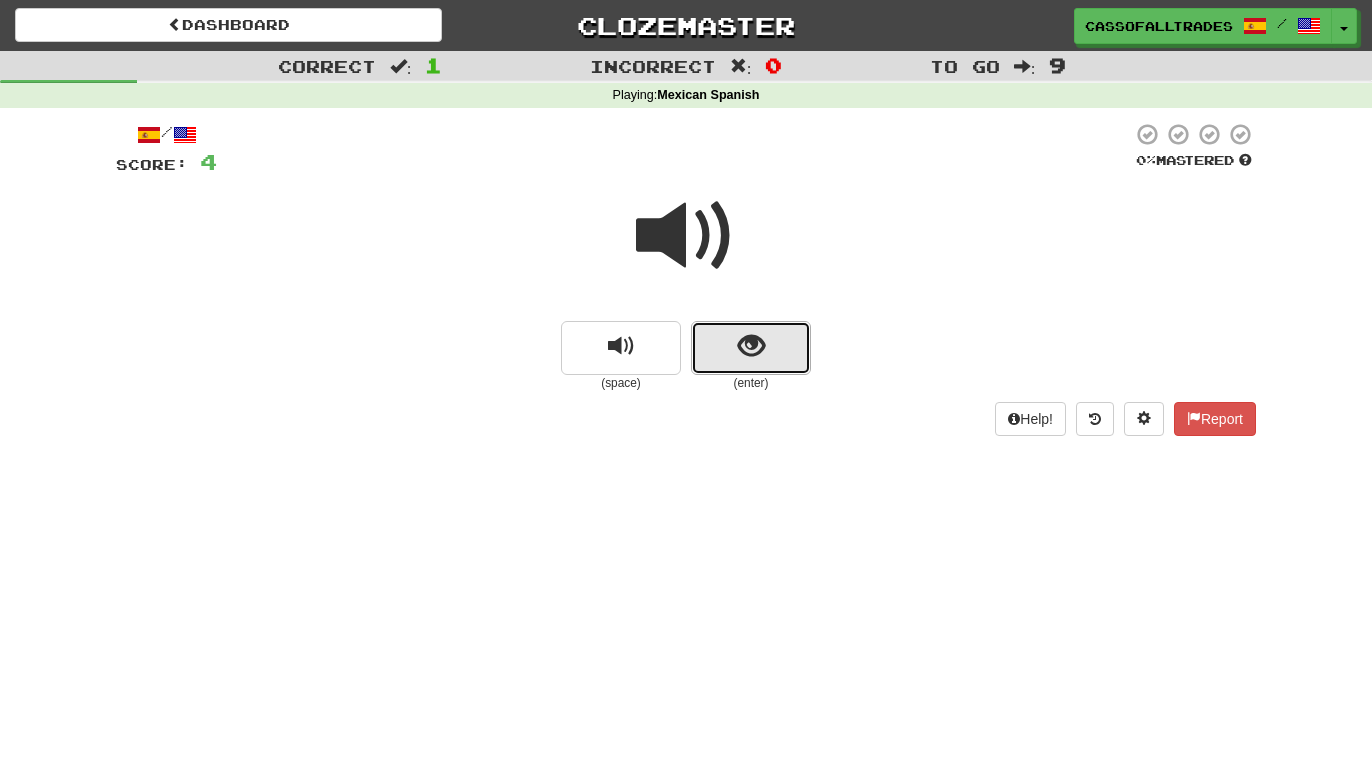 click at bounding box center (751, 346) 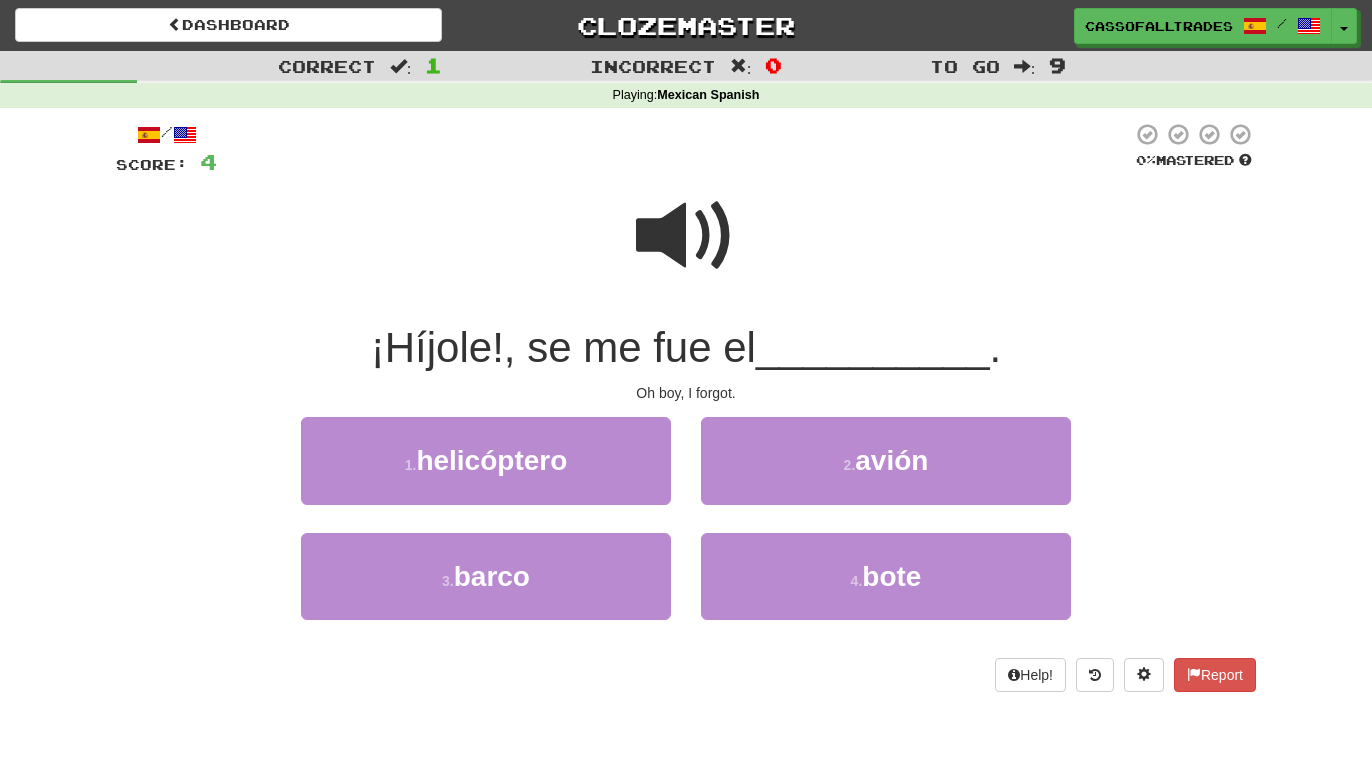 click at bounding box center (686, 236) 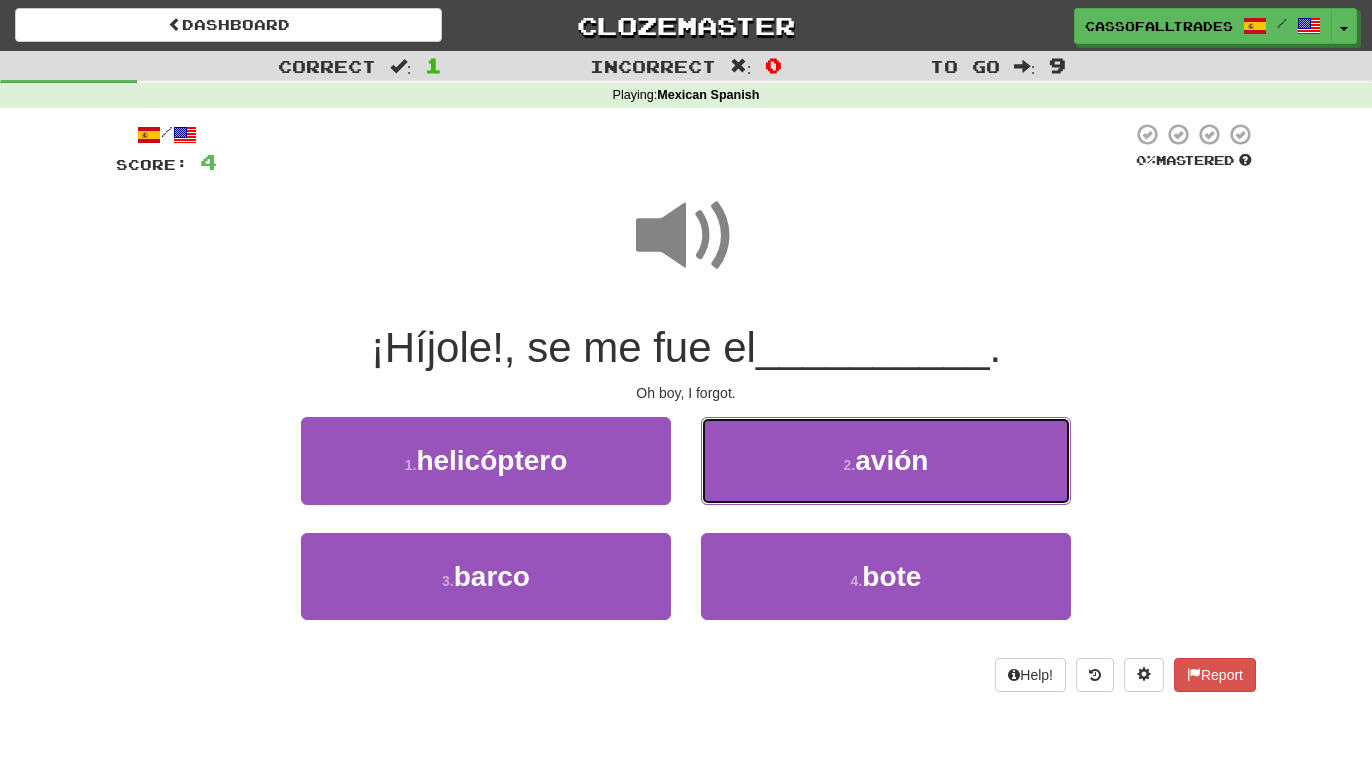 click on "avión" at bounding box center [891, 460] 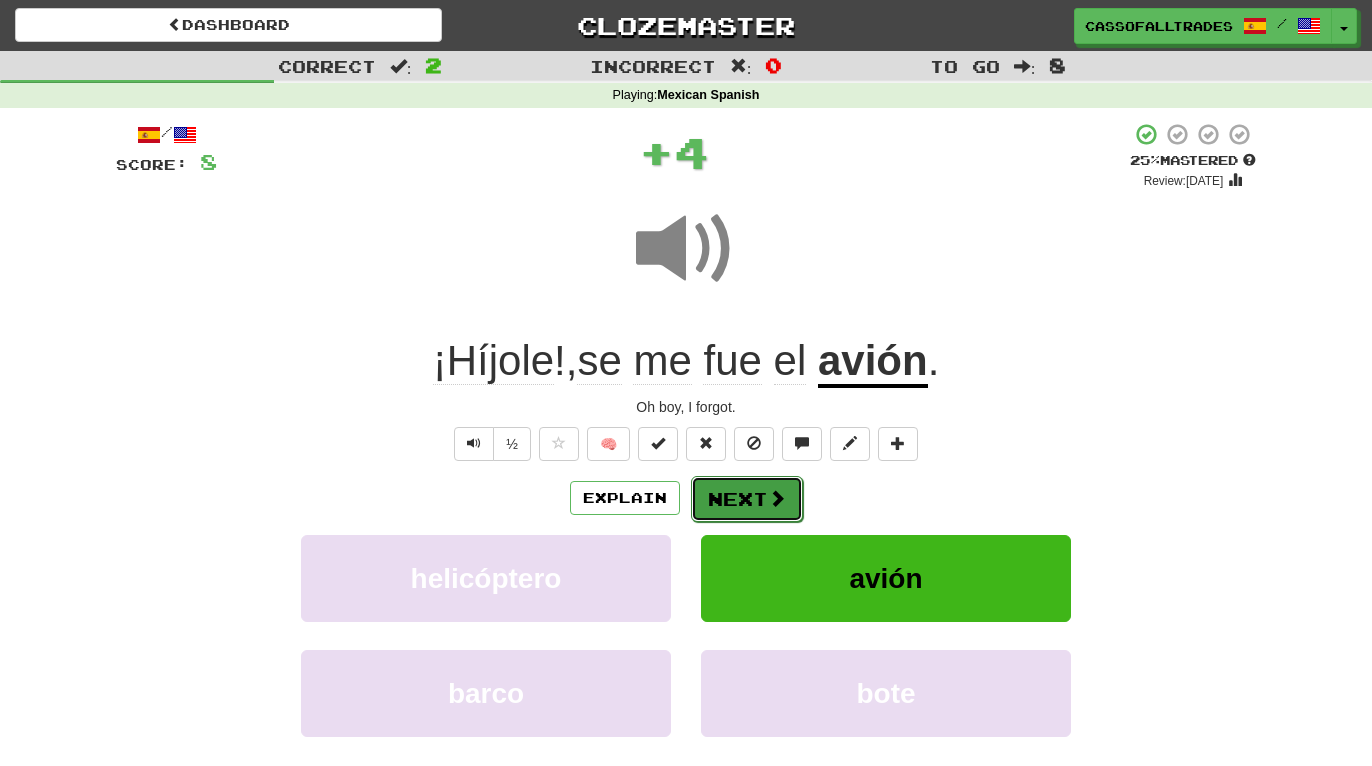 click at bounding box center (777, 498) 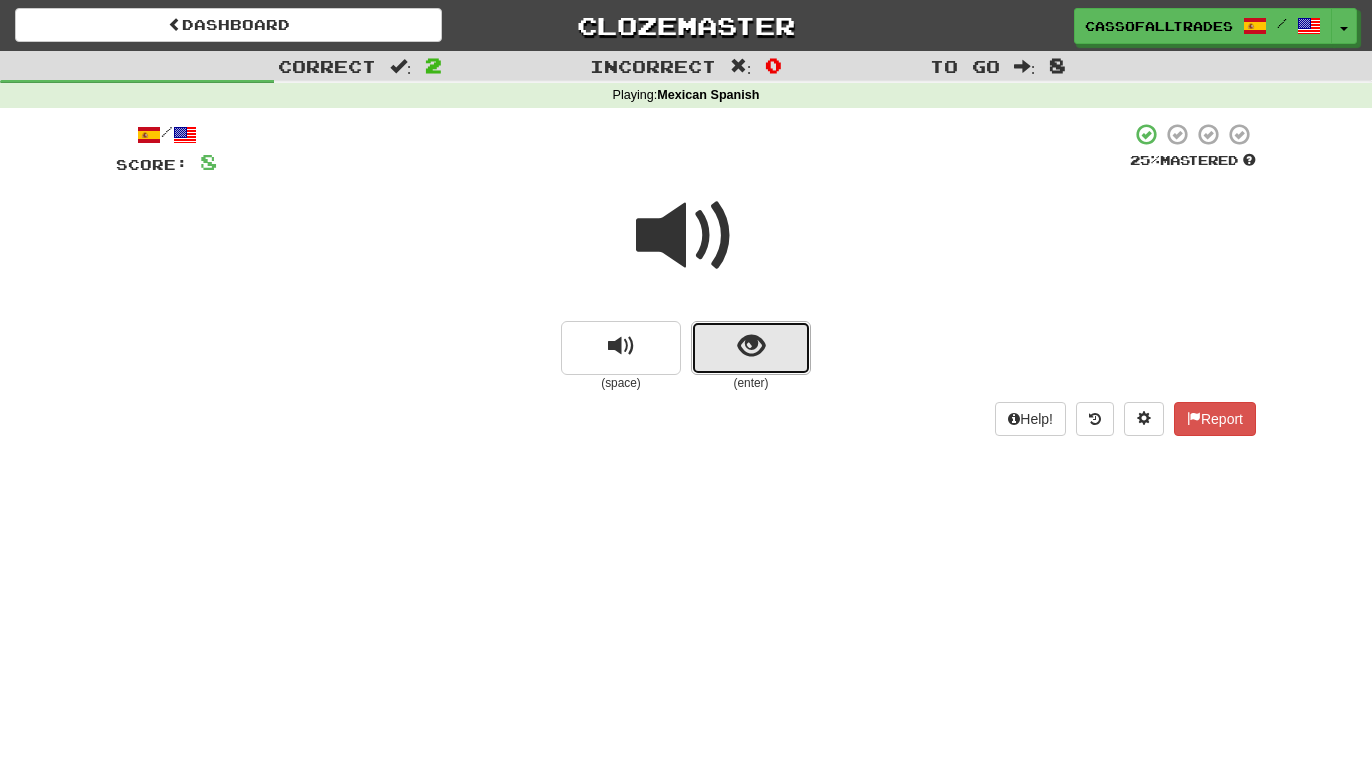 click at bounding box center [751, 346] 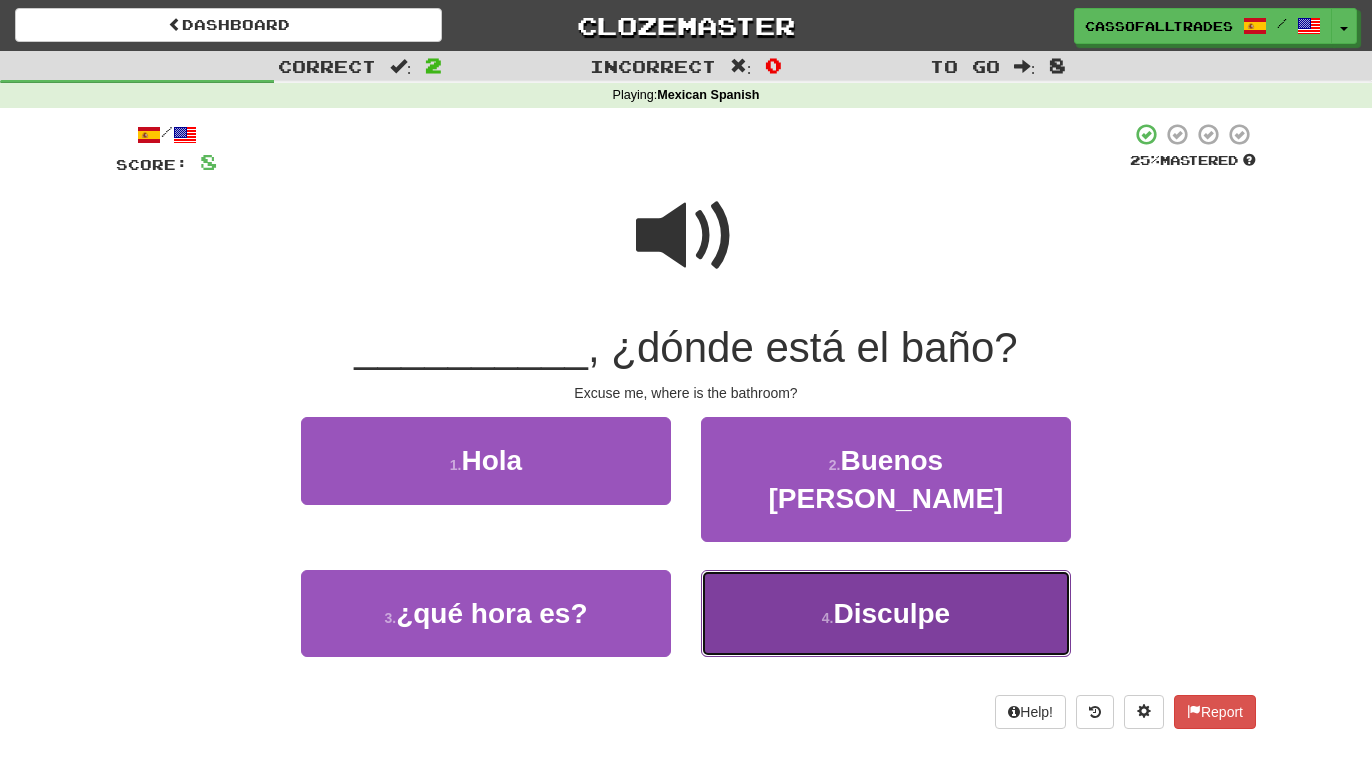 click on "4 .  Disculpe" at bounding box center [886, 613] 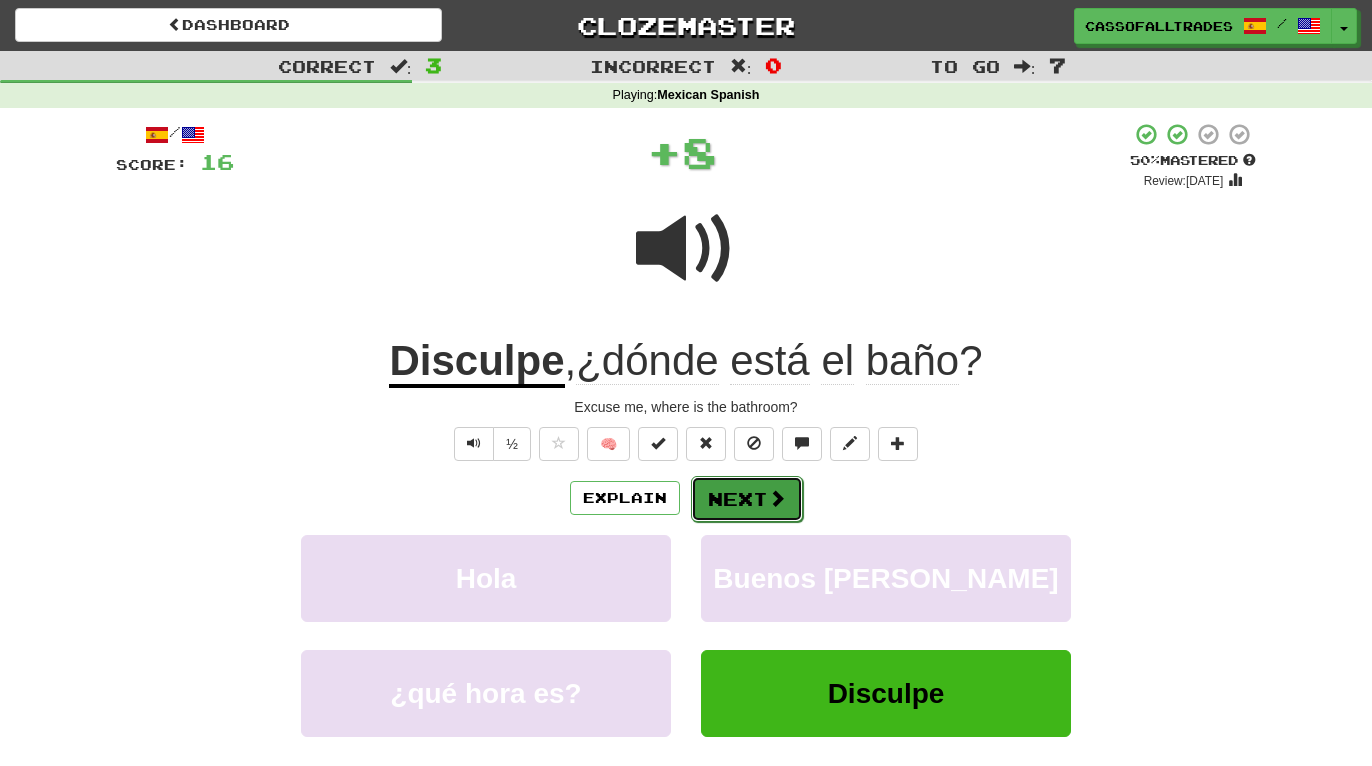 click on "Next" at bounding box center (747, 499) 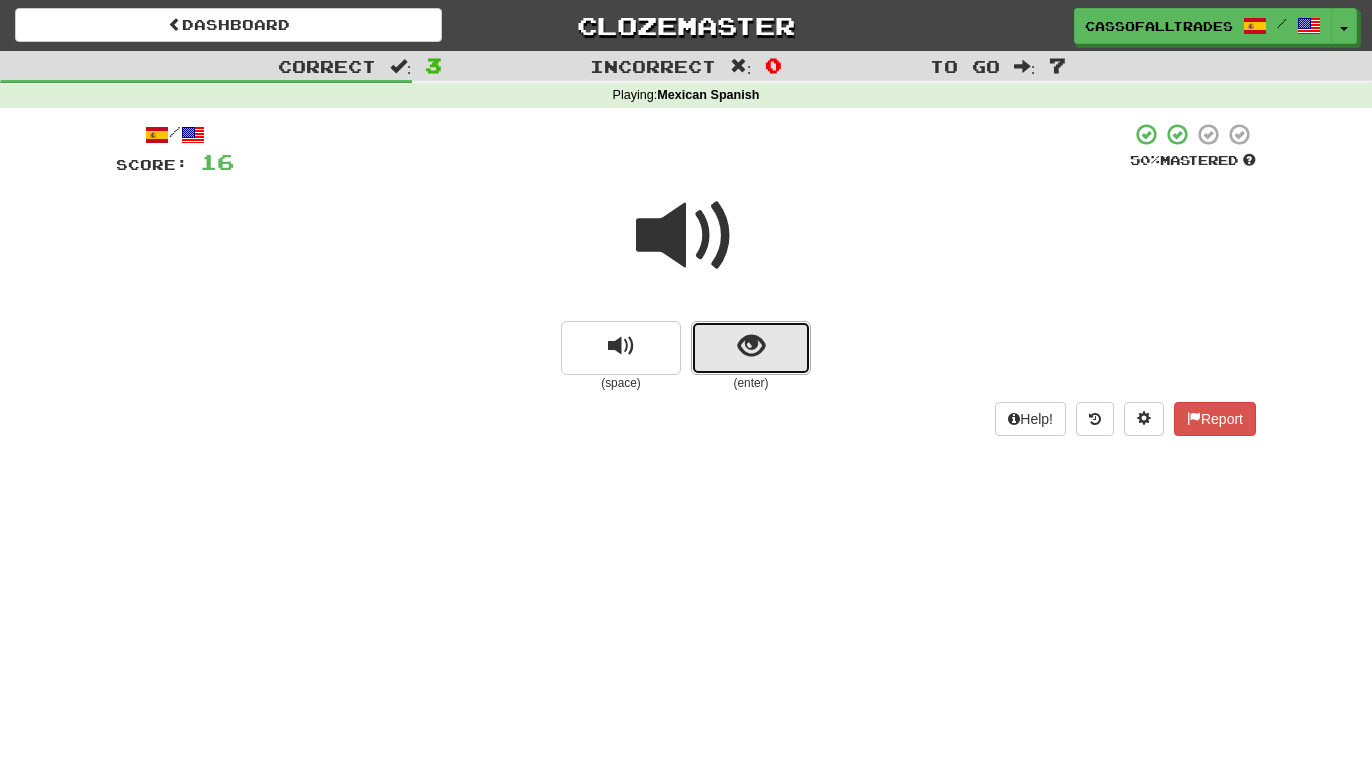 click at bounding box center [751, 346] 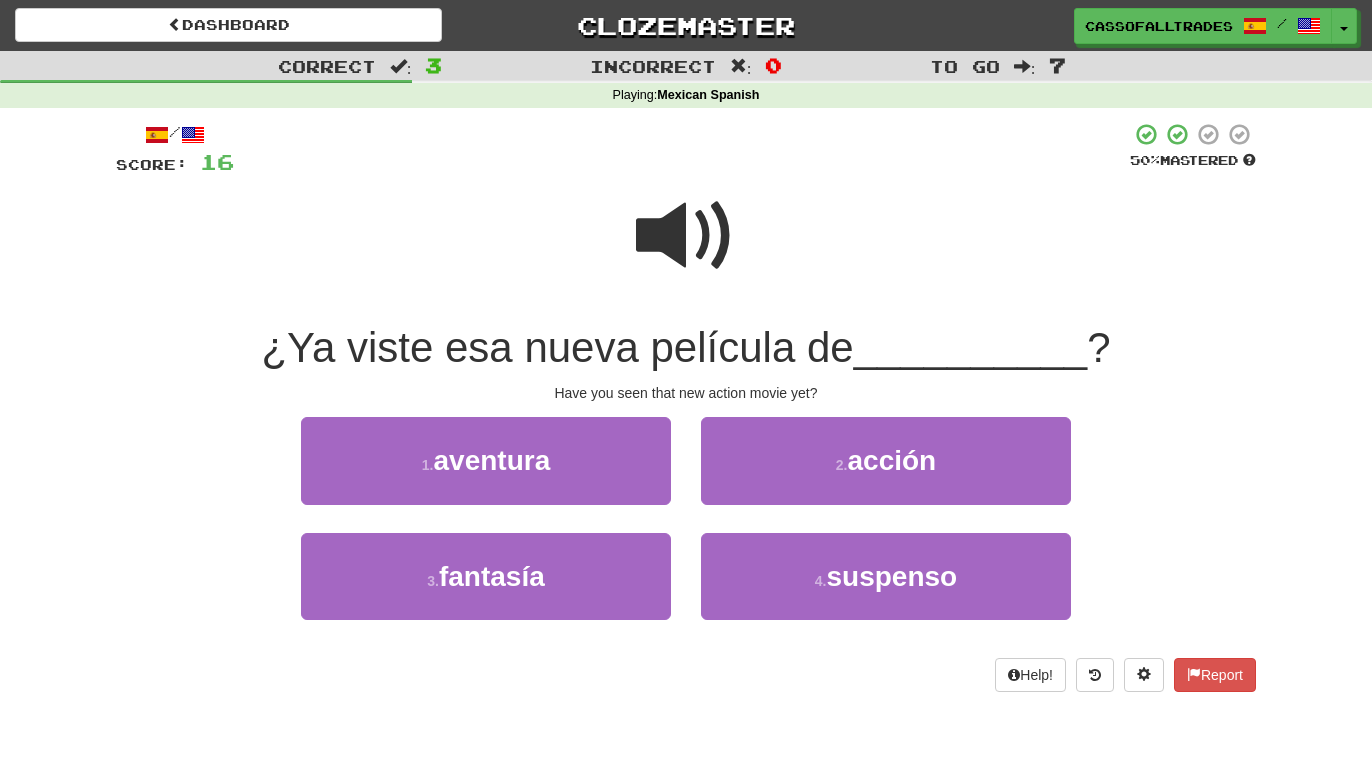 click at bounding box center [686, 236] 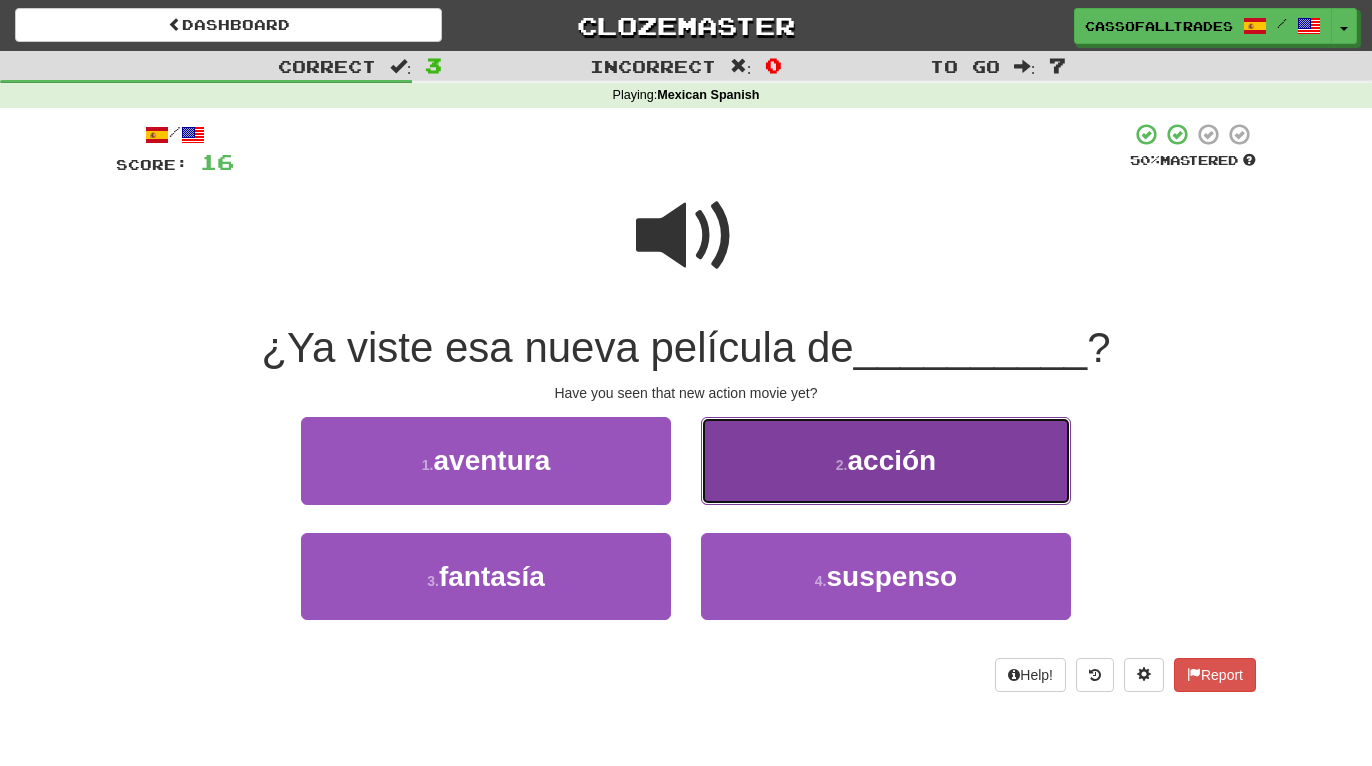 click on "acción" at bounding box center [891, 460] 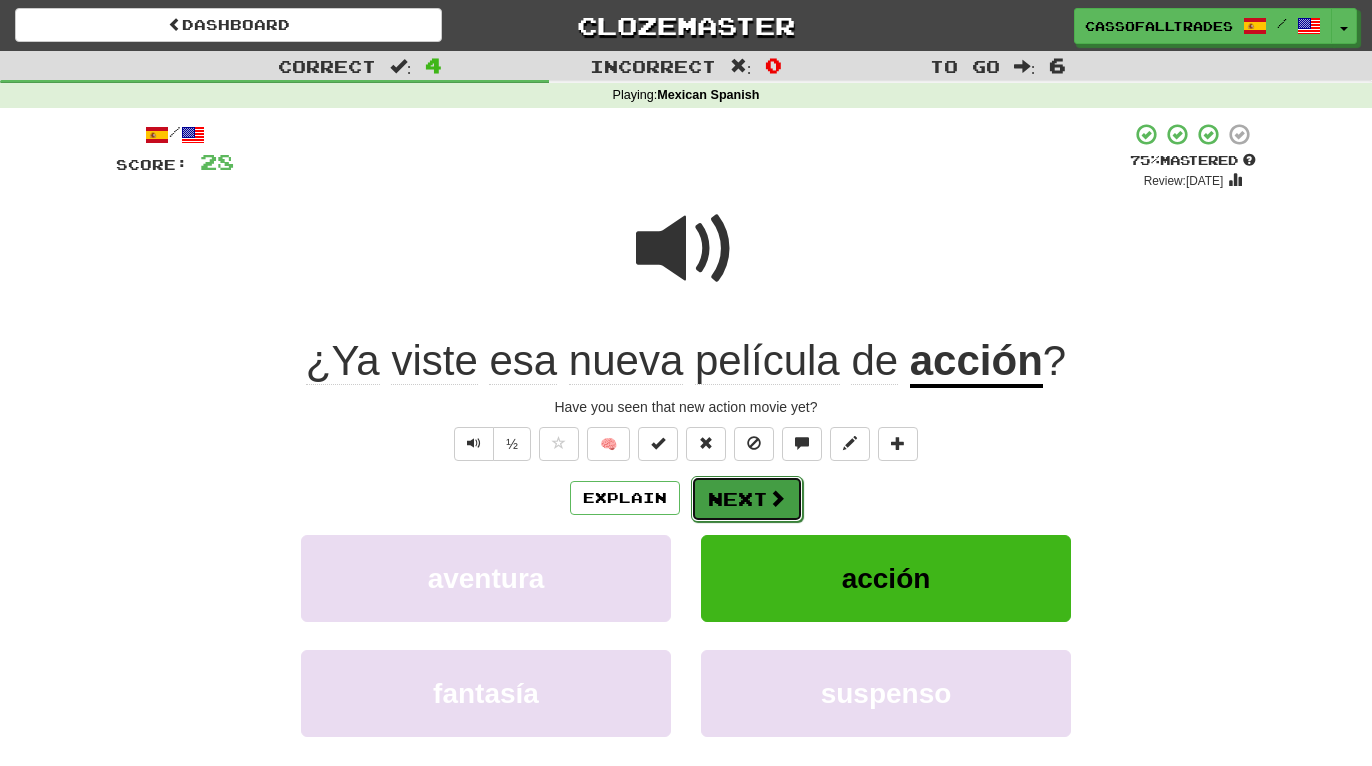 click on "Next" at bounding box center (747, 499) 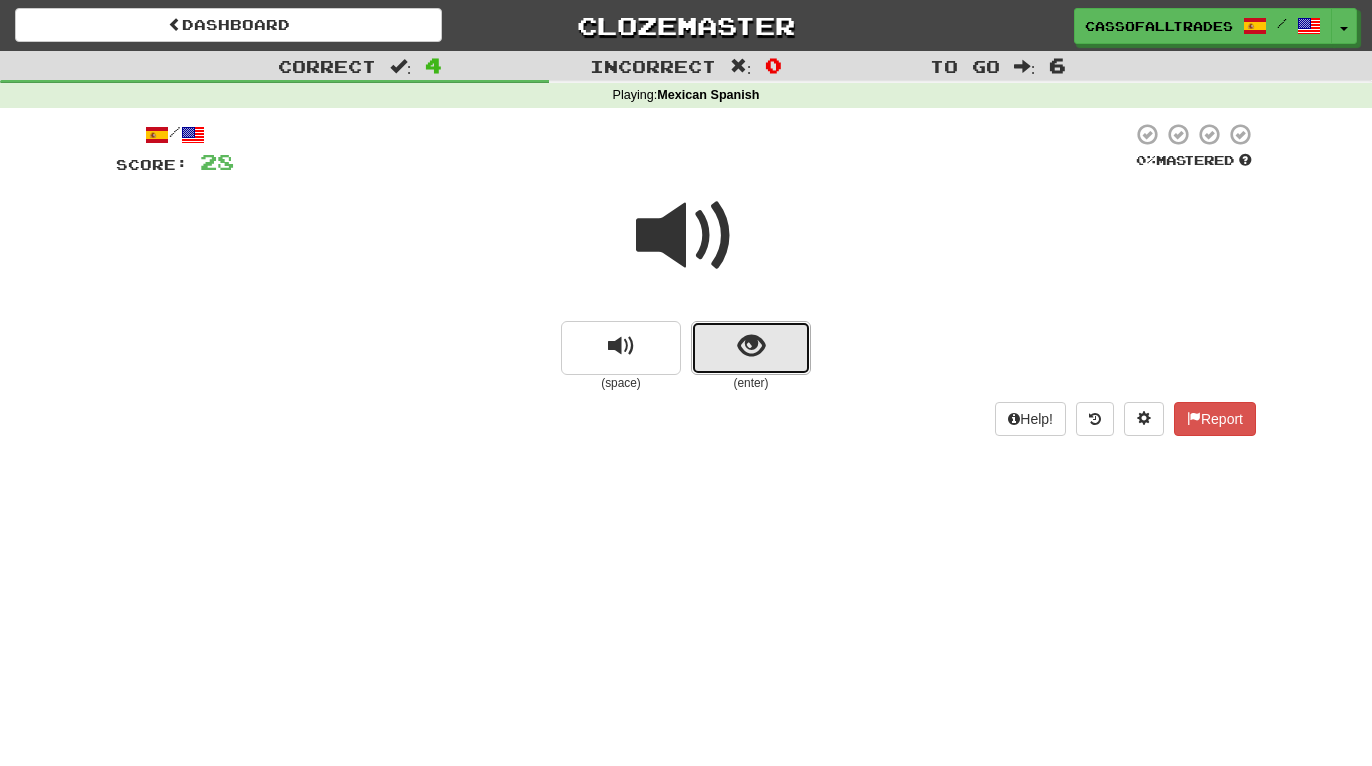 click at bounding box center [751, 348] 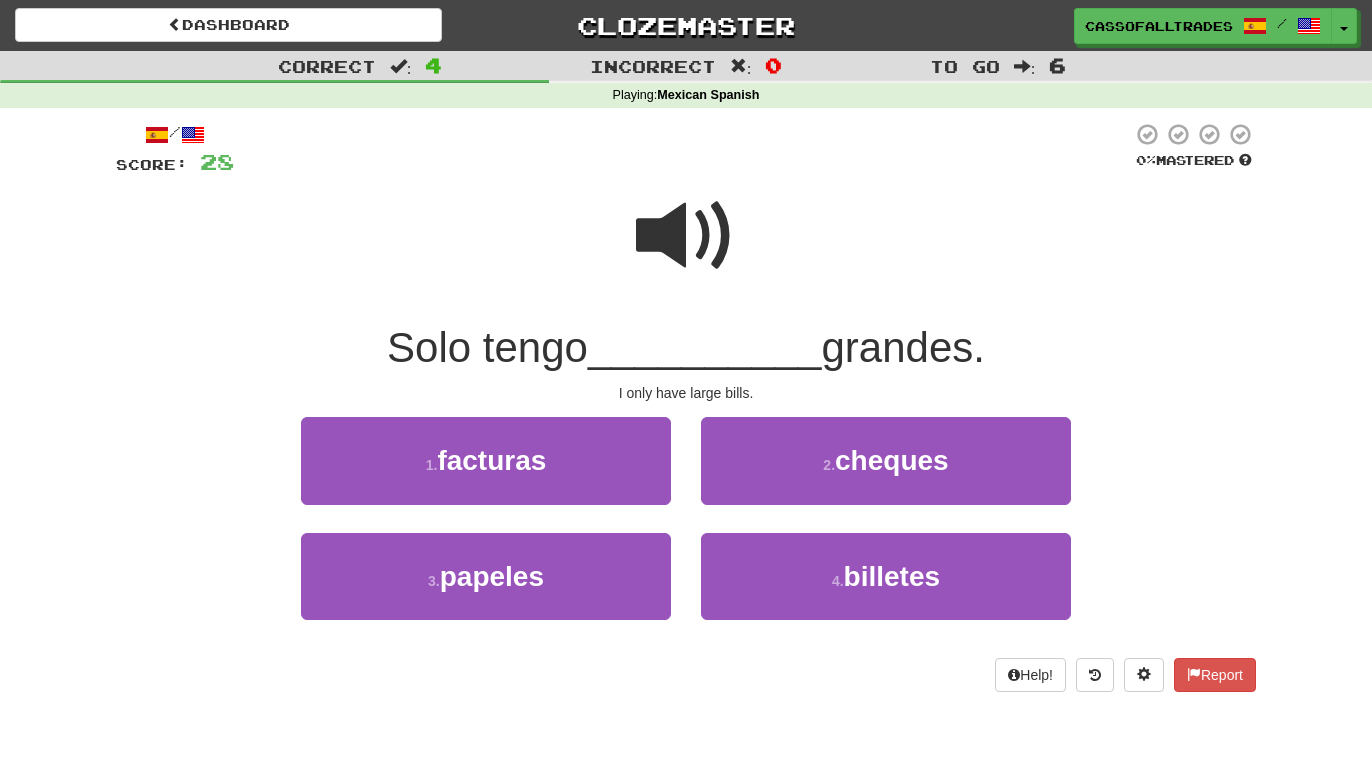 click at bounding box center (686, 236) 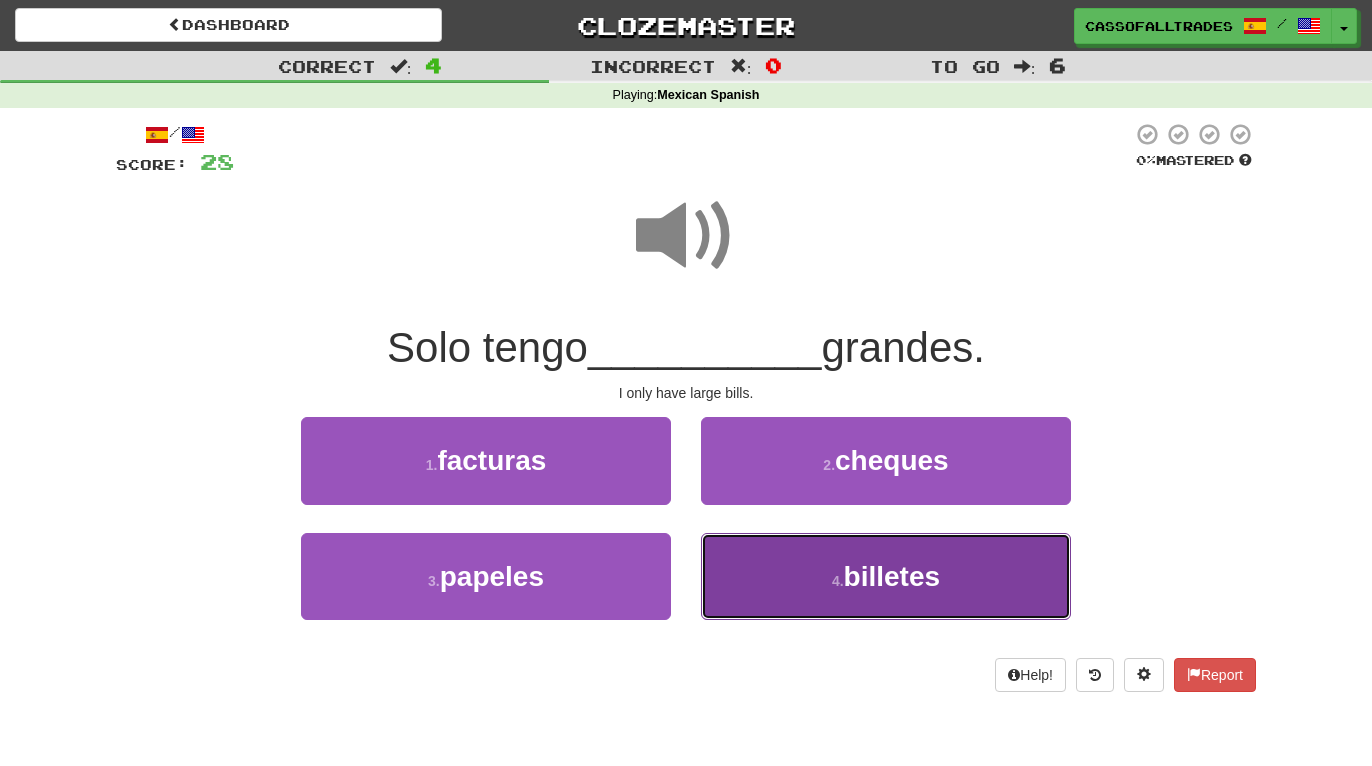 click on "billetes" at bounding box center [892, 576] 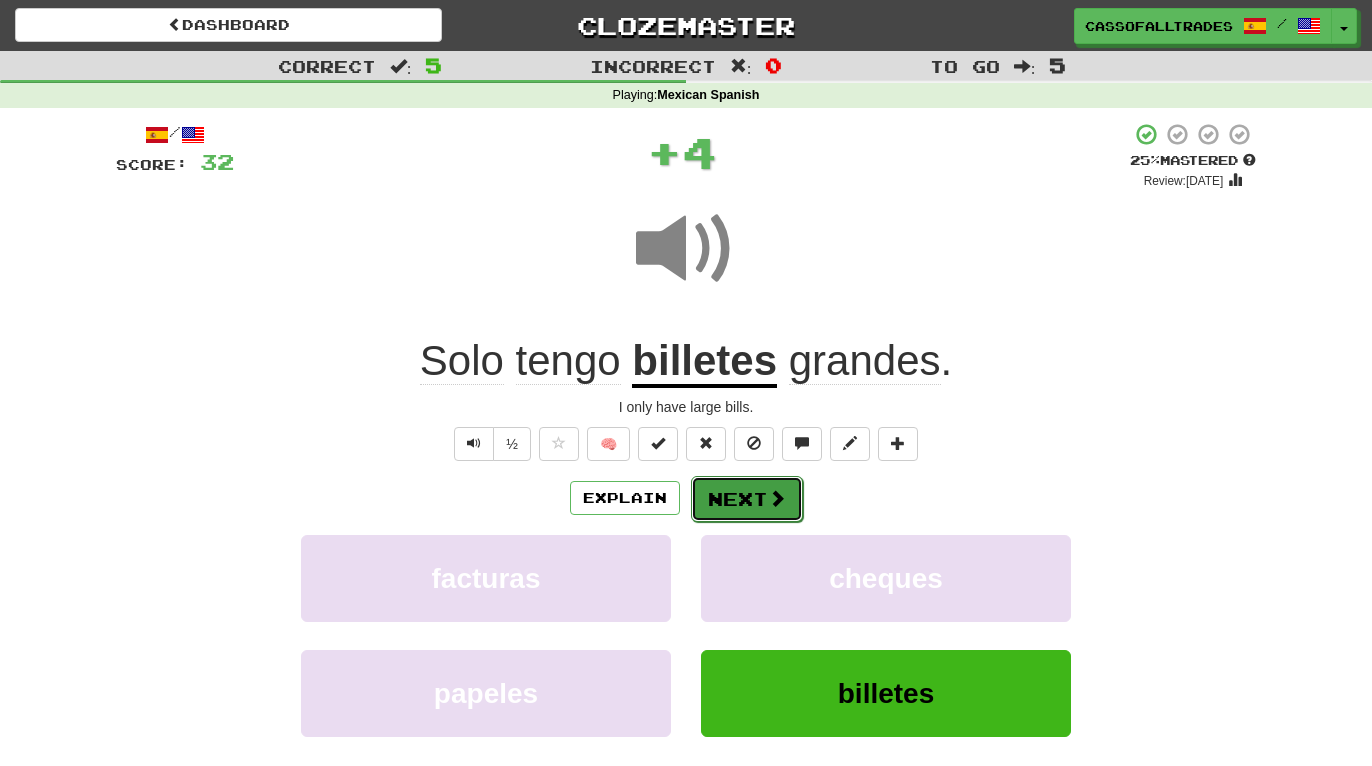 click on "Next" at bounding box center (747, 499) 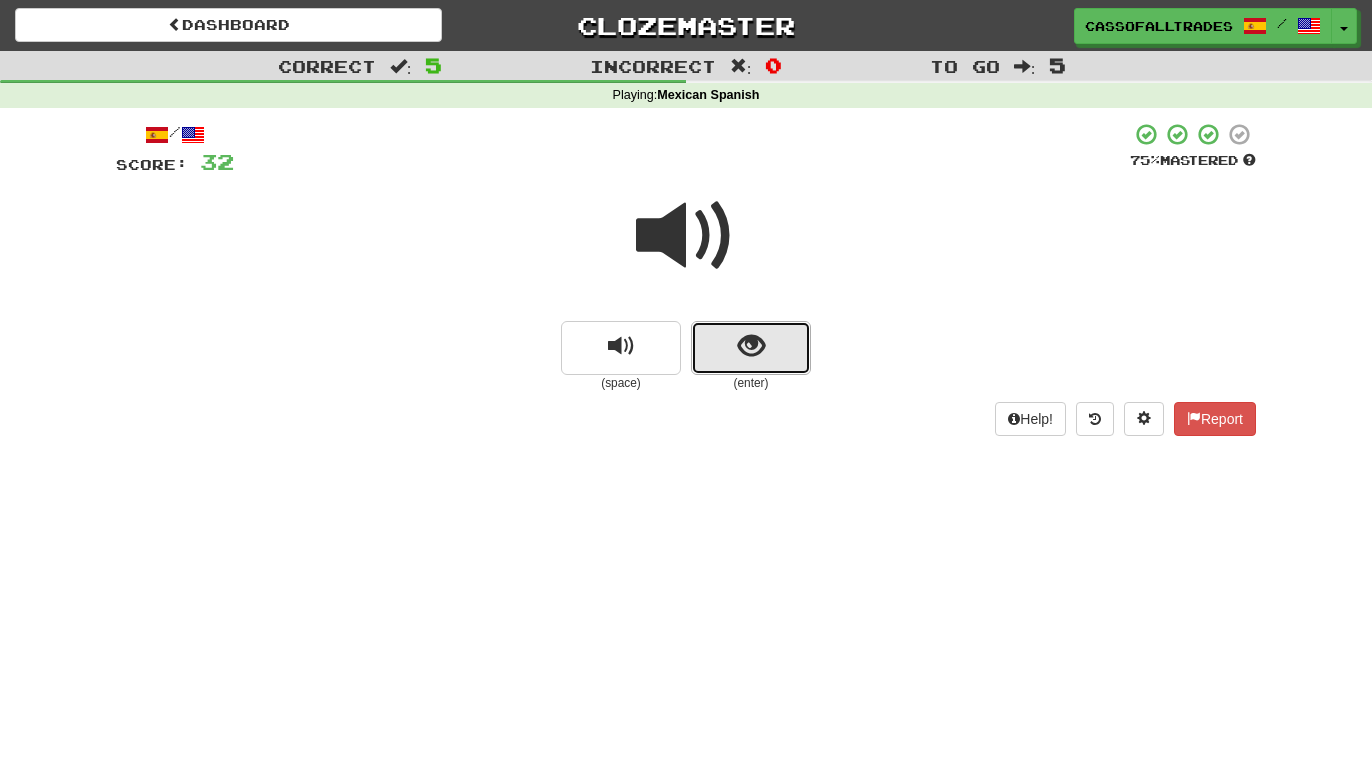 click at bounding box center (751, 348) 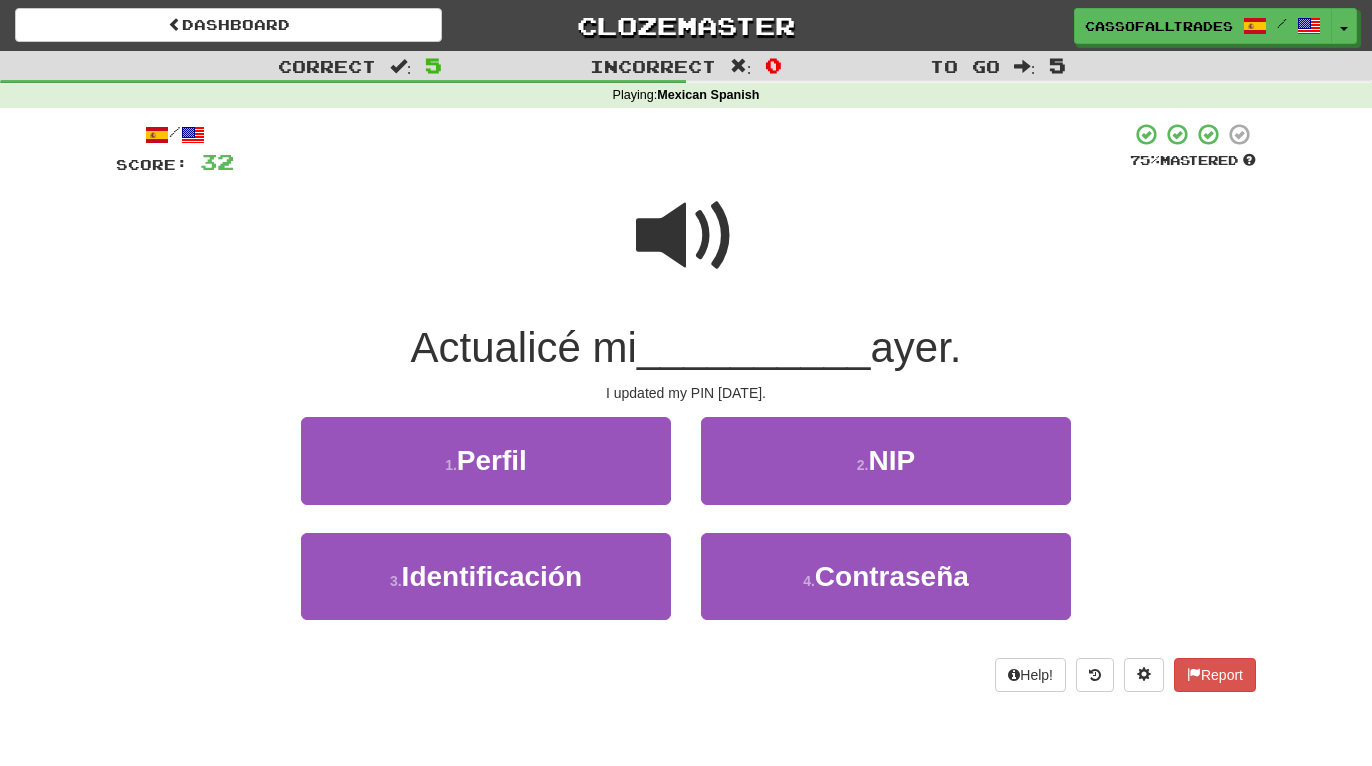 click at bounding box center [686, 236] 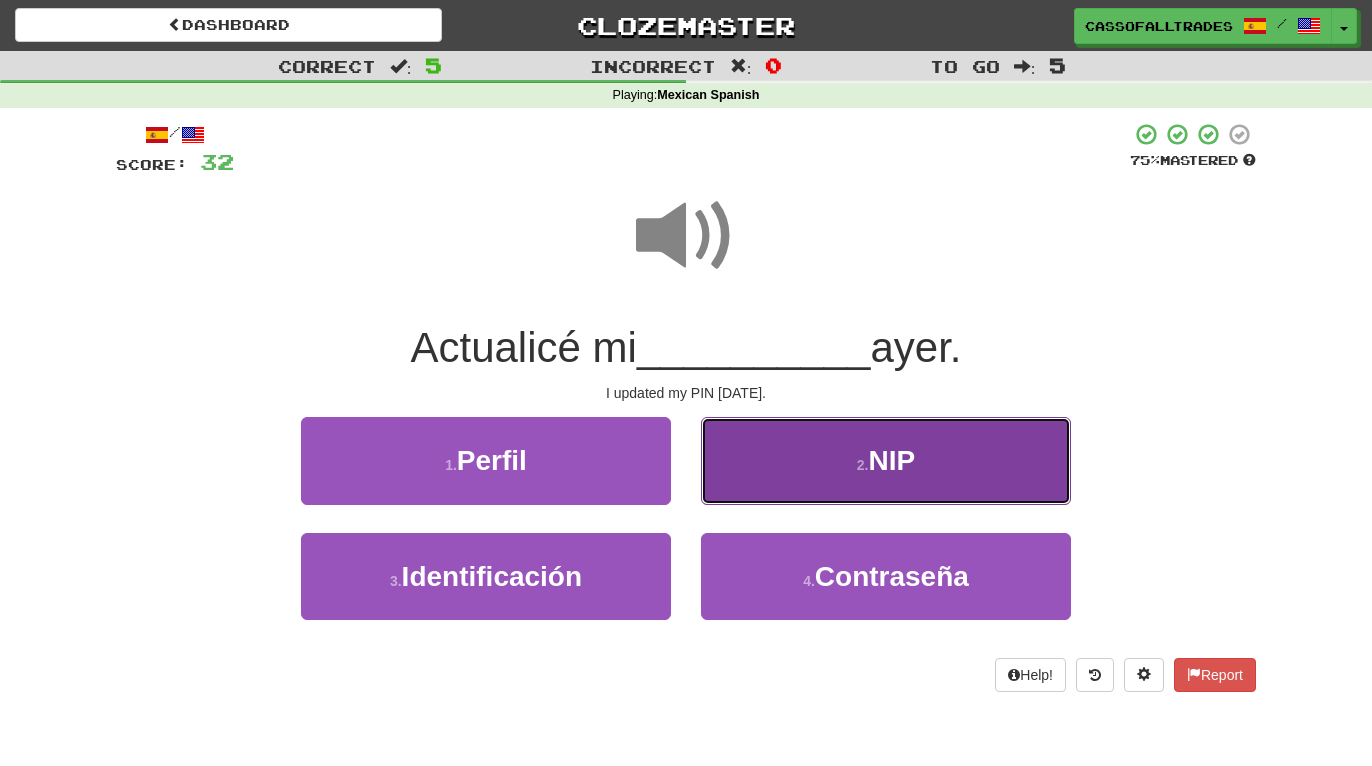 click on "2 .  NIP" at bounding box center [886, 460] 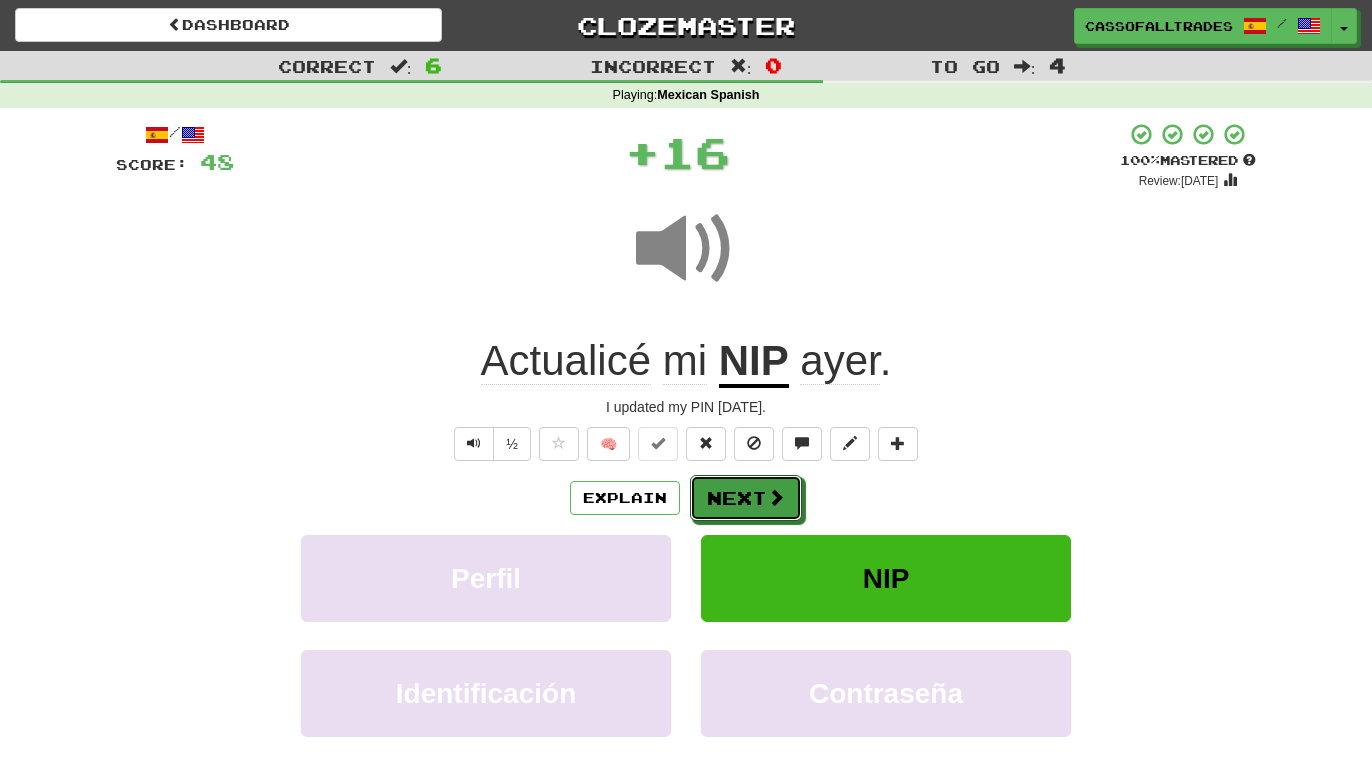 click on "Next" at bounding box center [746, 498] 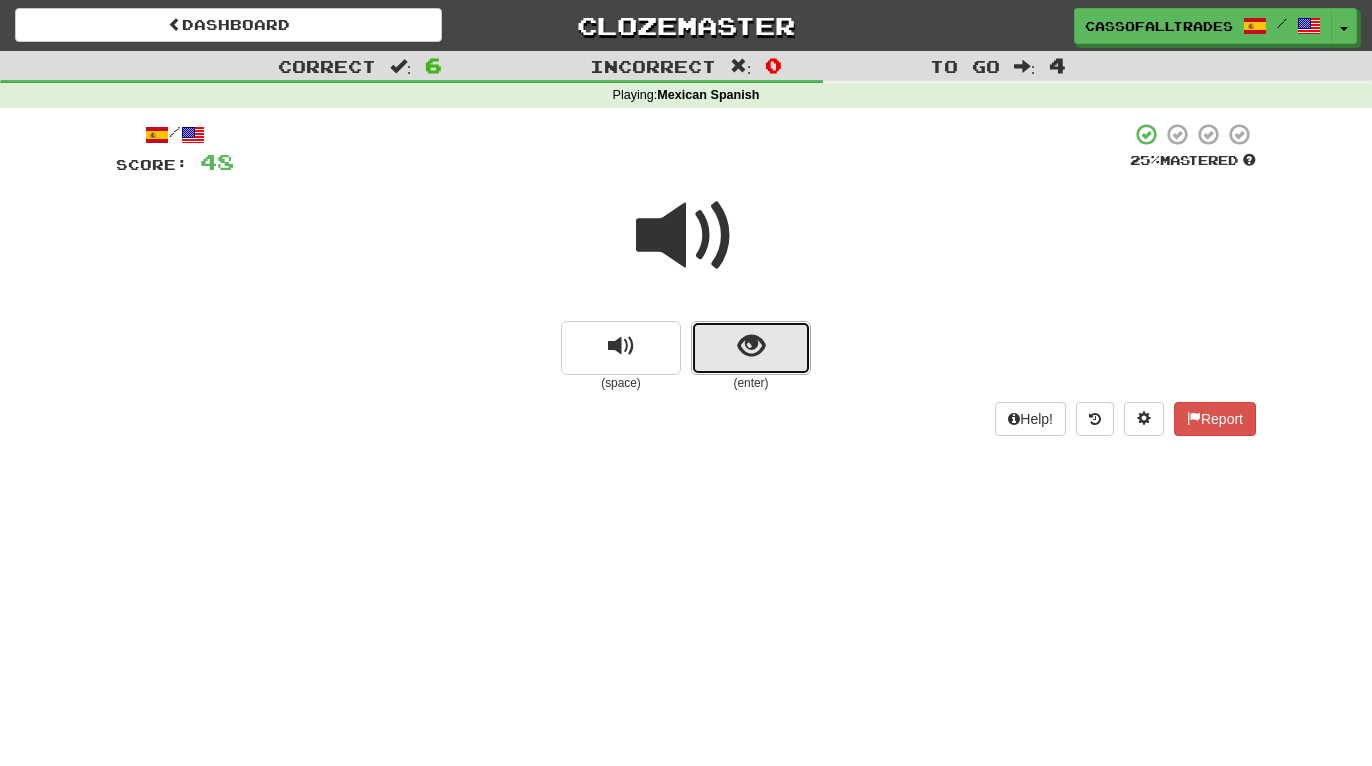 click at bounding box center [751, 348] 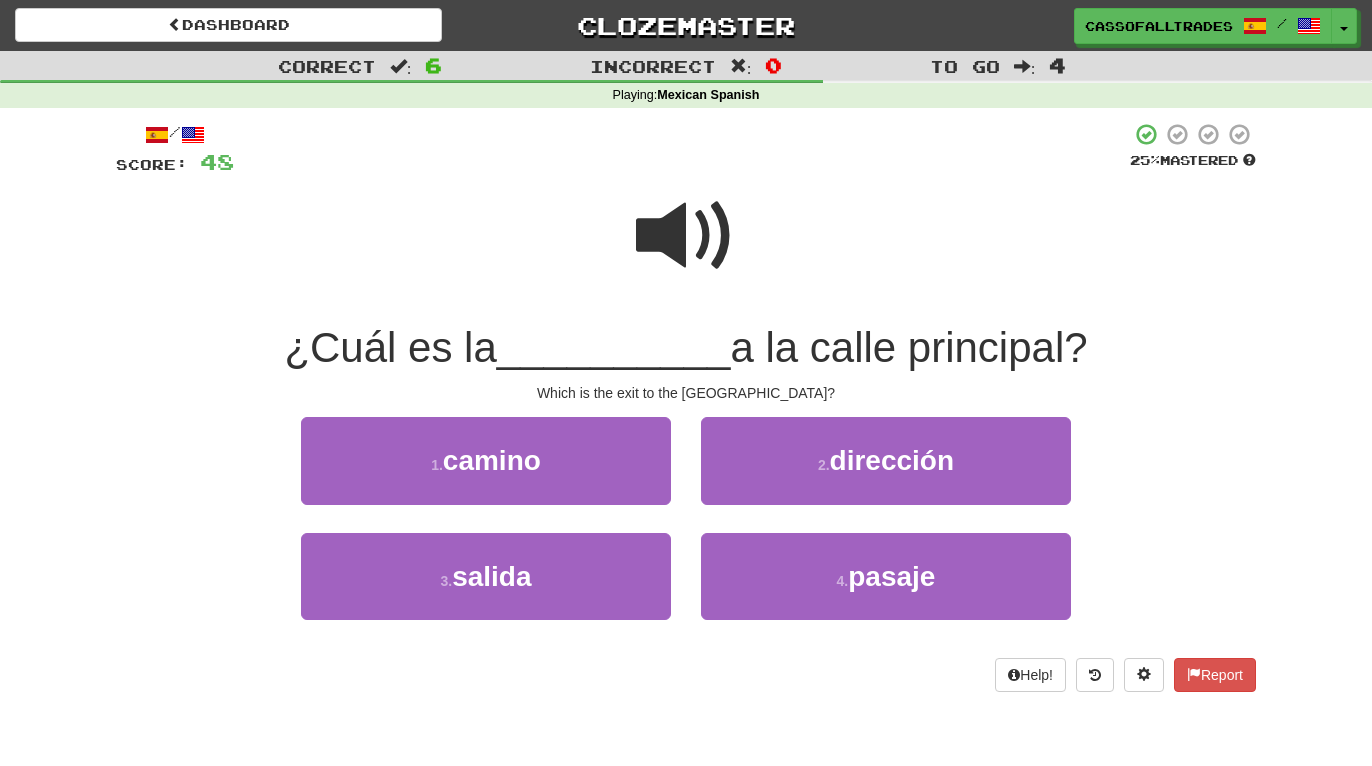 click at bounding box center (686, 236) 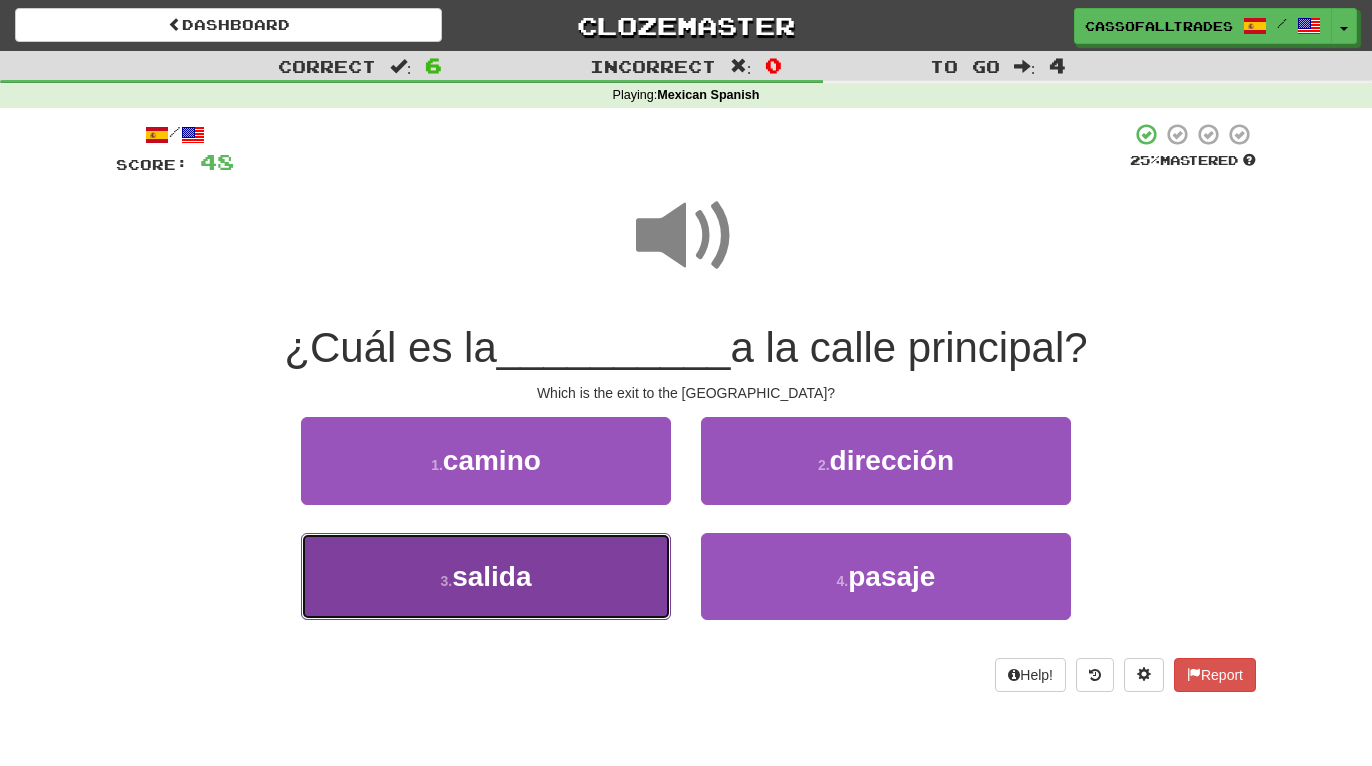 click on "3 .  salida" at bounding box center (486, 576) 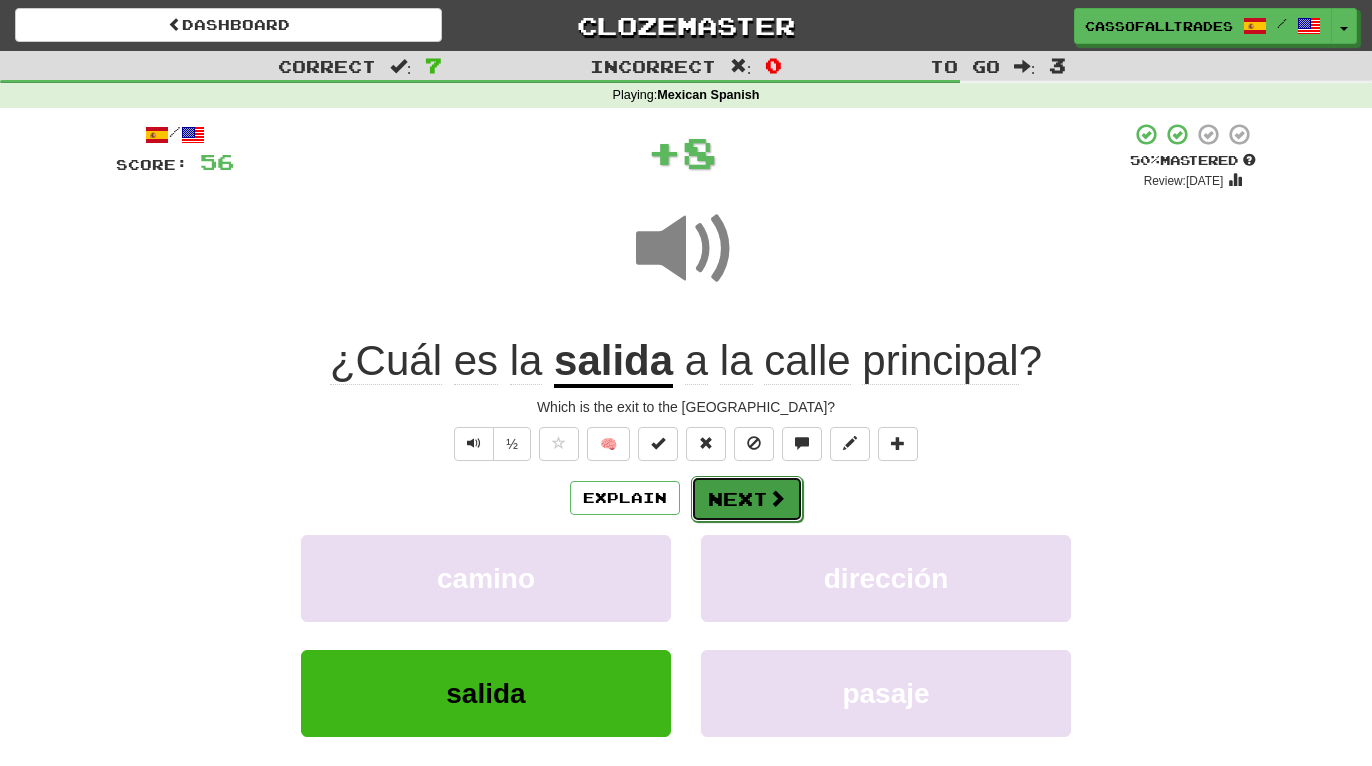 click on "Next" at bounding box center (747, 499) 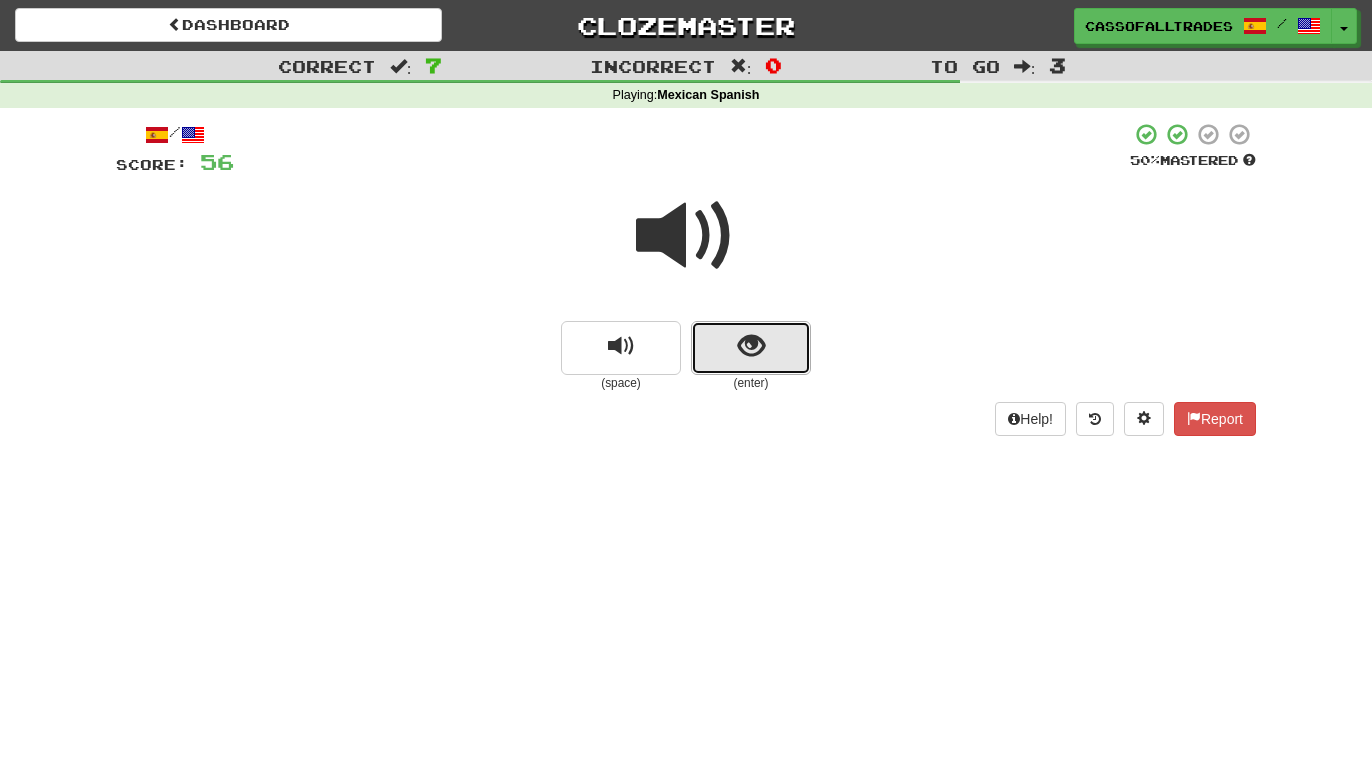 click at bounding box center (751, 348) 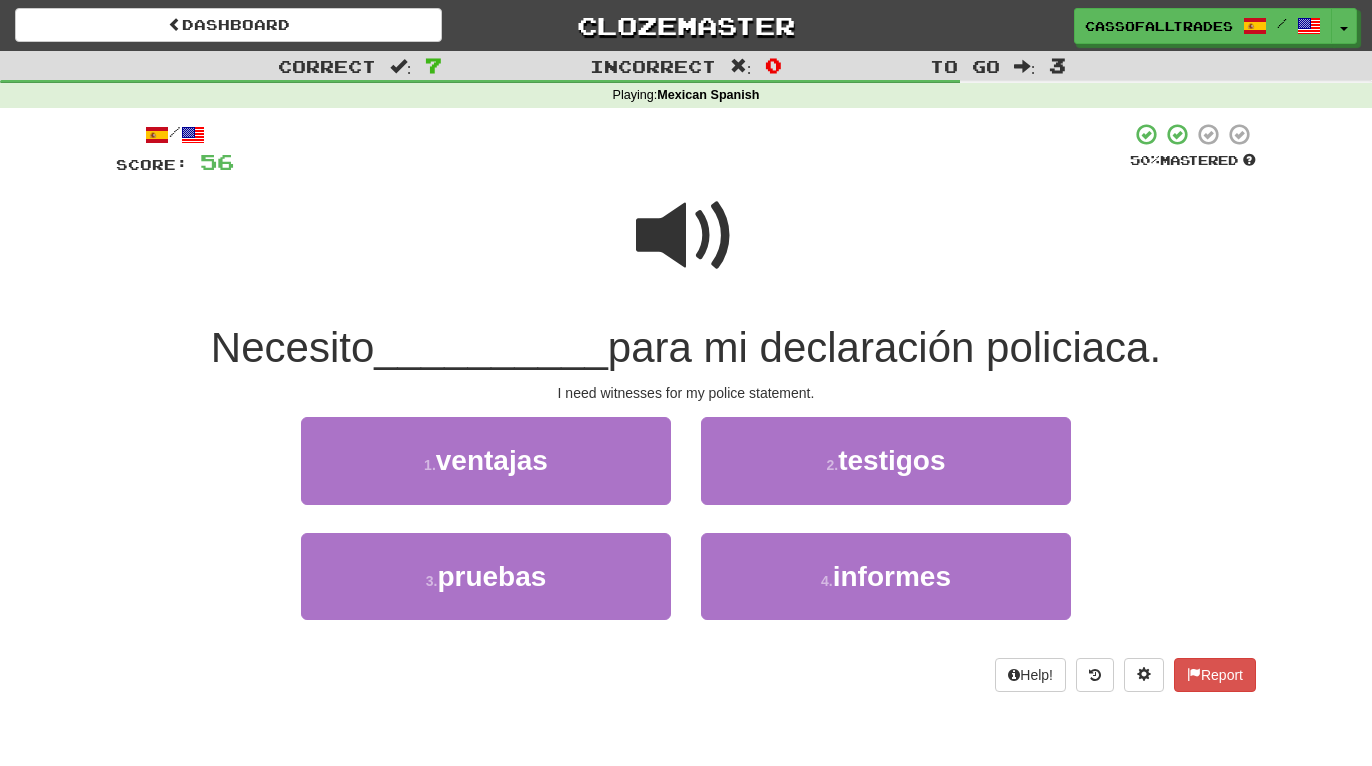 click at bounding box center [686, 236] 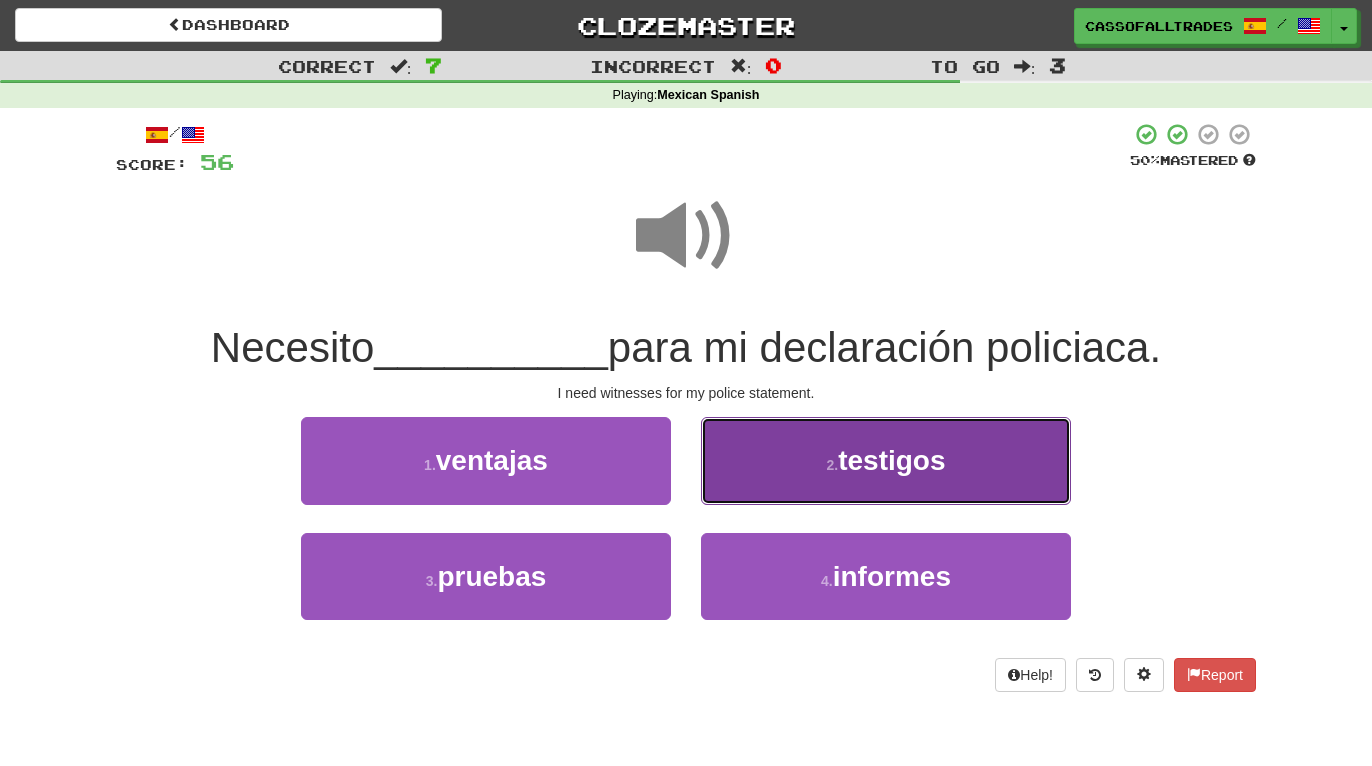 click on "2 .  testigos" at bounding box center [886, 460] 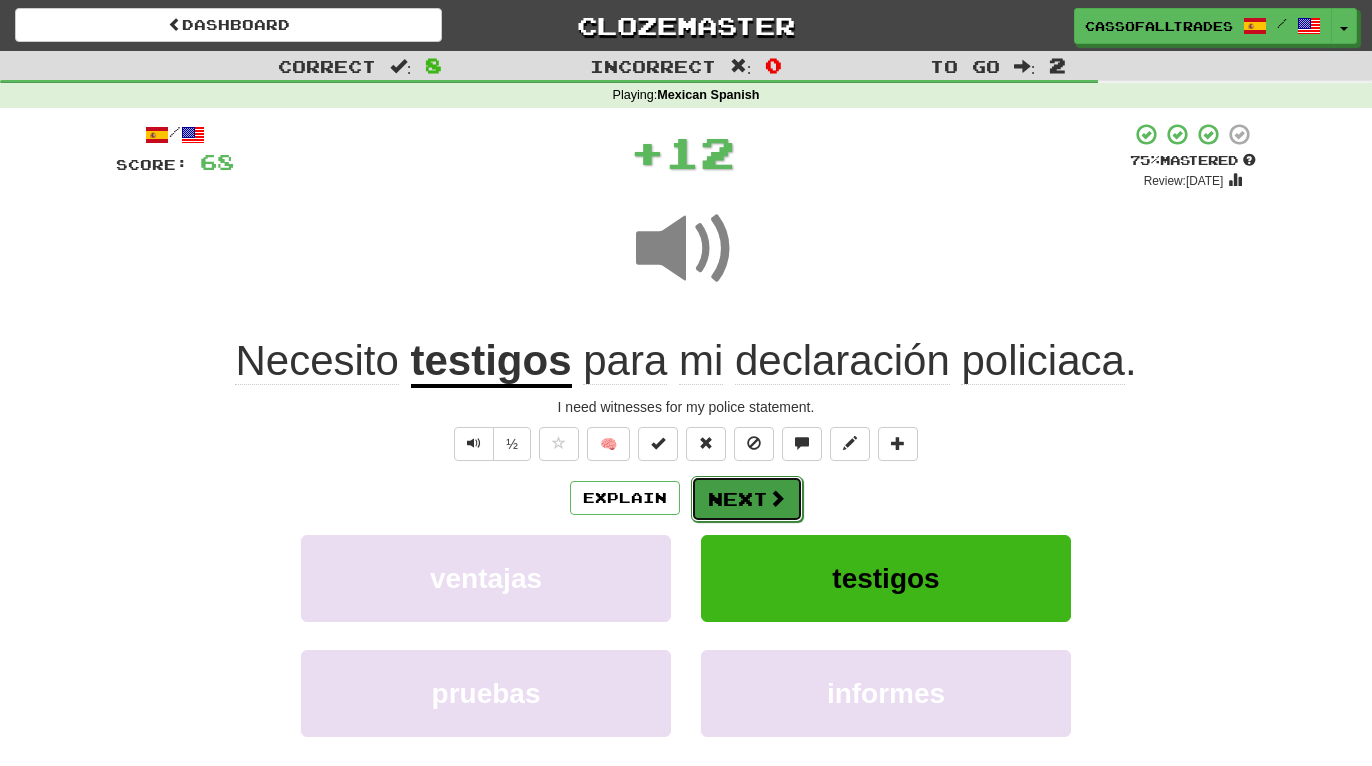 click on "Next" at bounding box center [747, 499] 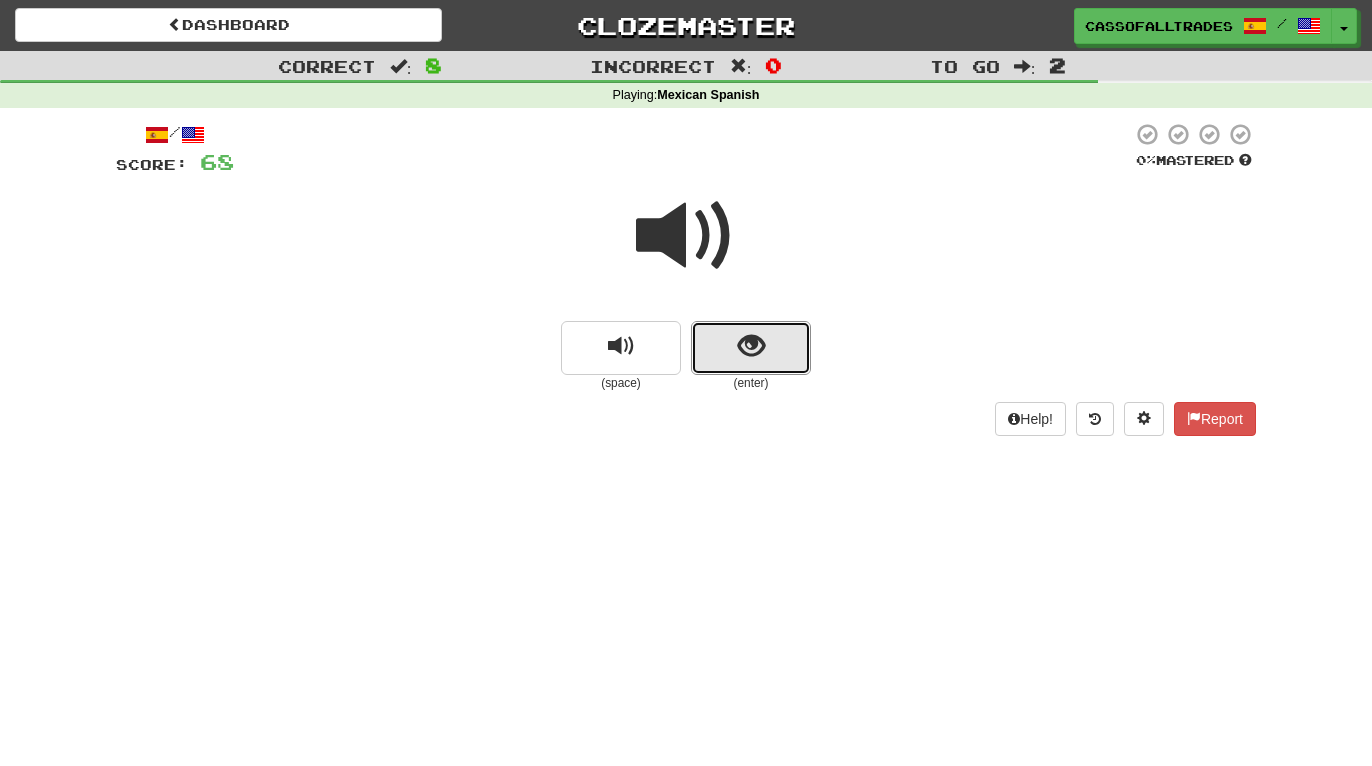 click at bounding box center [751, 348] 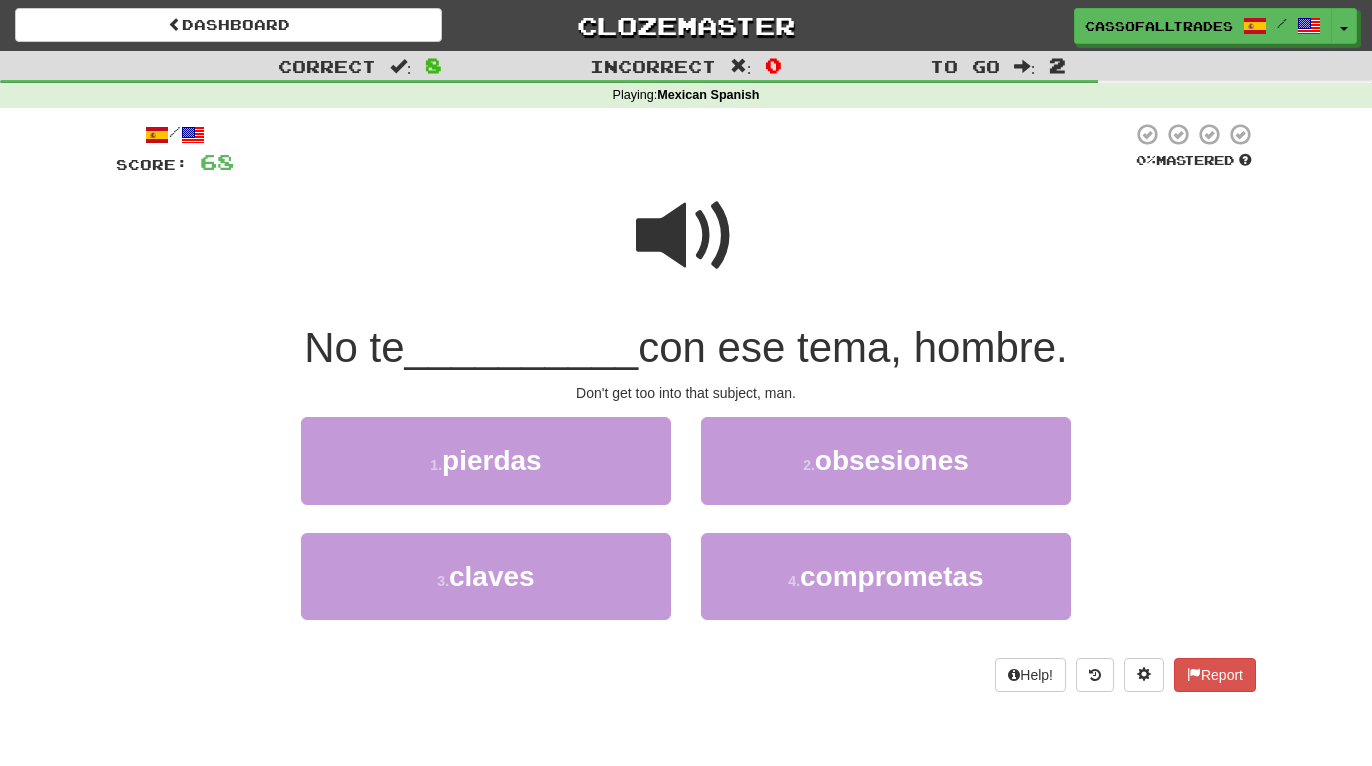 click at bounding box center [686, 236] 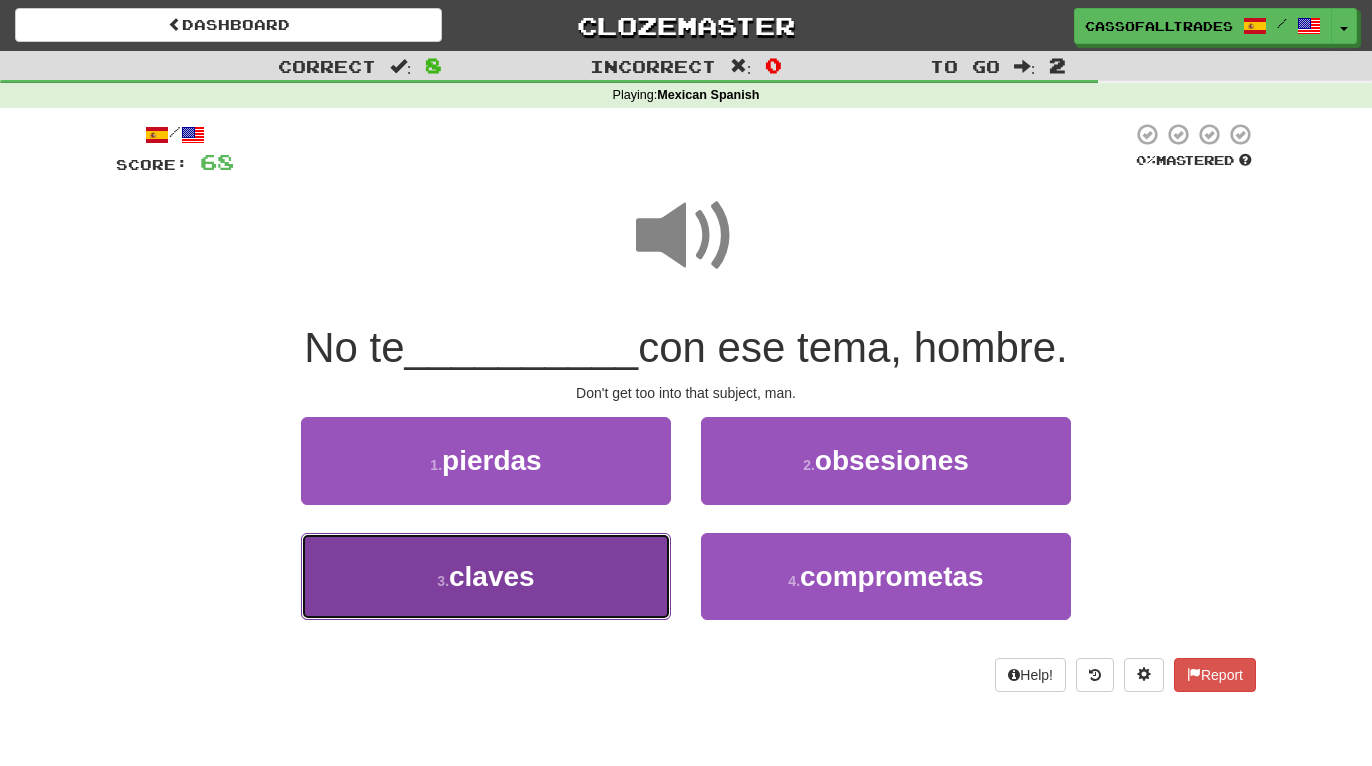 click on "3 .  claves" at bounding box center (486, 576) 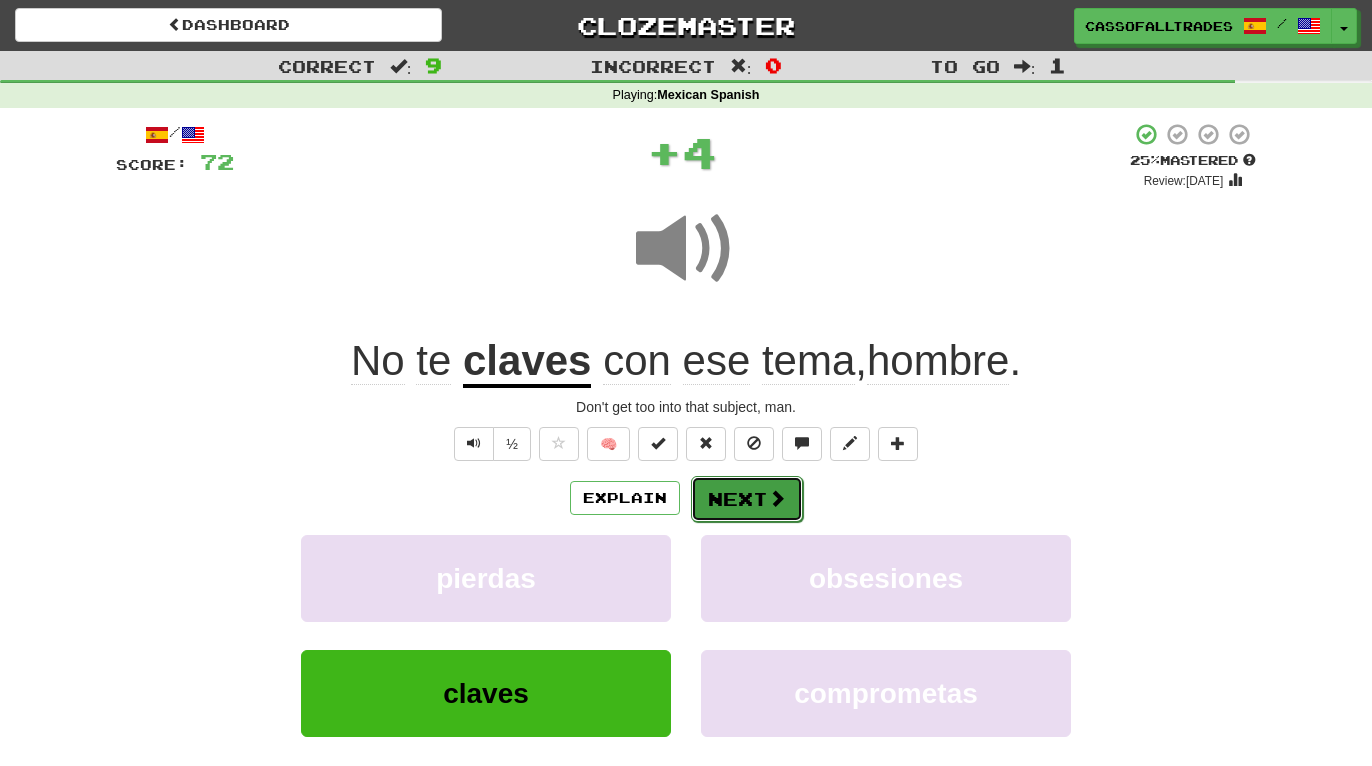 click on "Next" at bounding box center (747, 499) 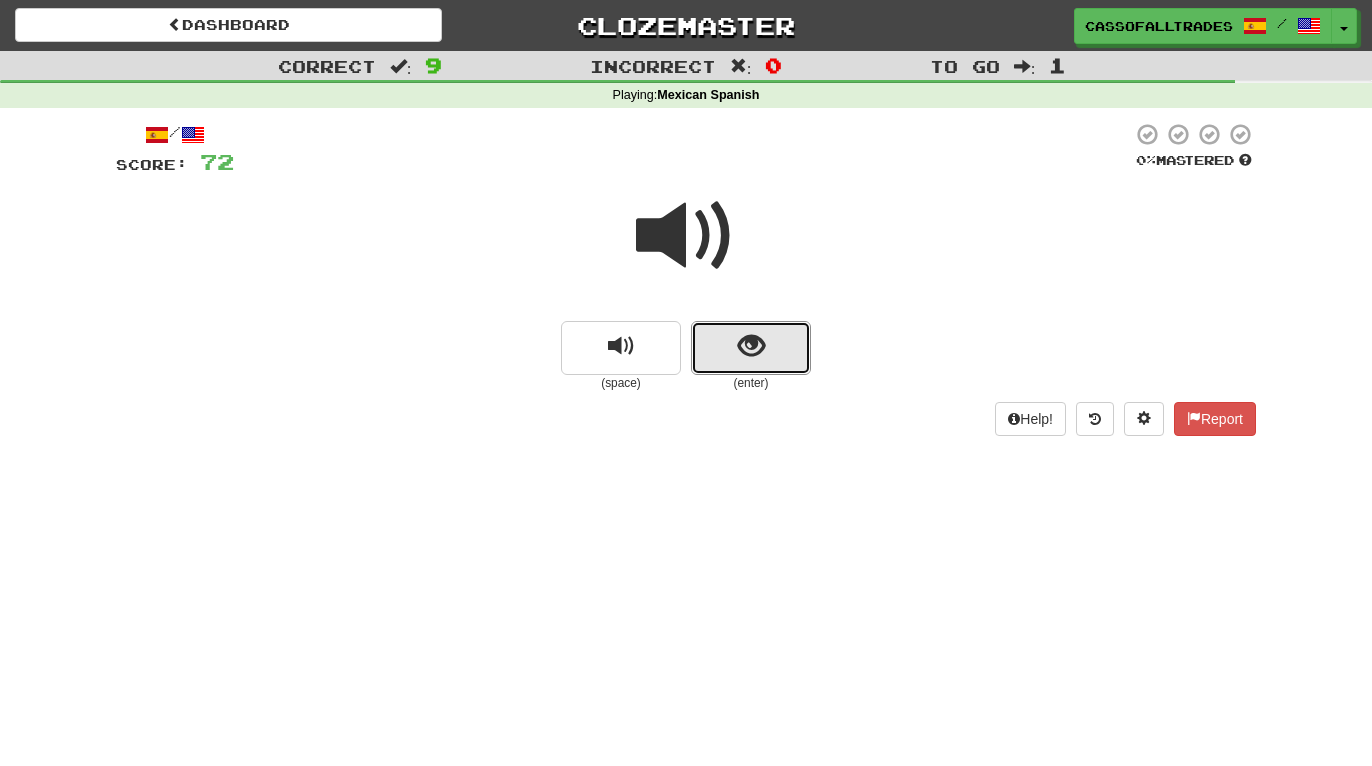 drag, startPoint x: 767, startPoint y: 353, endPoint x: 705, endPoint y: 289, distance: 89.106674 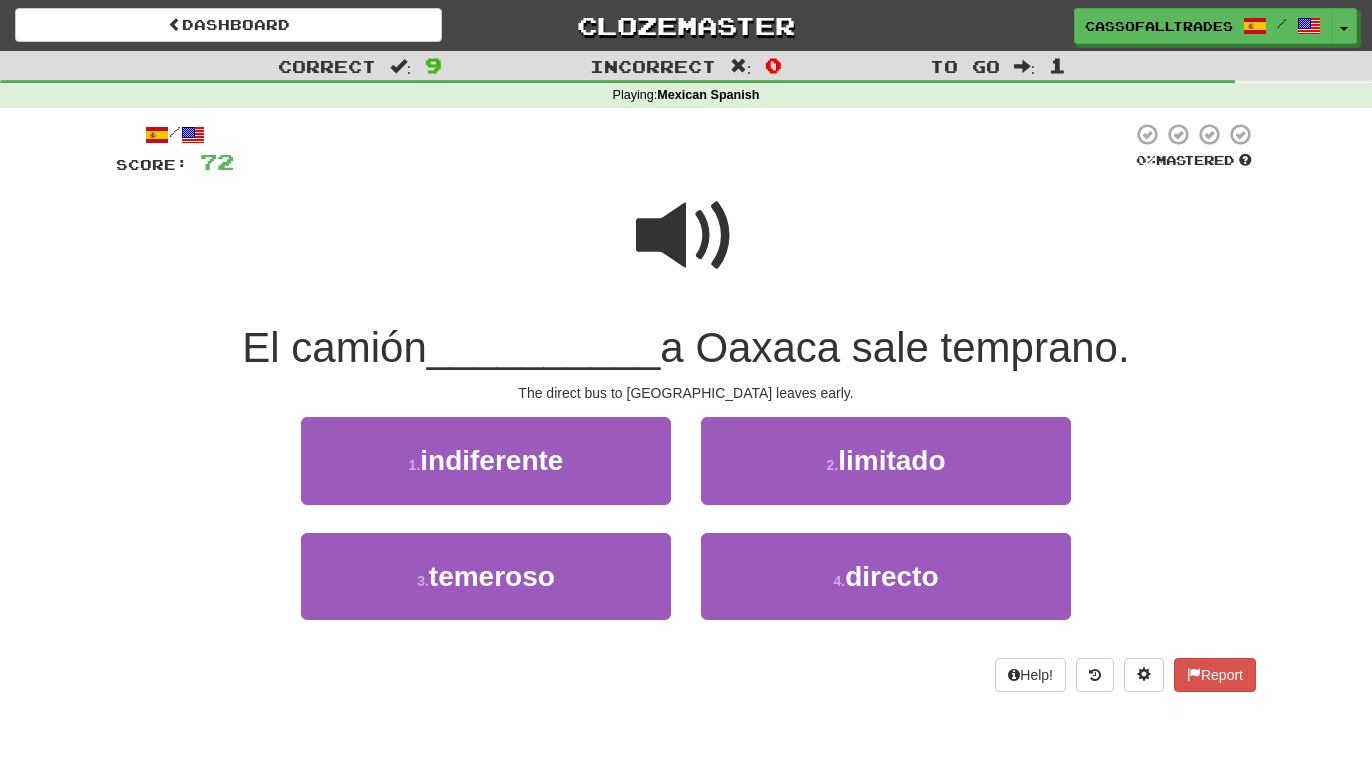 click at bounding box center [686, 236] 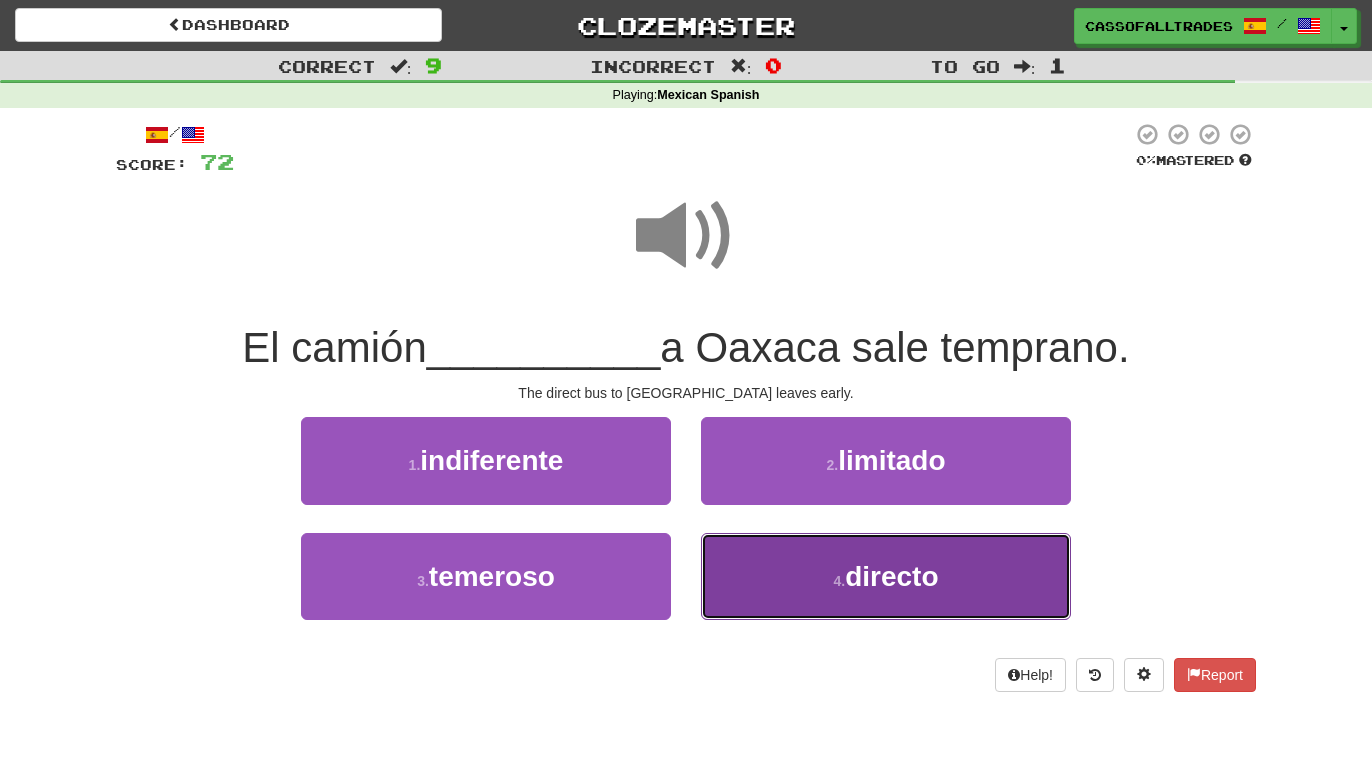 click on "4 .  directo" at bounding box center [886, 576] 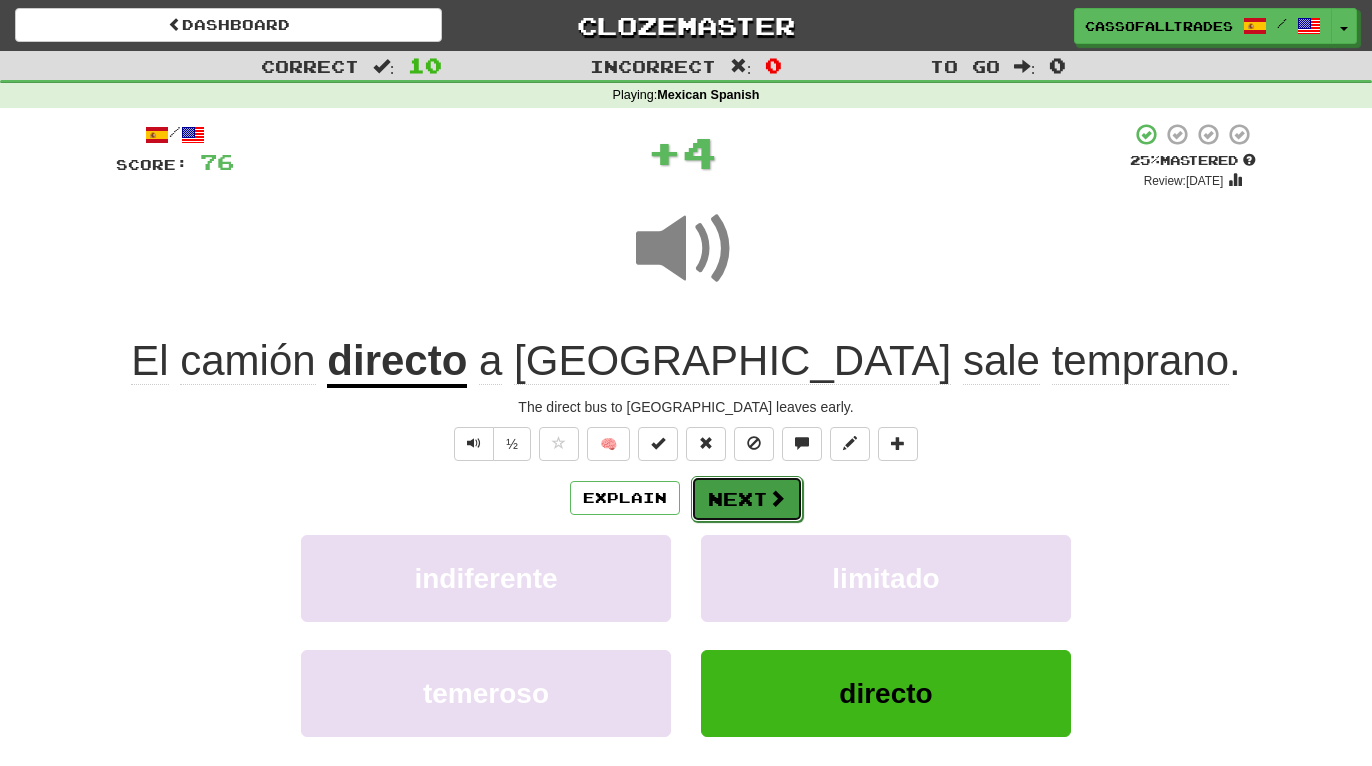 click on "Next" at bounding box center [747, 499] 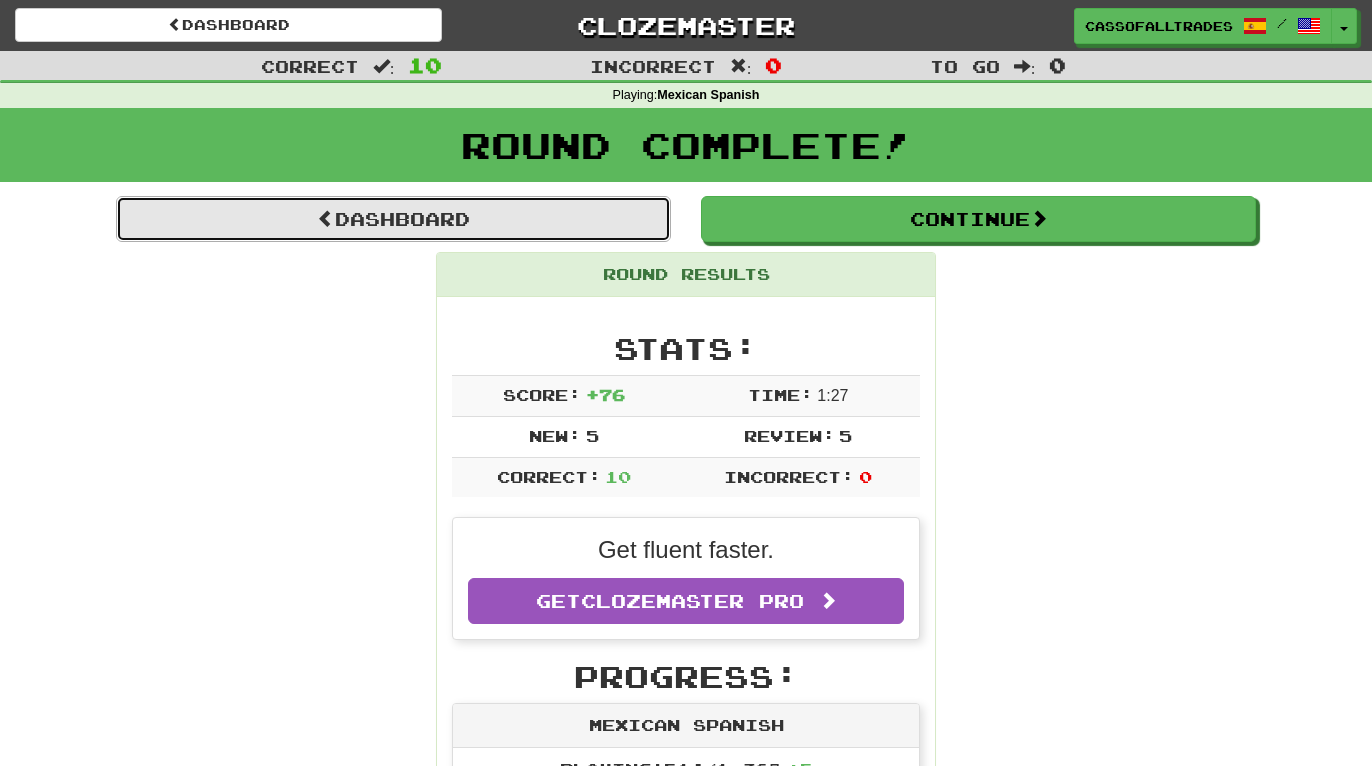 click on "Dashboard" at bounding box center (393, 219) 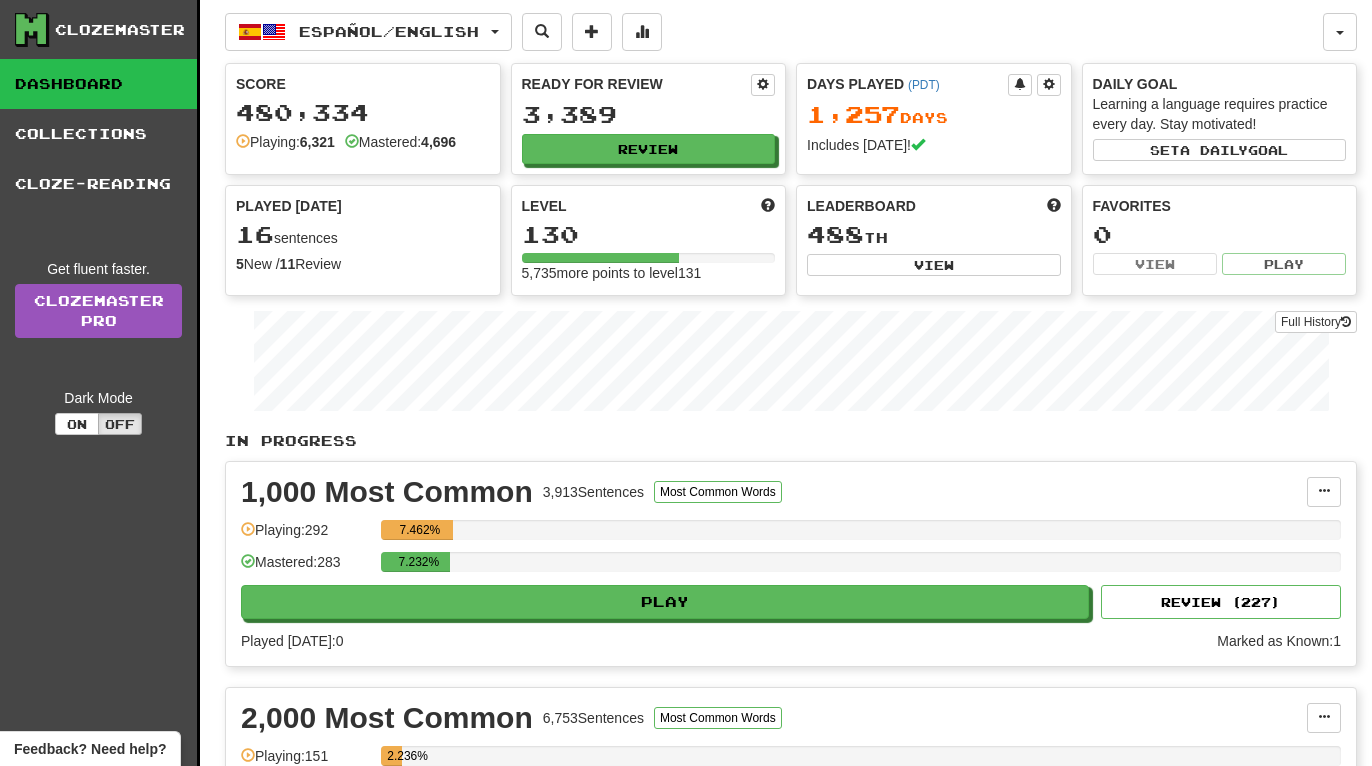 scroll, scrollTop: 0, scrollLeft: 0, axis: both 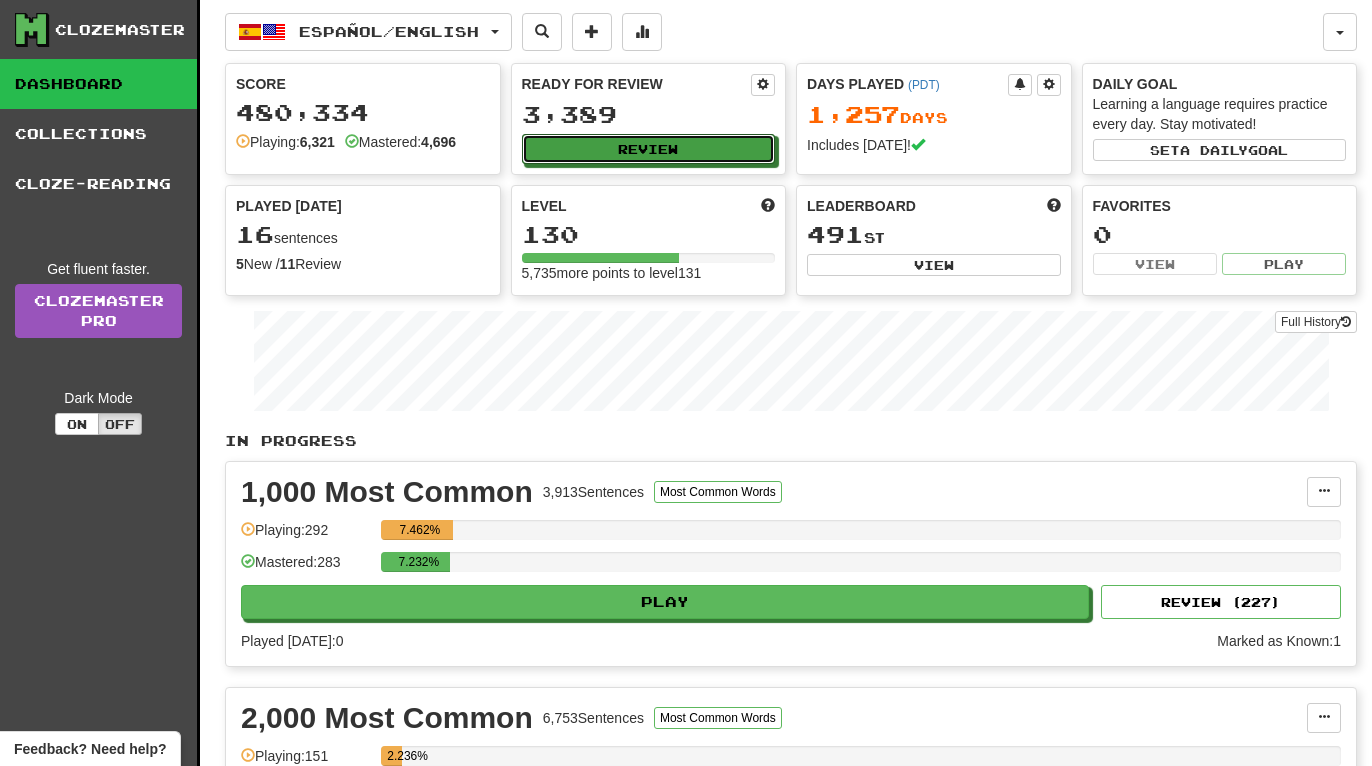 click on "Review" at bounding box center [649, 149] 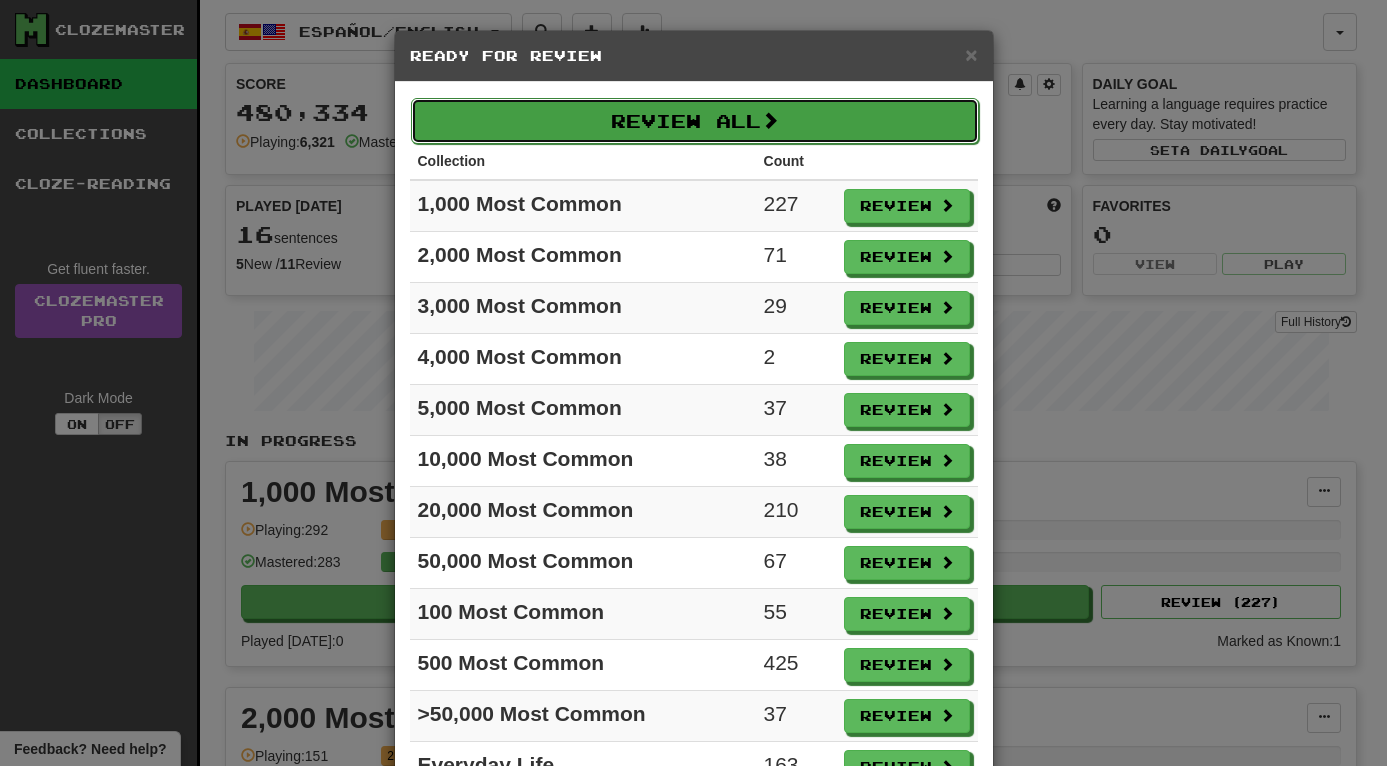click on "Review All" at bounding box center [695, 121] 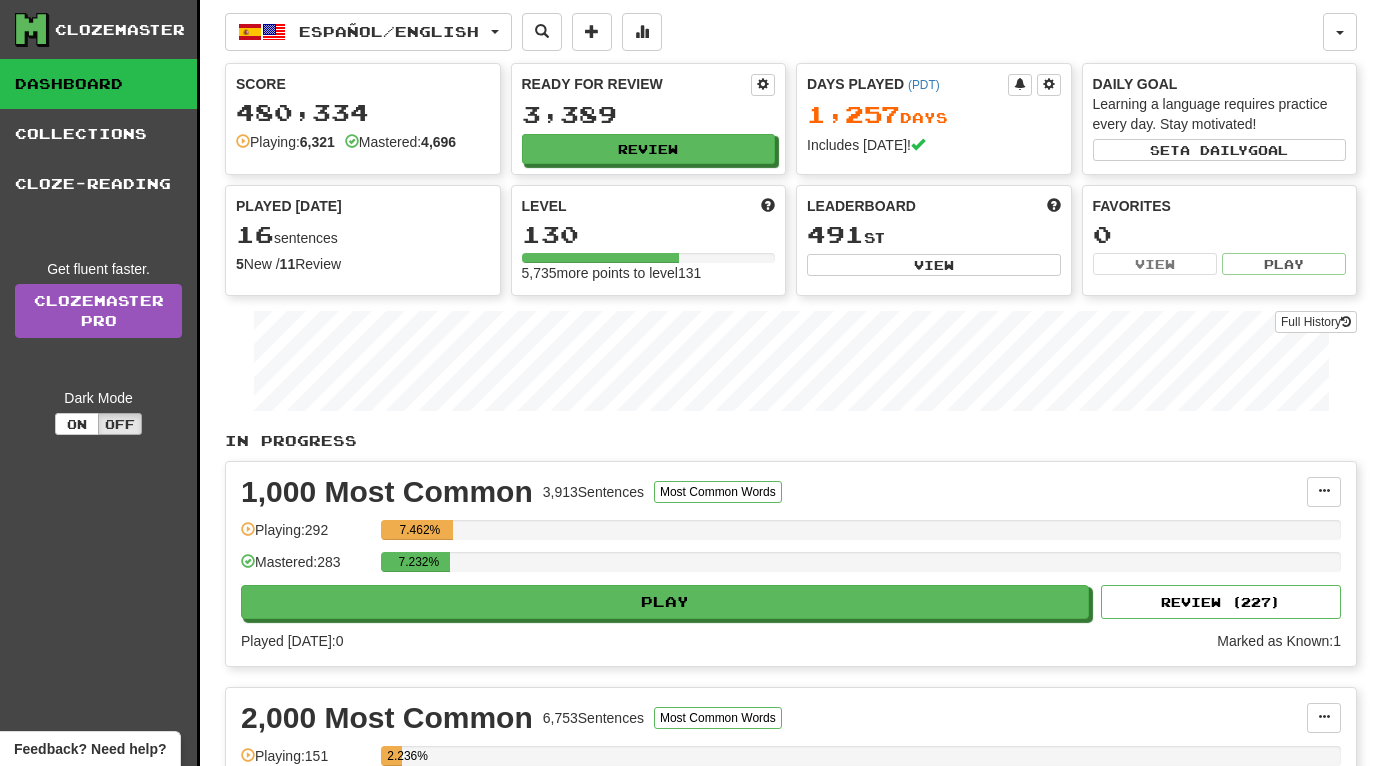 select on "**" 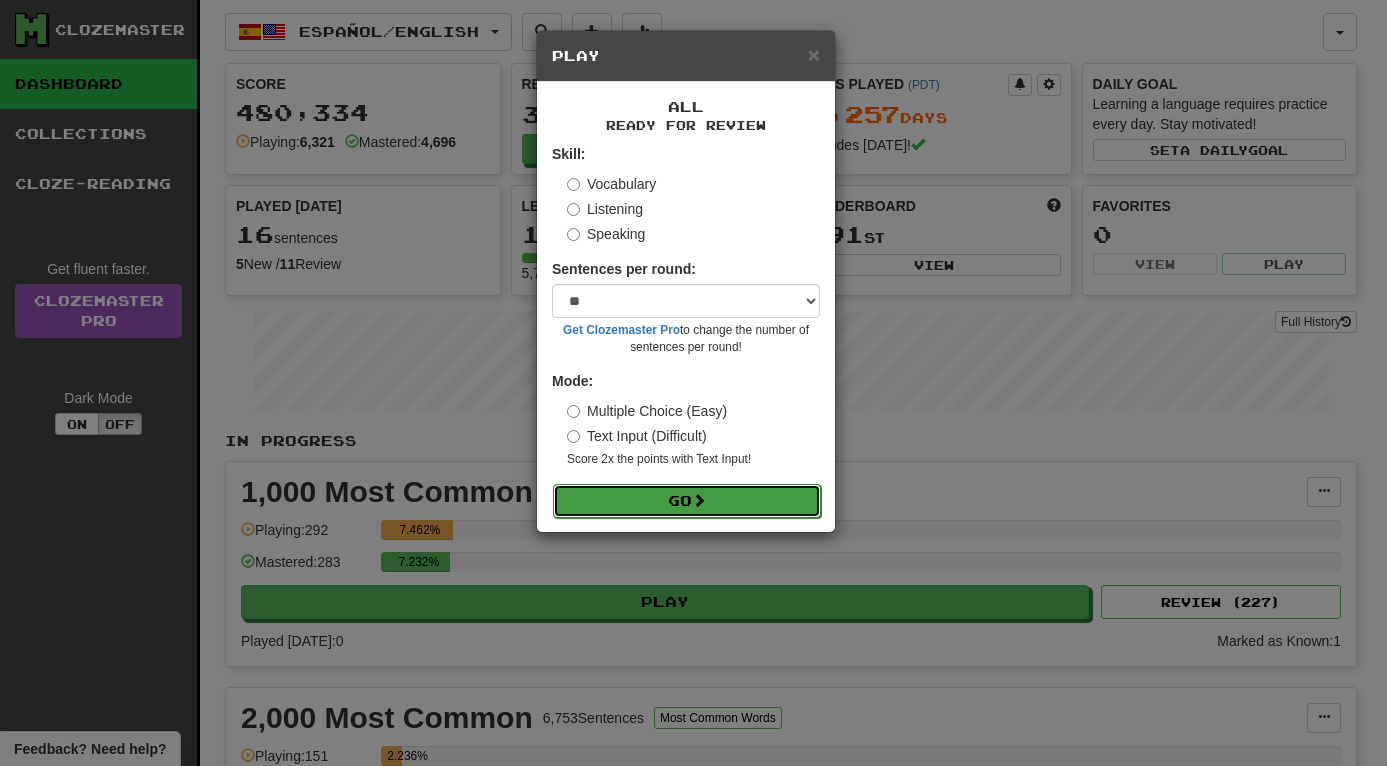click on "Go" at bounding box center [687, 501] 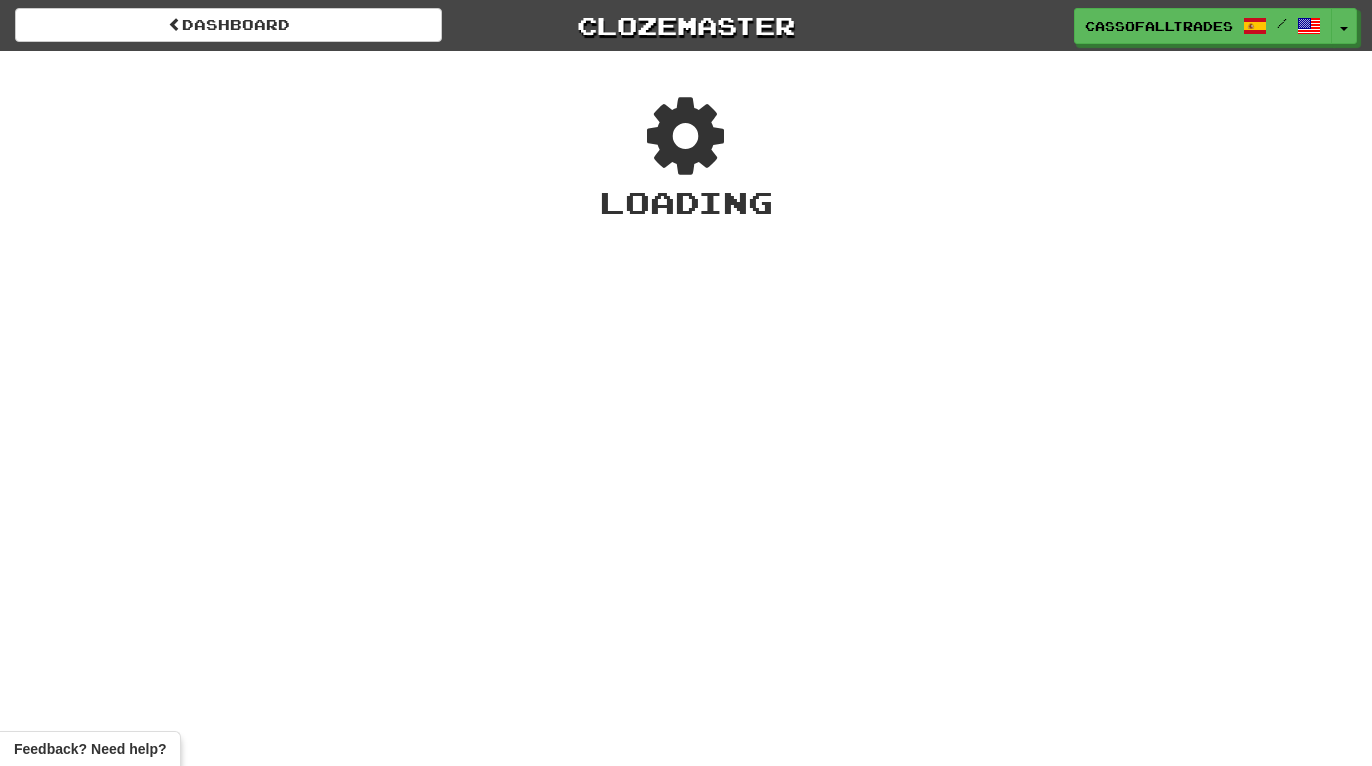 scroll, scrollTop: 0, scrollLeft: 0, axis: both 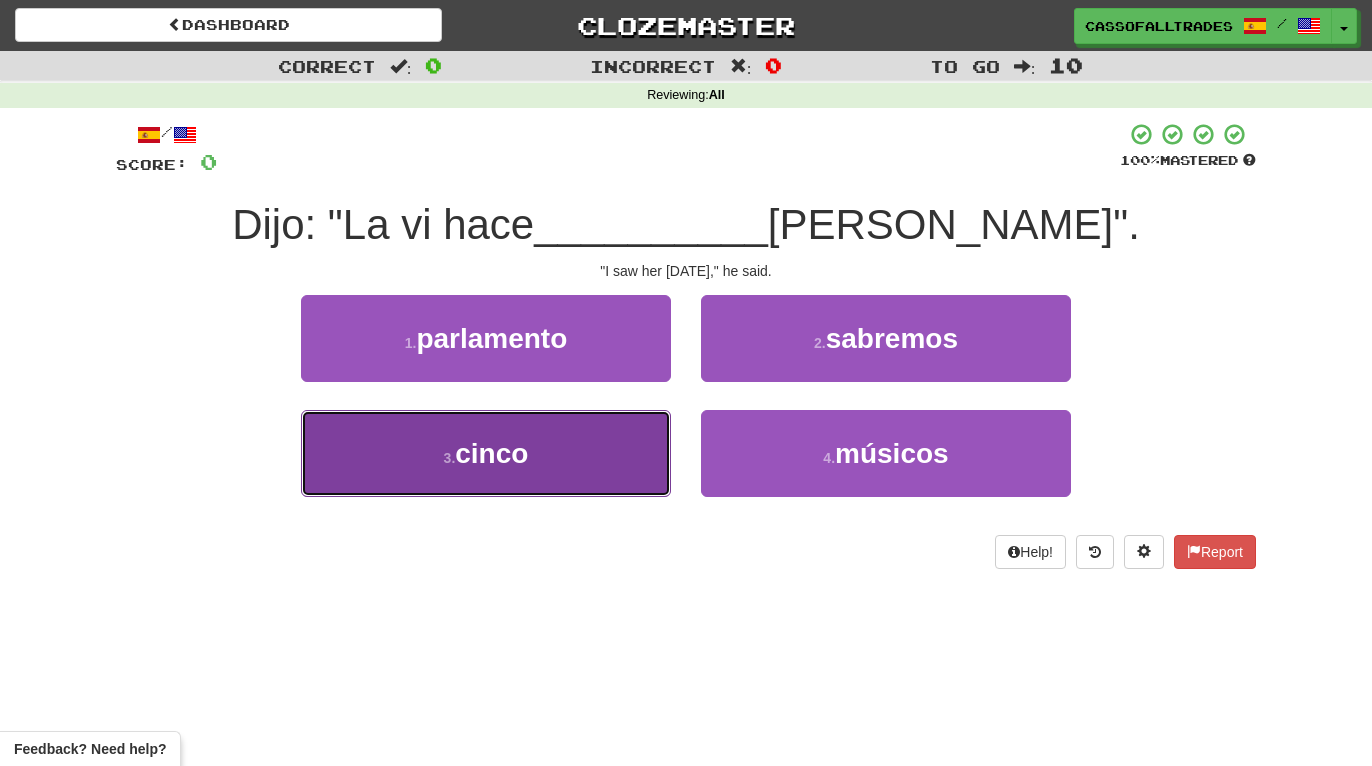 click on "3 .  cinco" at bounding box center (486, 453) 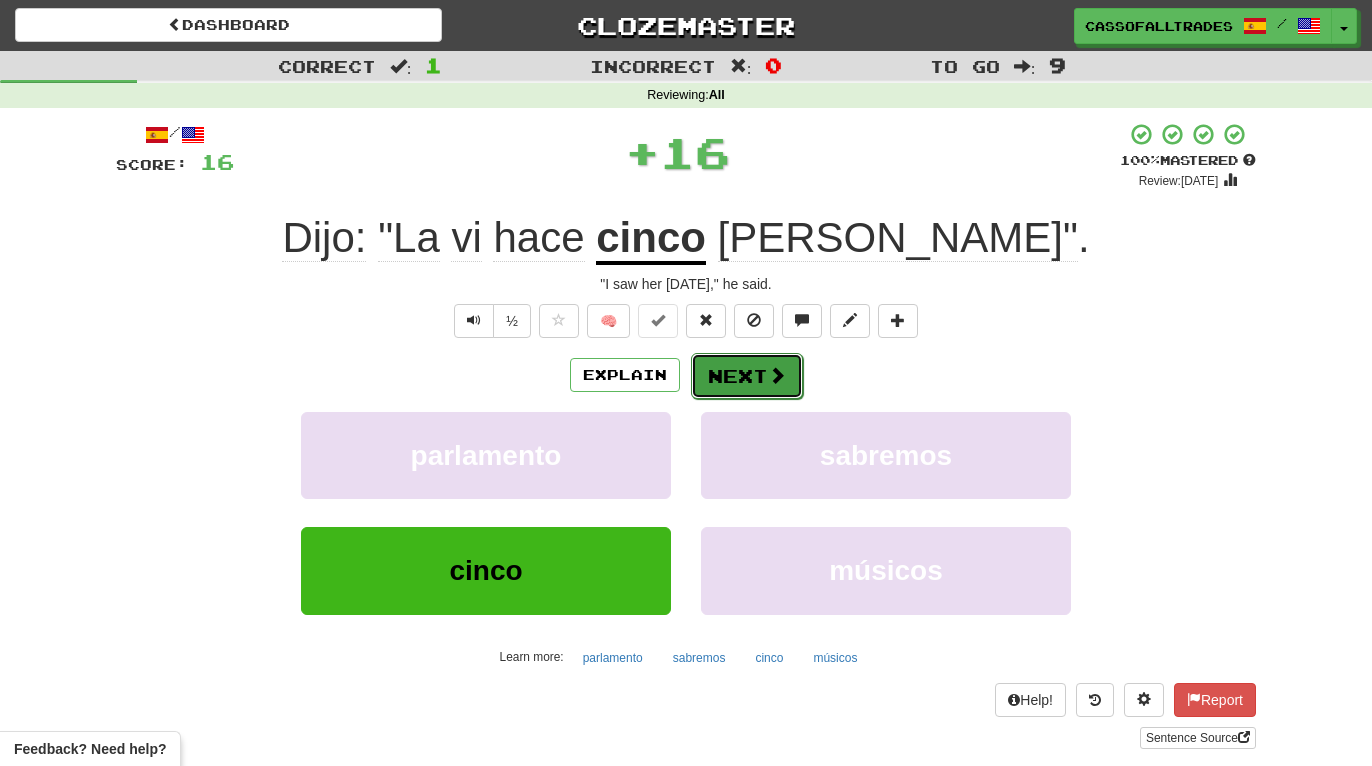 click on "Next" at bounding box center (747, 376) 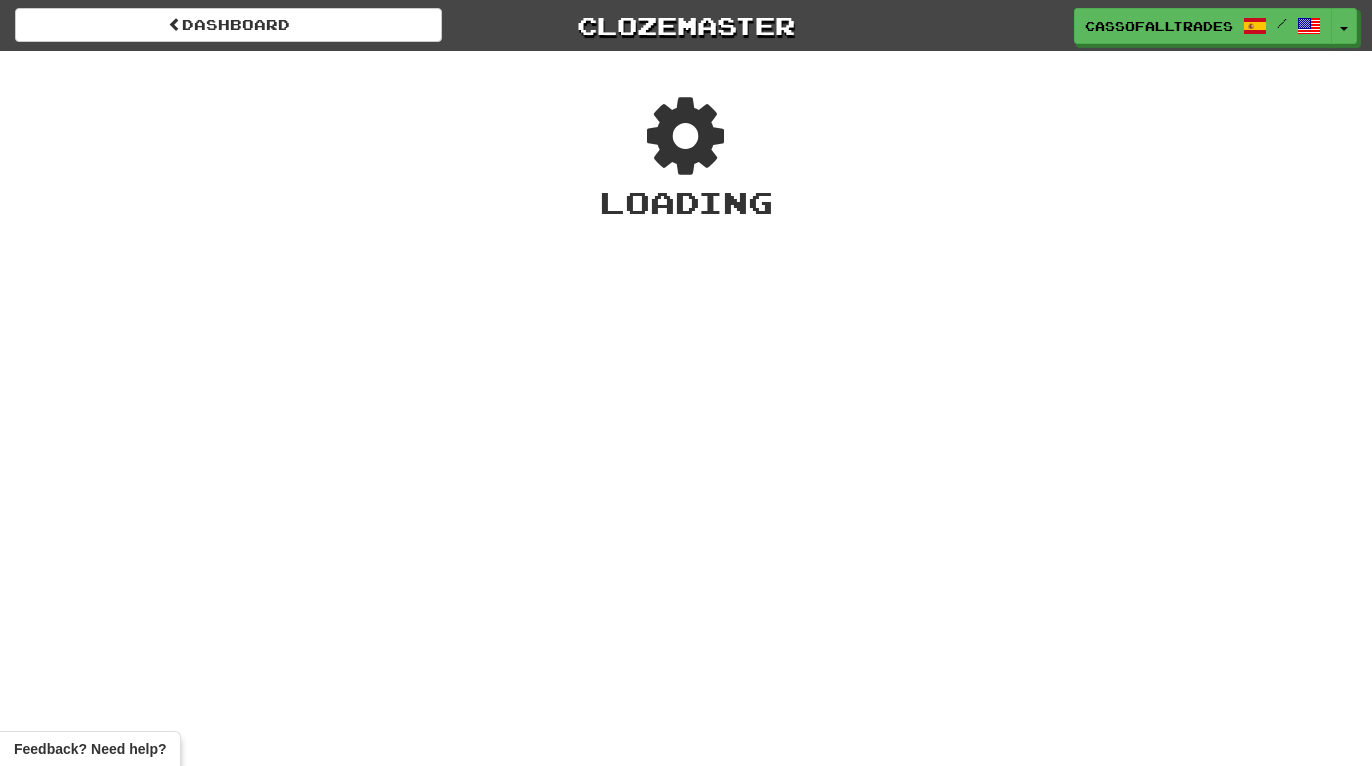 scroll, scrollTop: 0, scrollLeft: 0, axis: both 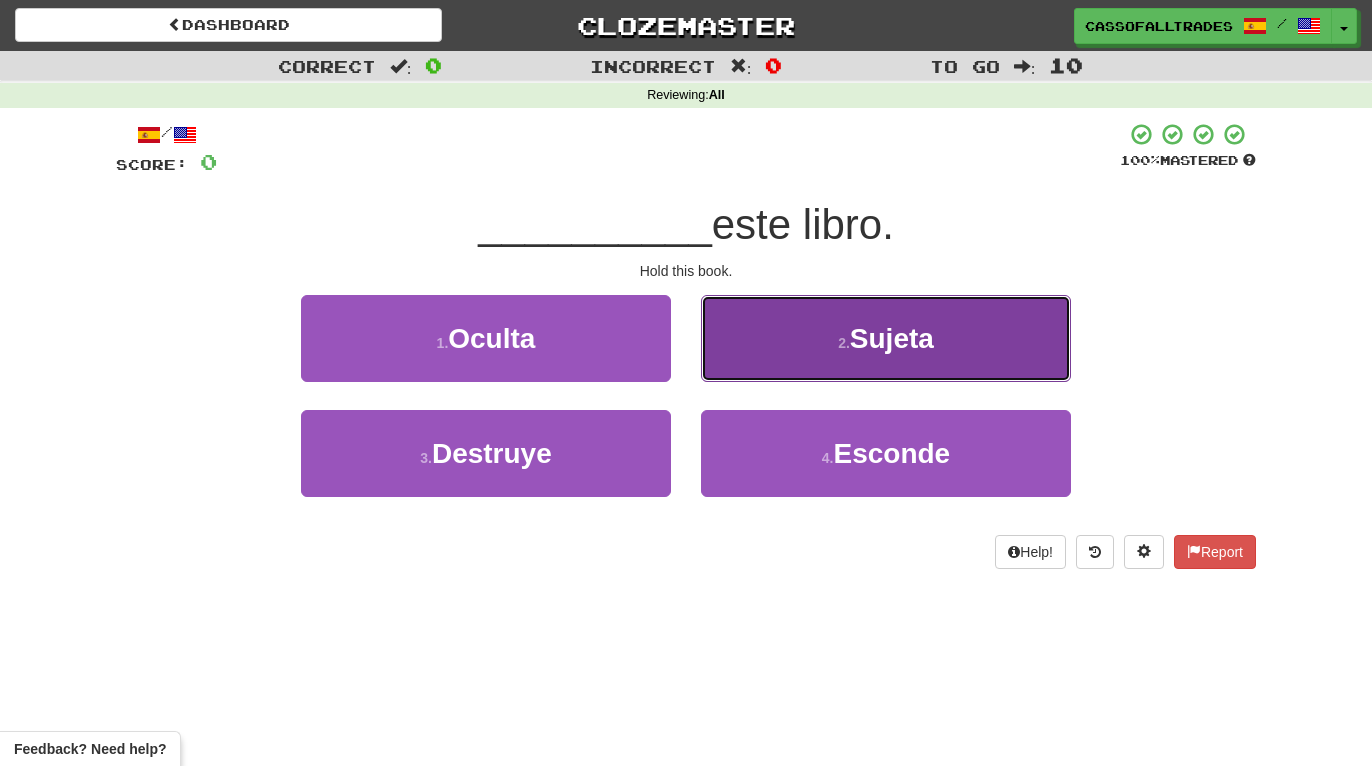 click on "Sujeta" at bounding box center (892, 338) 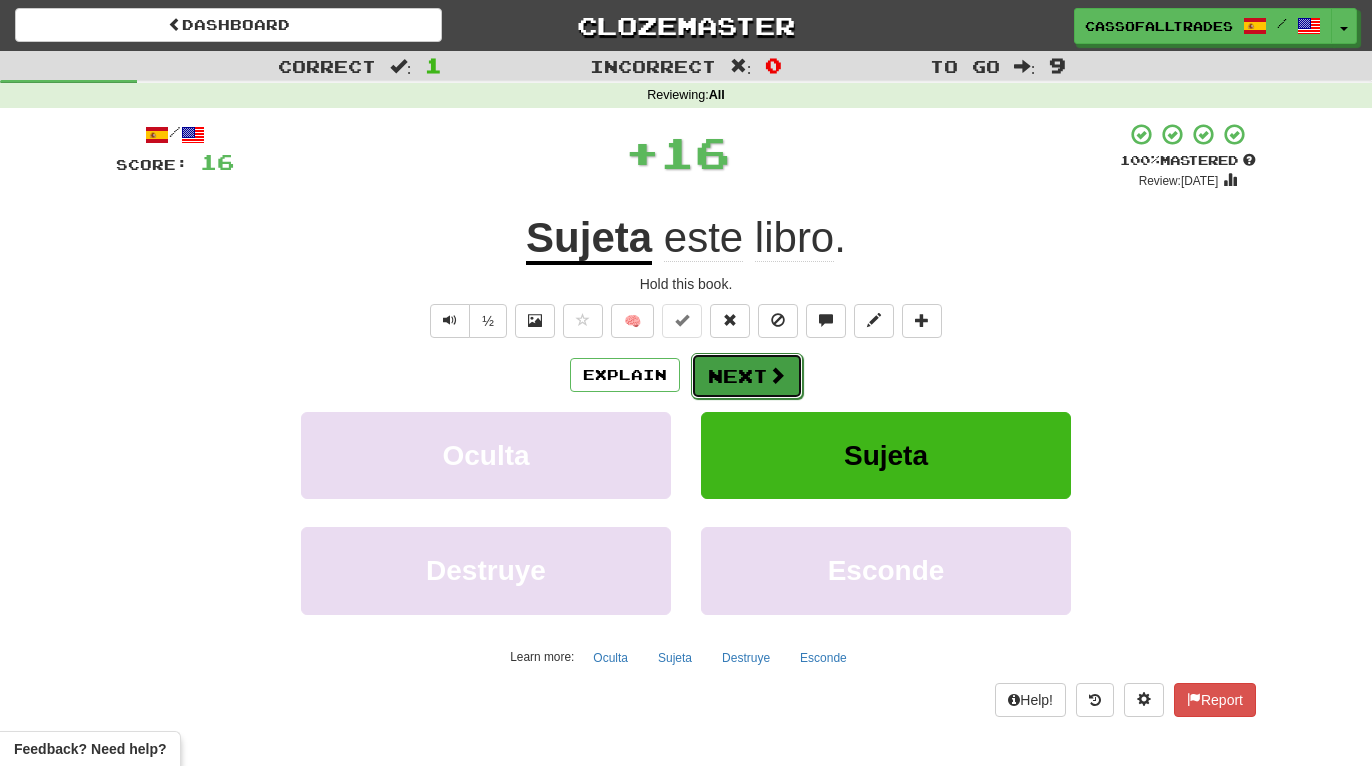 click on "Next" at bounding box center (747, 376) 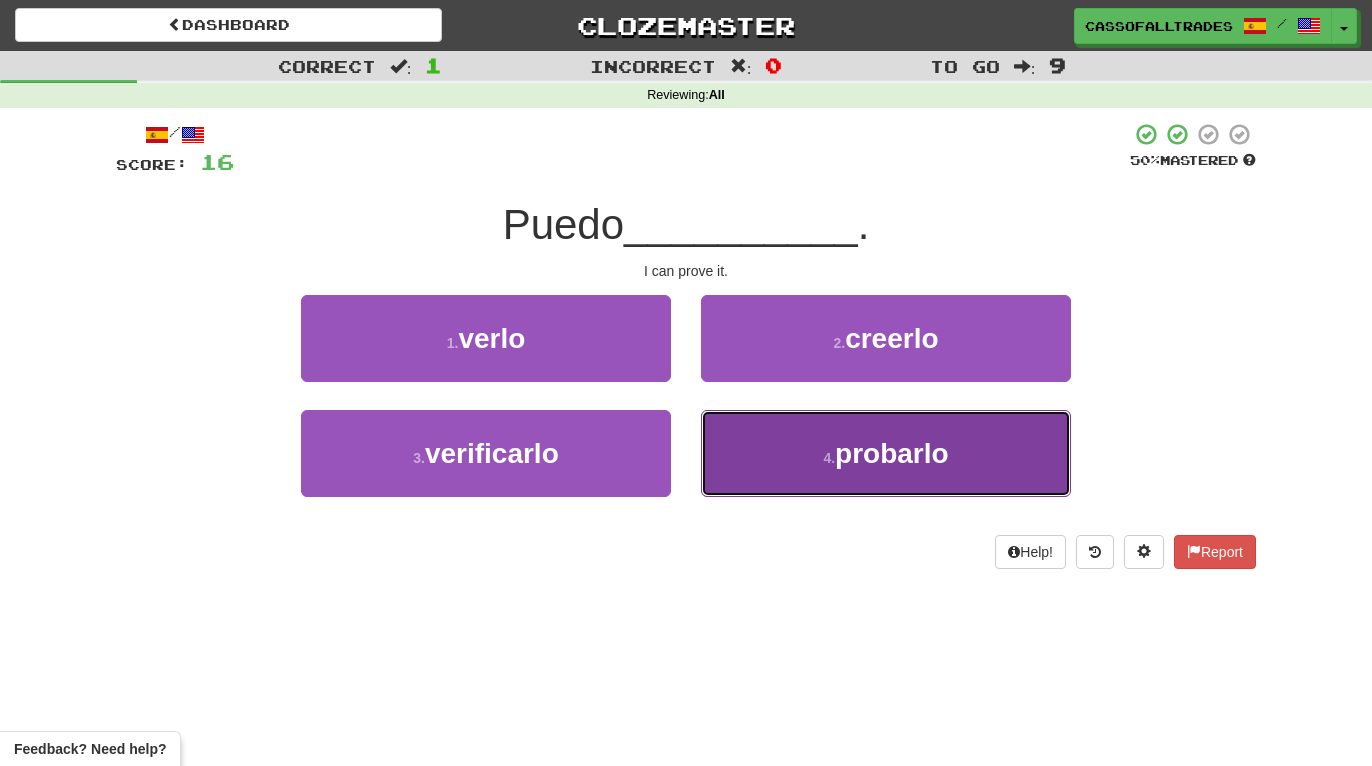click on "4 ." at bounding box center (829, 458) 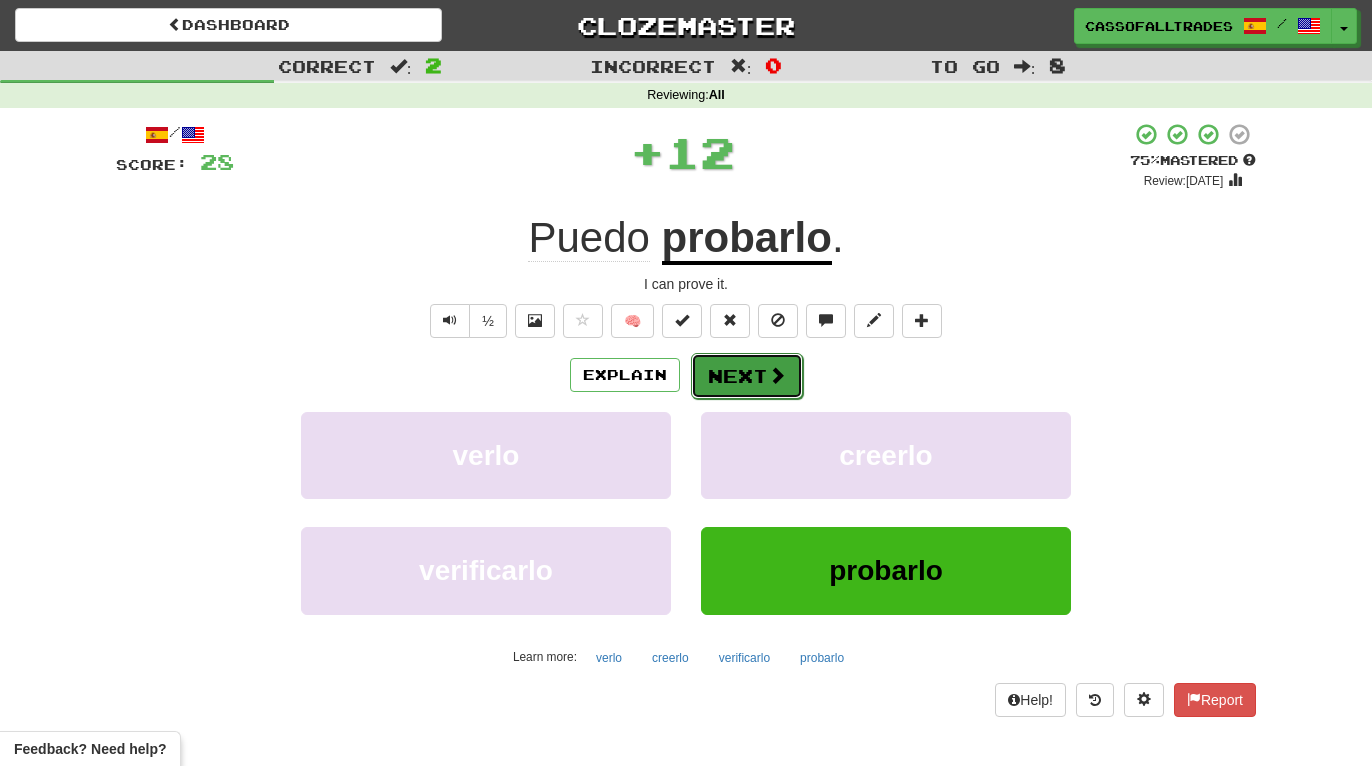 click on "Next" at bounding box center (747, 376) 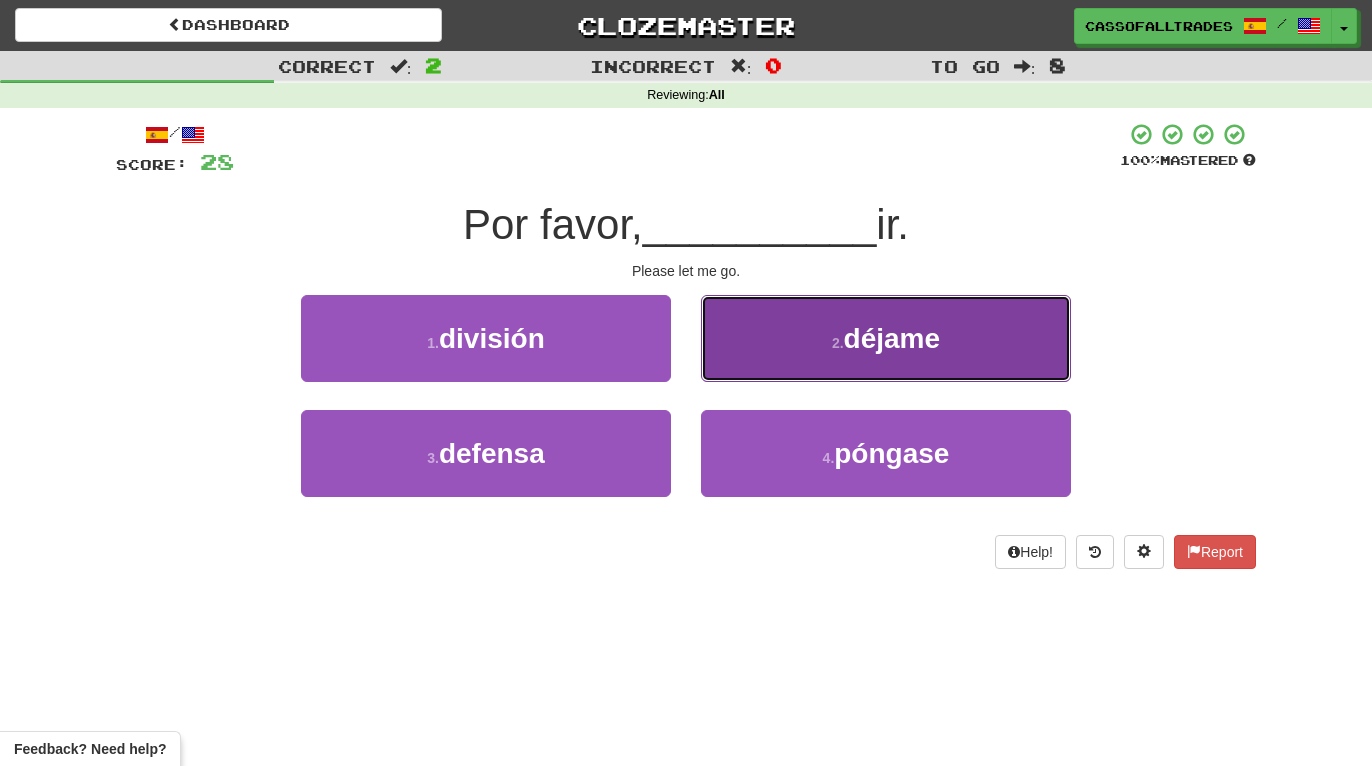 click on "déjame" at bounding box center (892, 338) 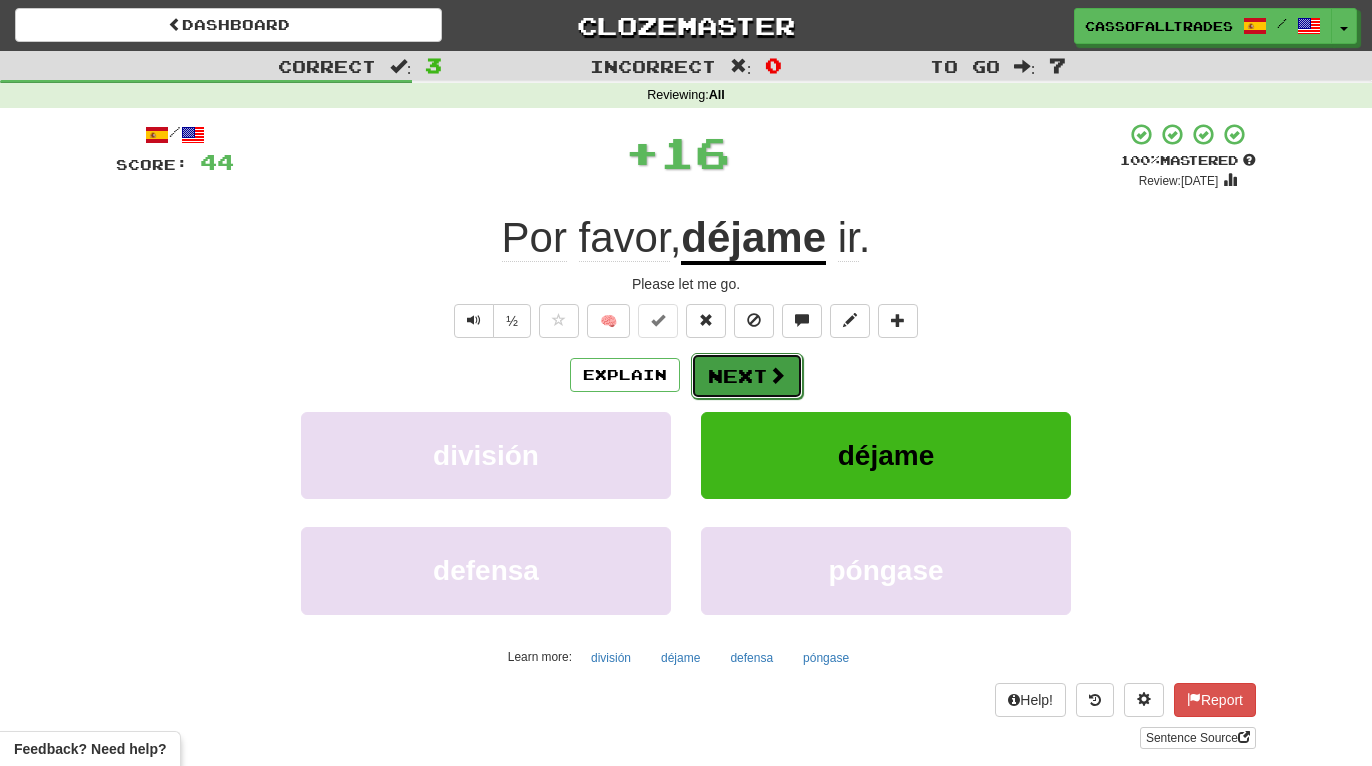 click on "Next" at bounding box center [747, 376] 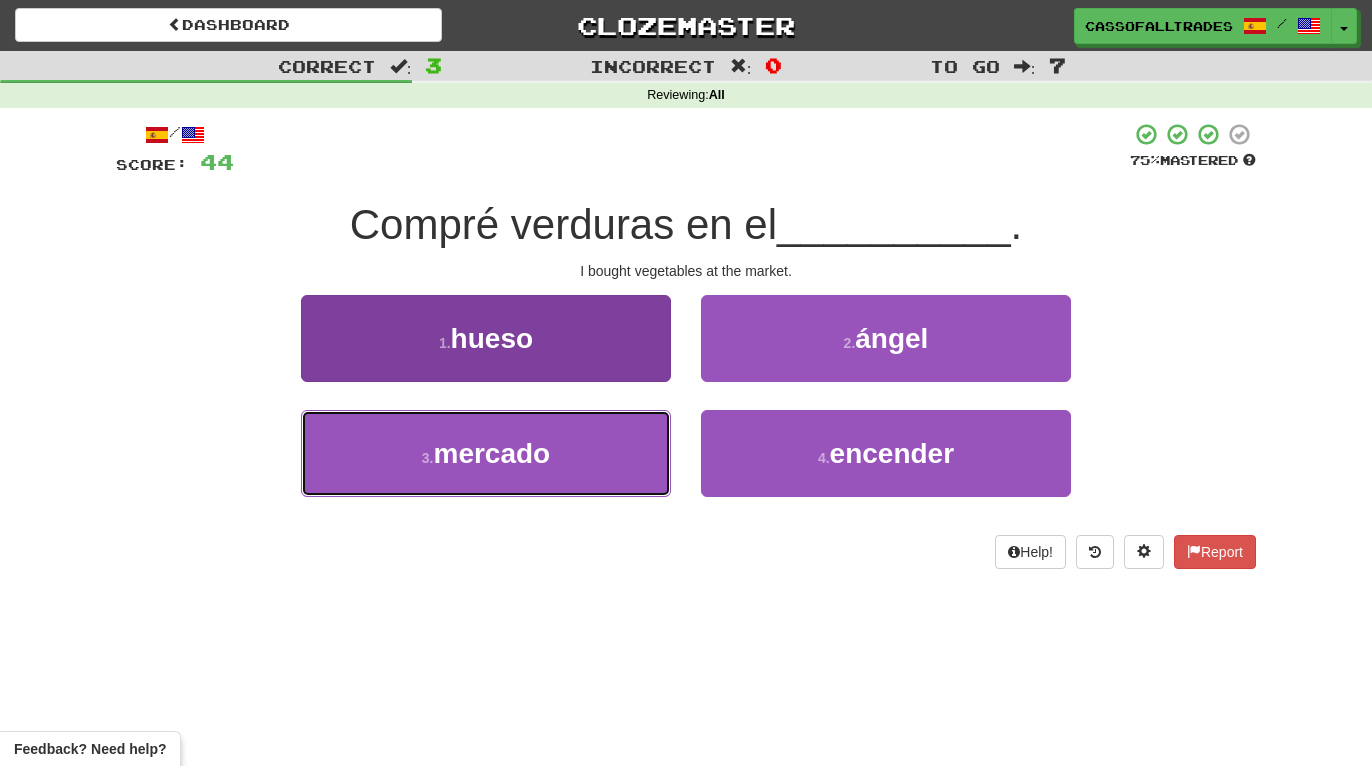 click on "3 .  mercado" at bounding box center (486, 453) 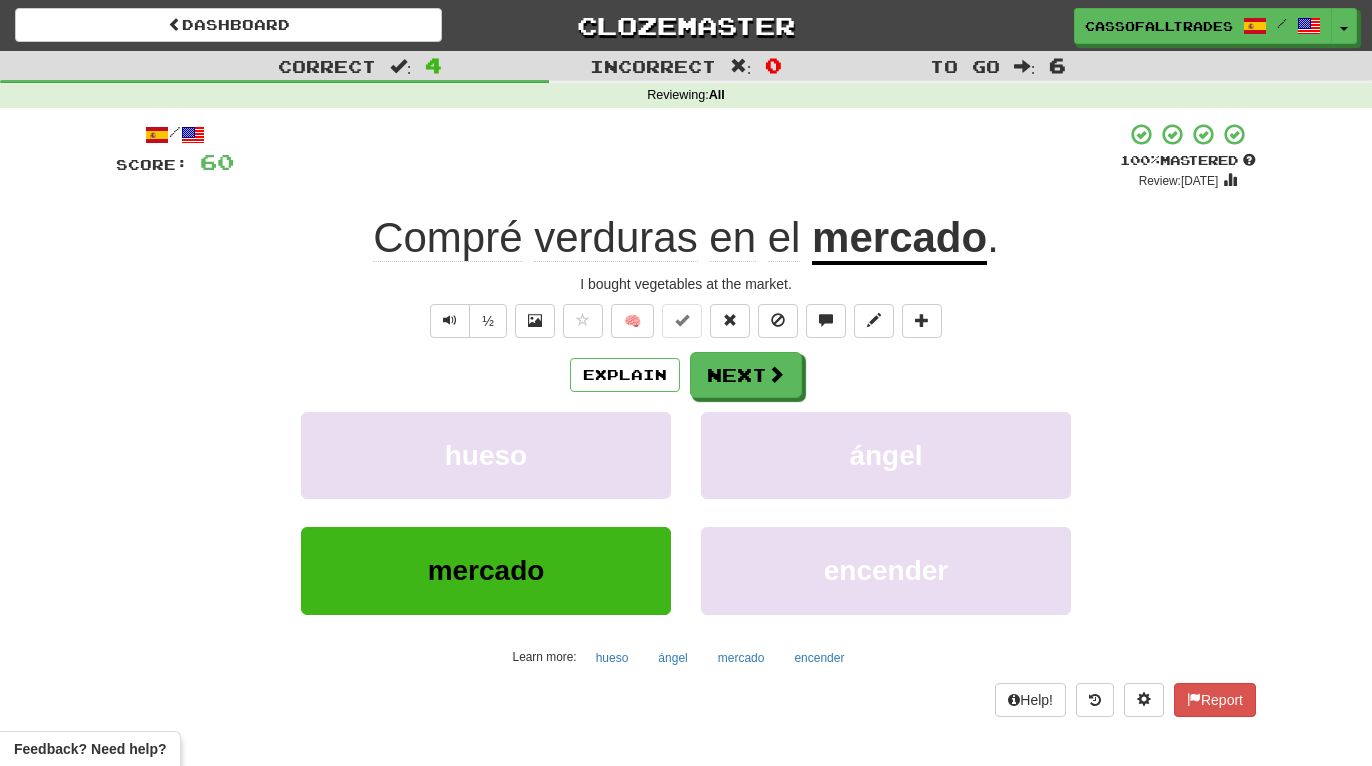 drag, startPoint x: 330, startPoint y: 312, endPoint x: 352, endPoint y: 313, distance: 22.022715 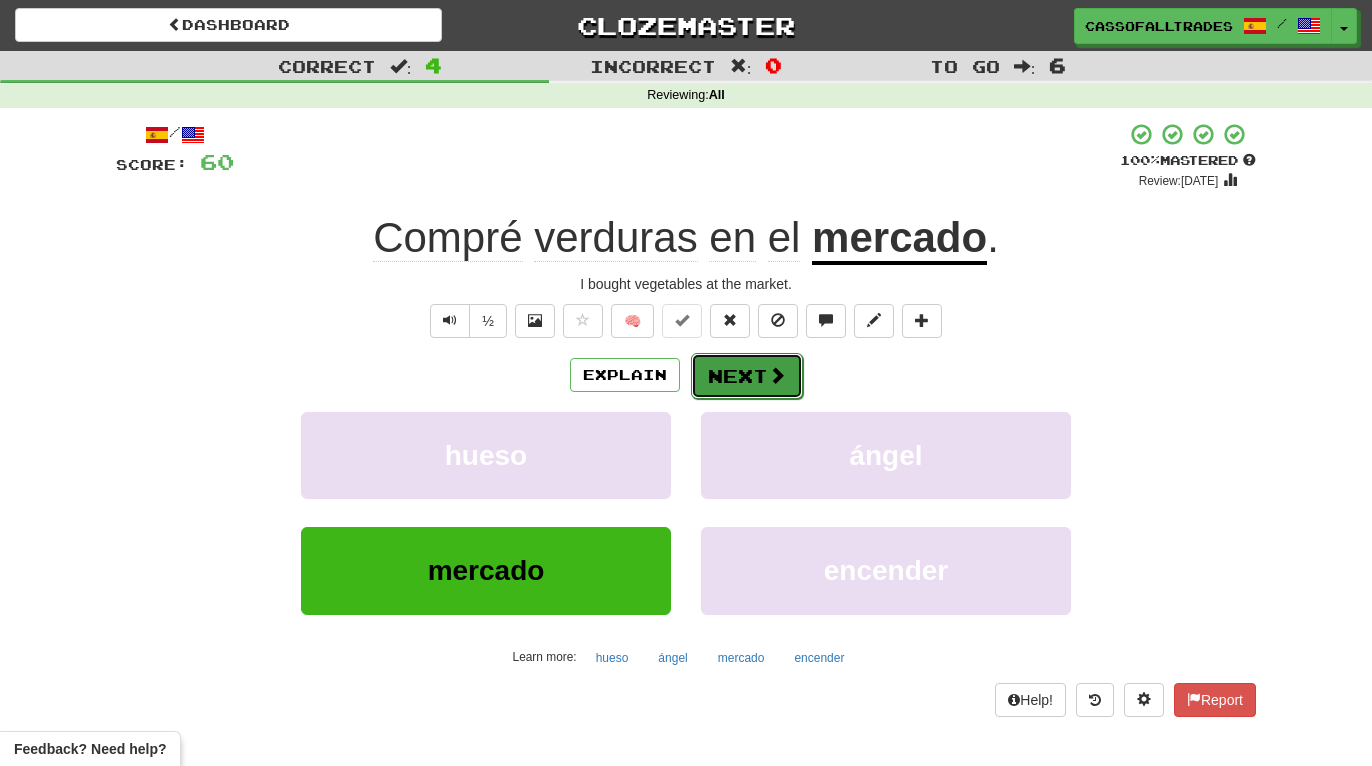 click on "Next" at bounding box center [747, 376] 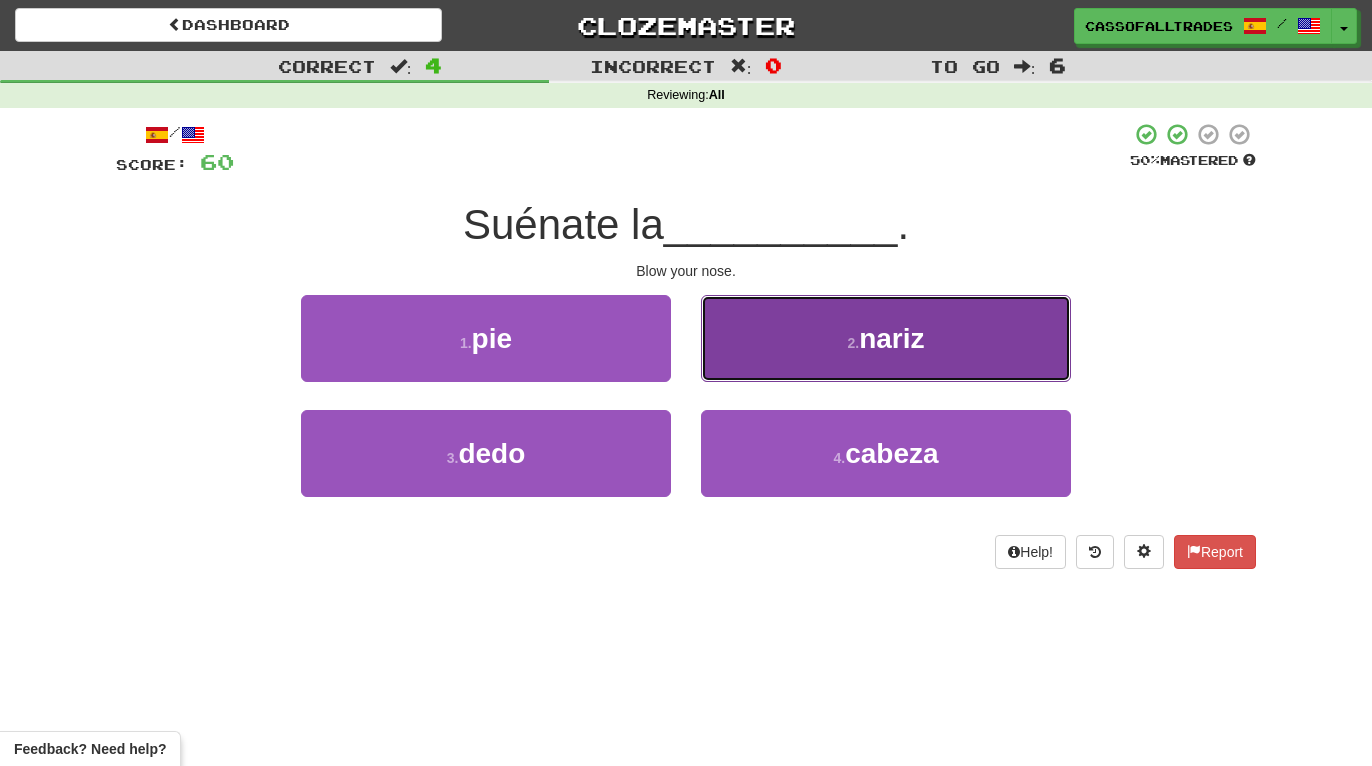 click on "2 .  nariz" at bounding box center (886, 338) 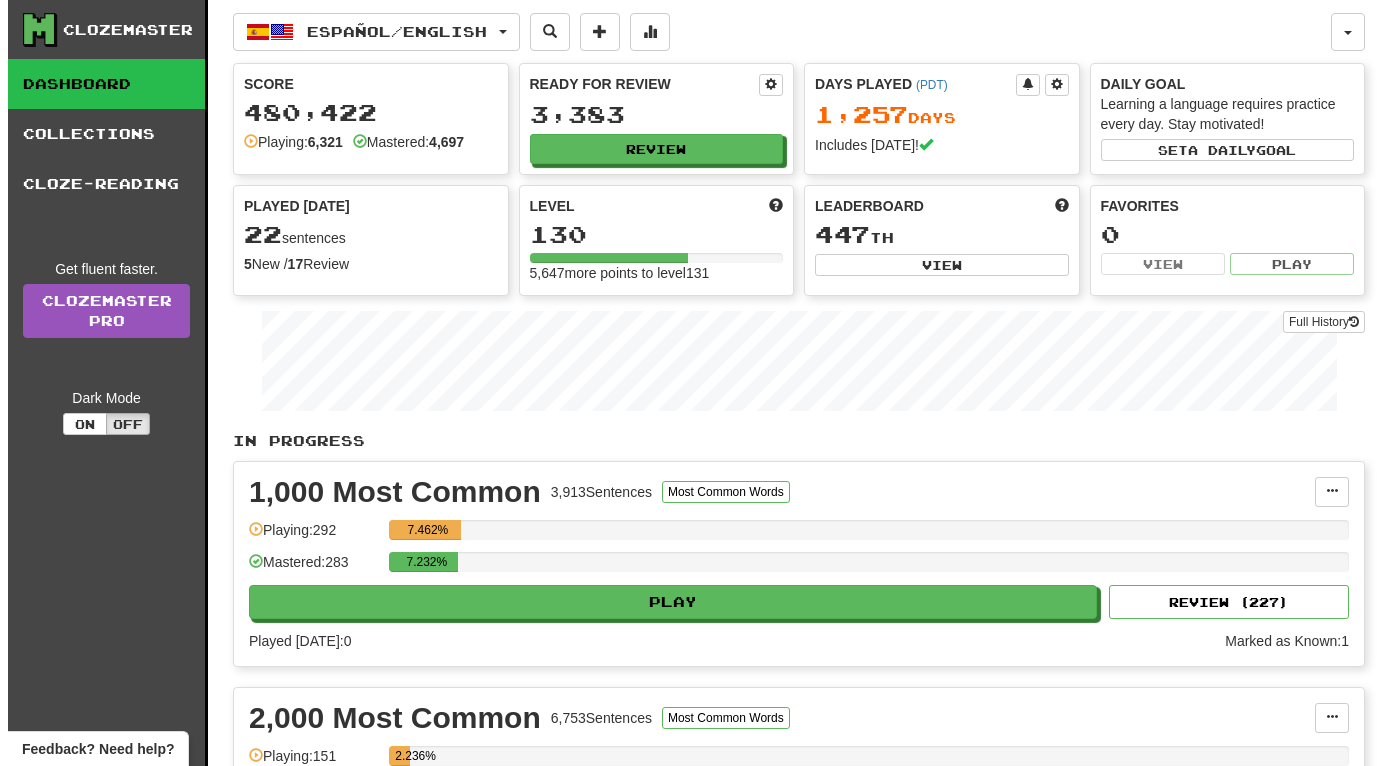 scroll, scrollTop: 0, scrollLeft: 0, axis: both 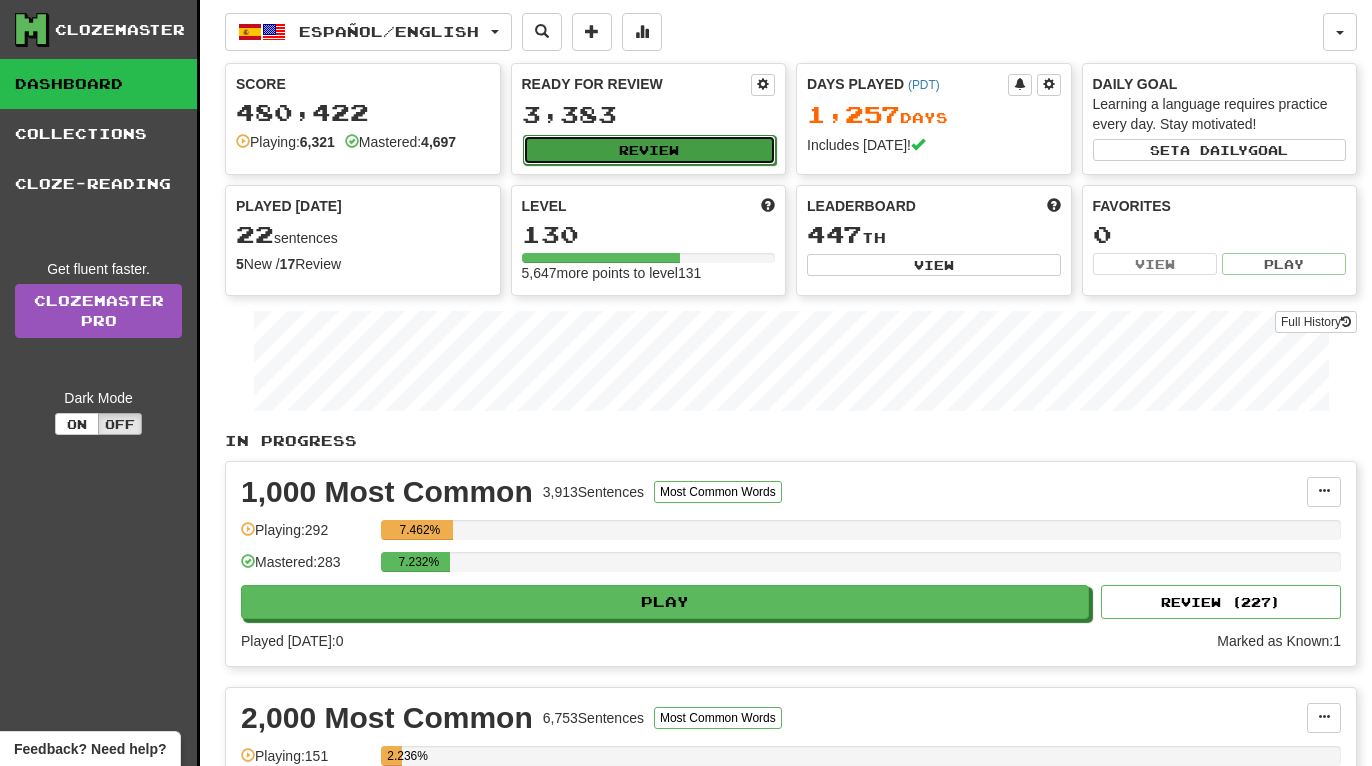 click on "Review" at bounding box center (650, 150) 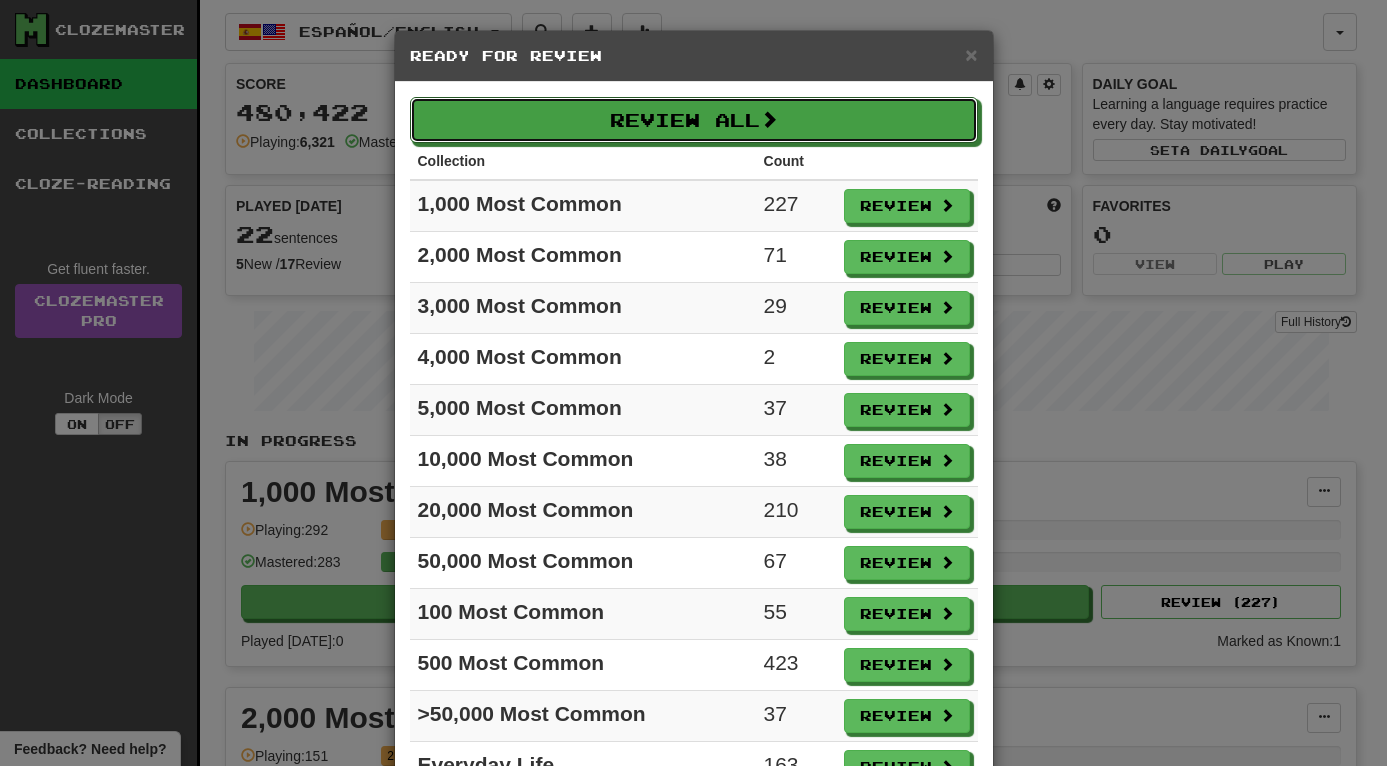 click on "Review All" at bounding box center (694, 120) 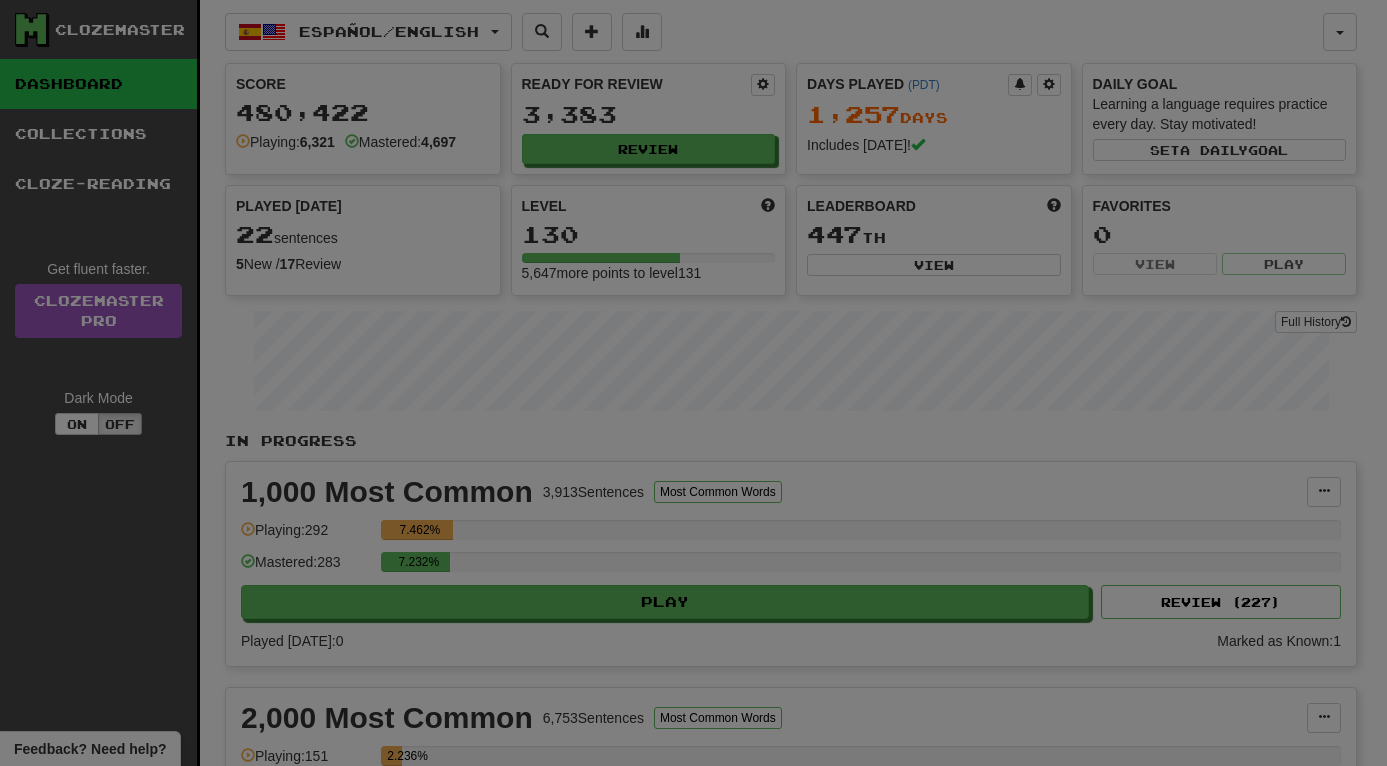 select on "**" 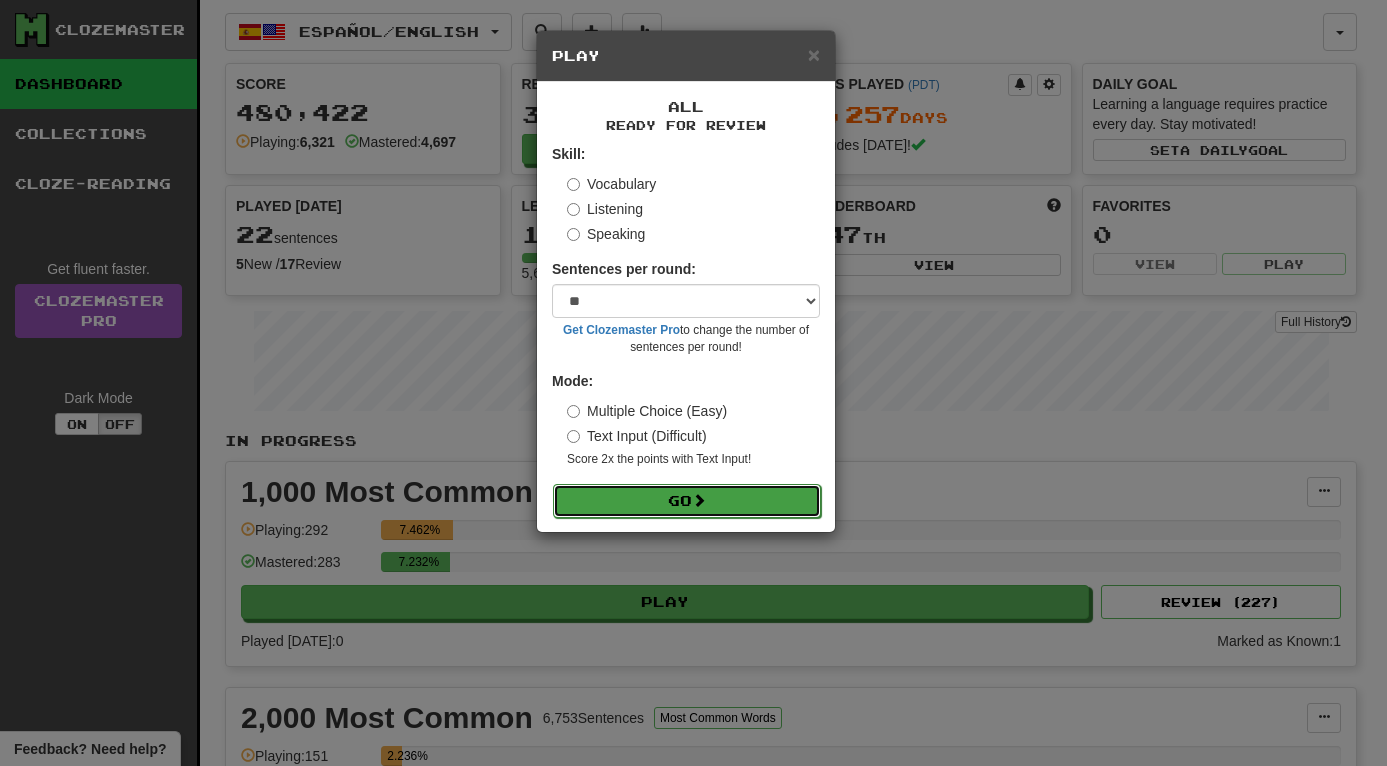 click on "Go" at bounding box center [687, 501] 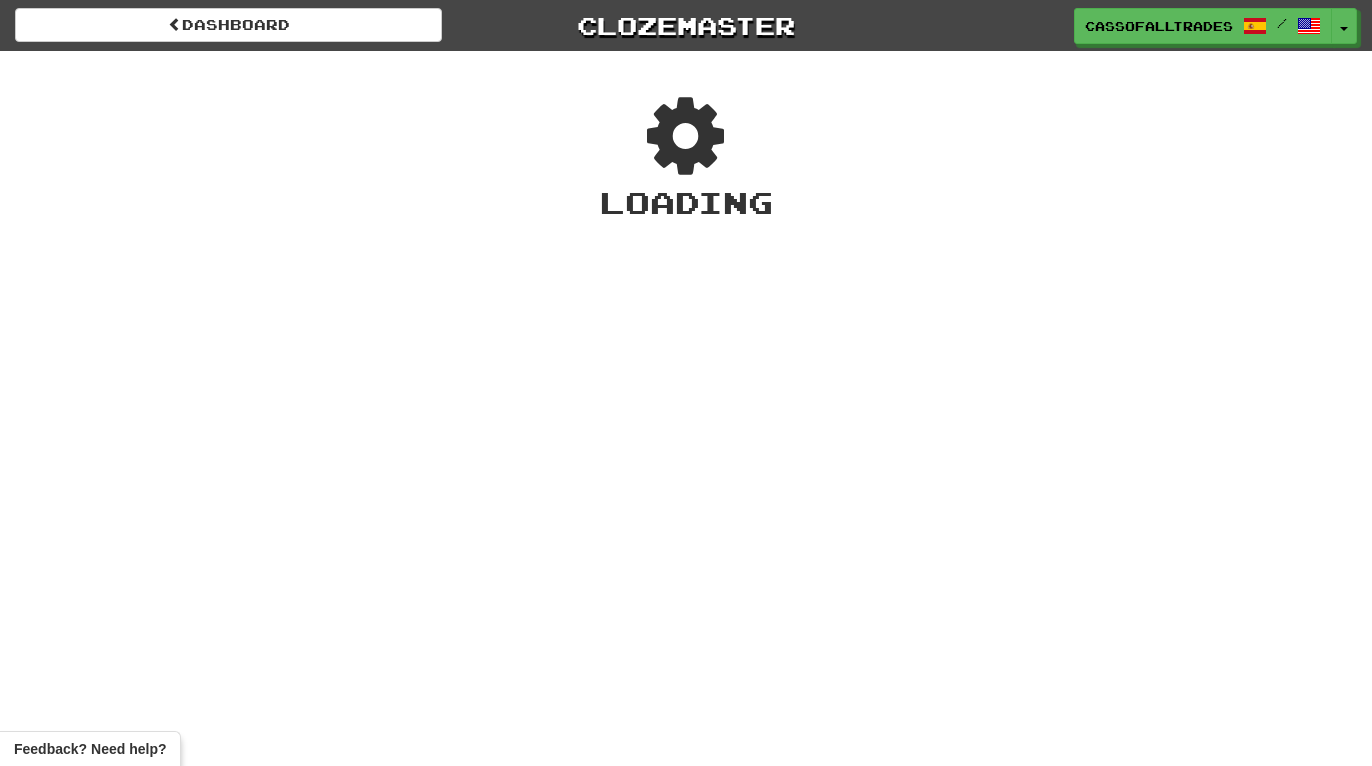 scroll, scrollTop: 0, scrollLeft: 0, axis: both 